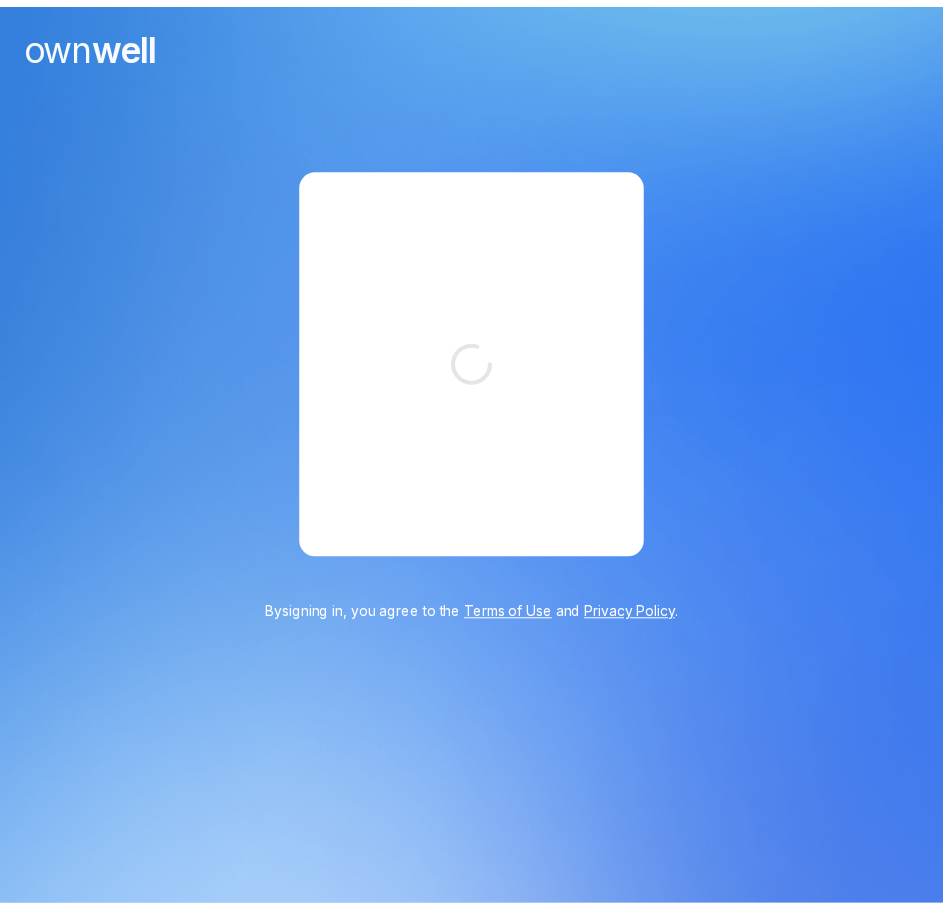 scroll, scrollTop: 0, scrollLeft: 0, axis: both 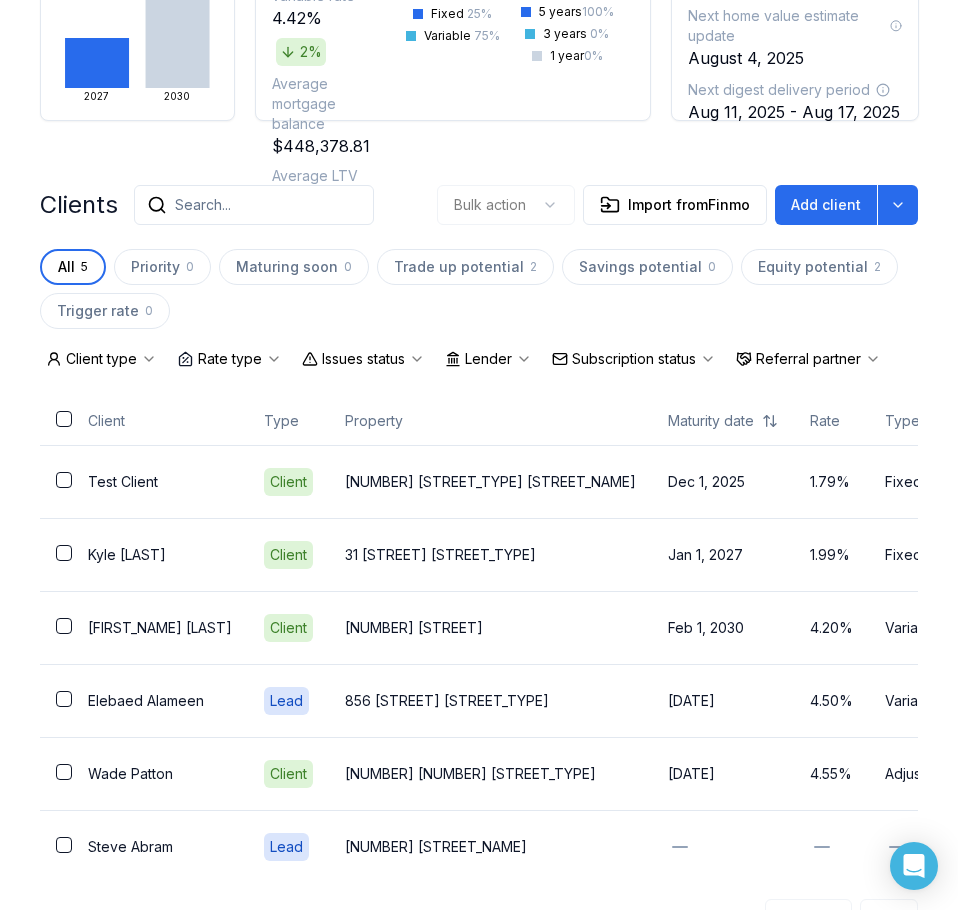 click 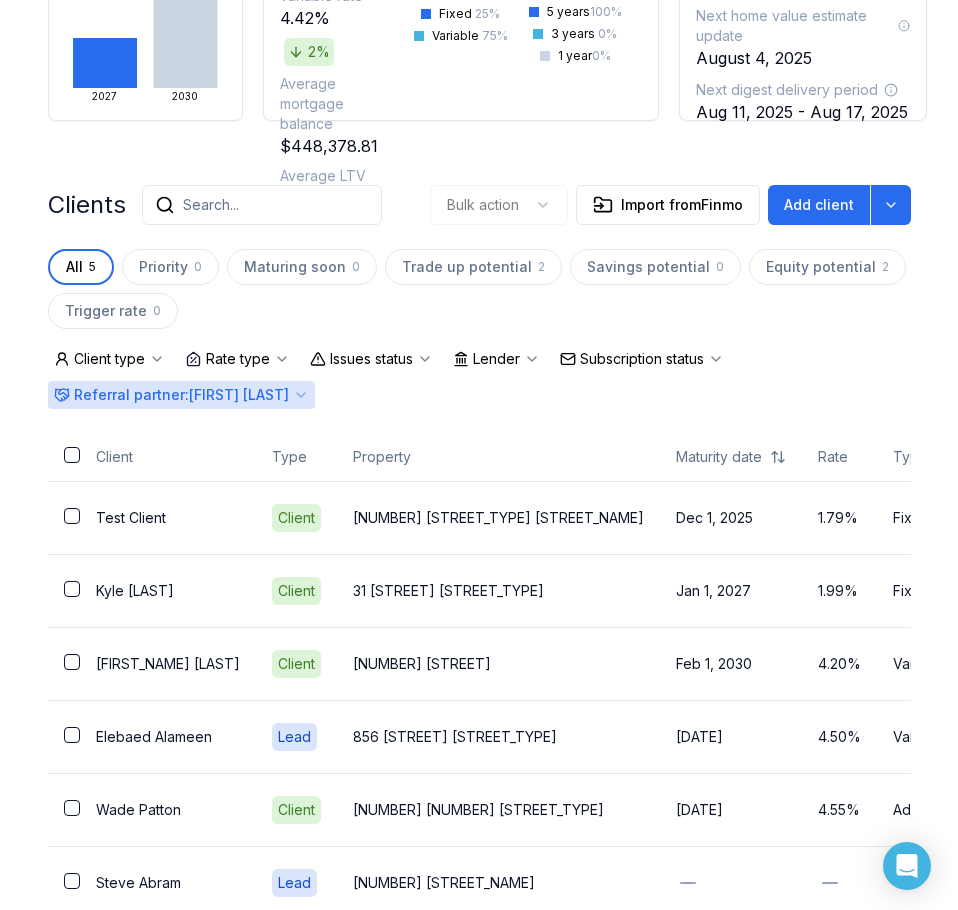 scroll, scrollTop: 62, scrollLeft: 0, axis: vertical 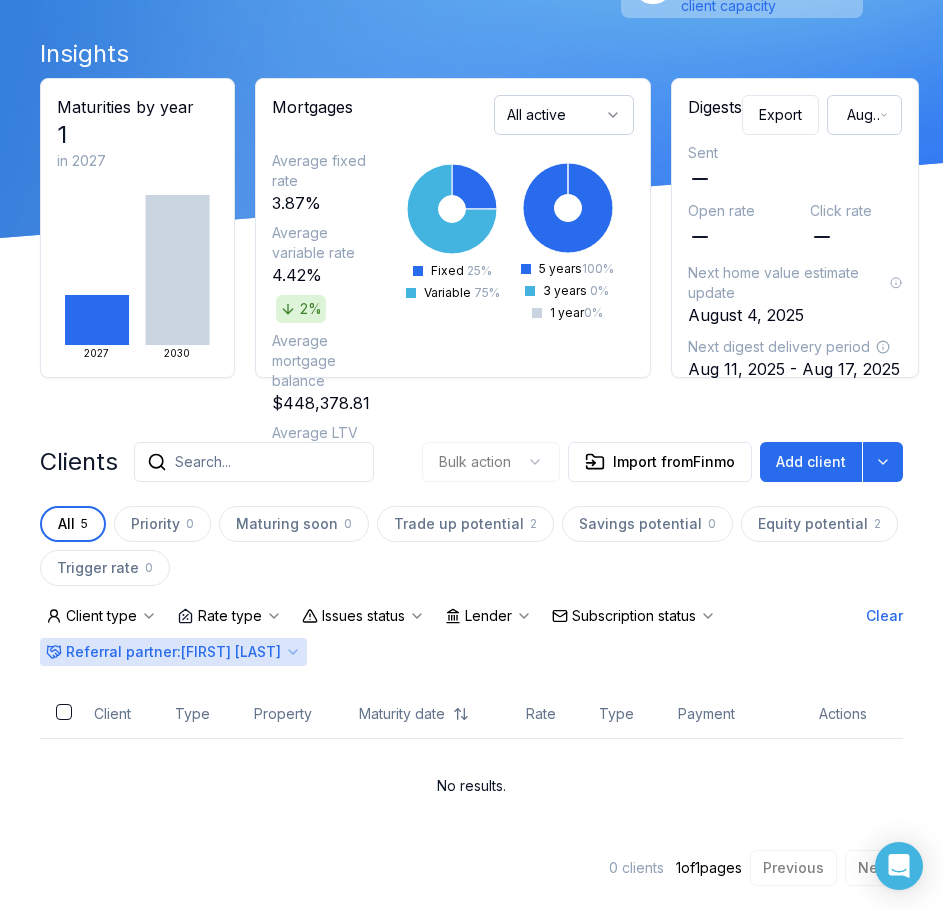 click 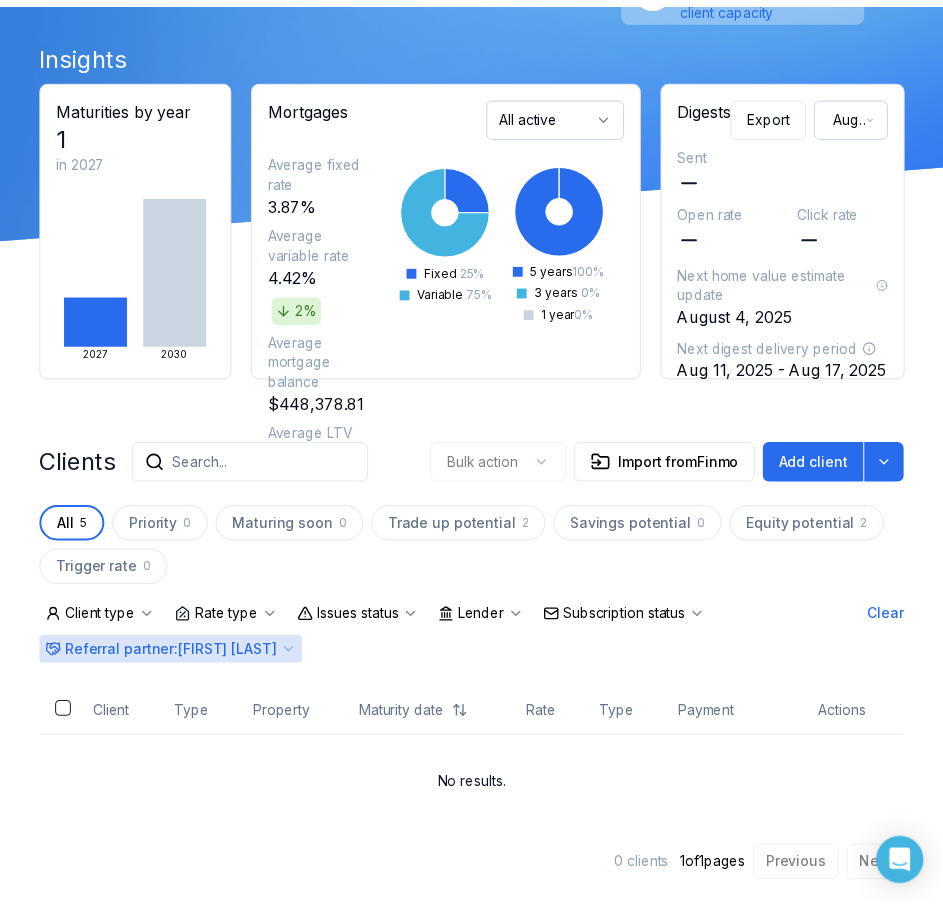 scroll, scrollTop: 26, scrollLeft: 0, axis: vertical 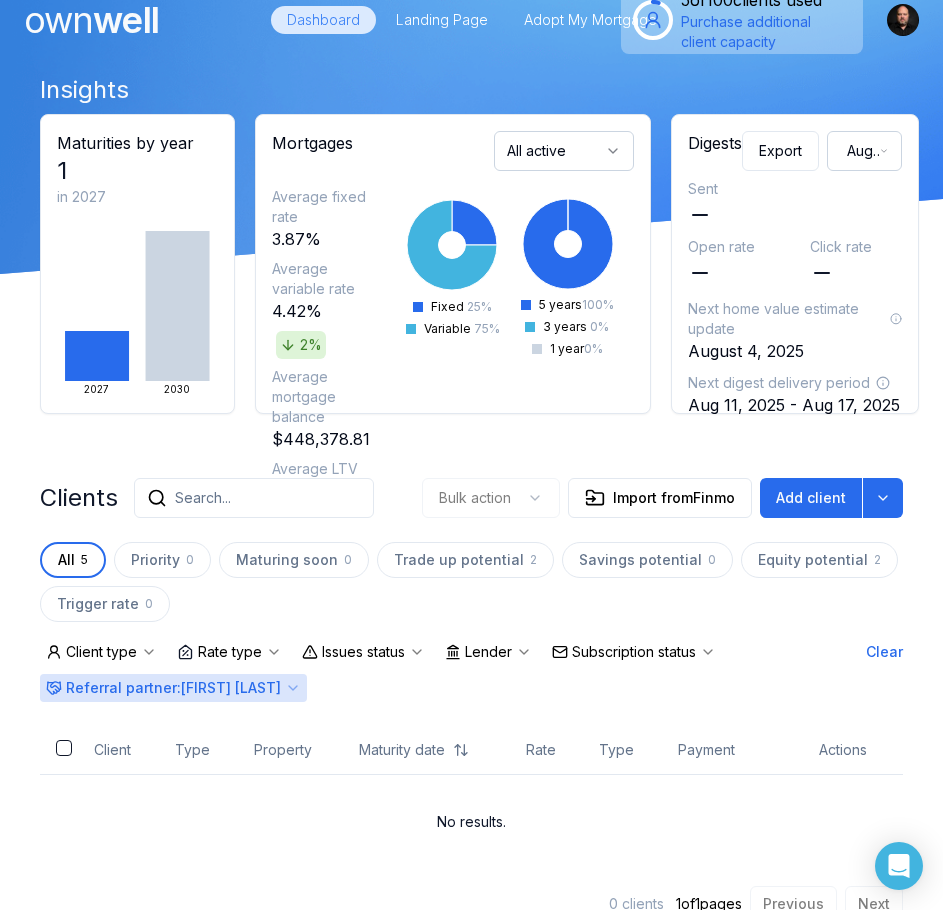 click 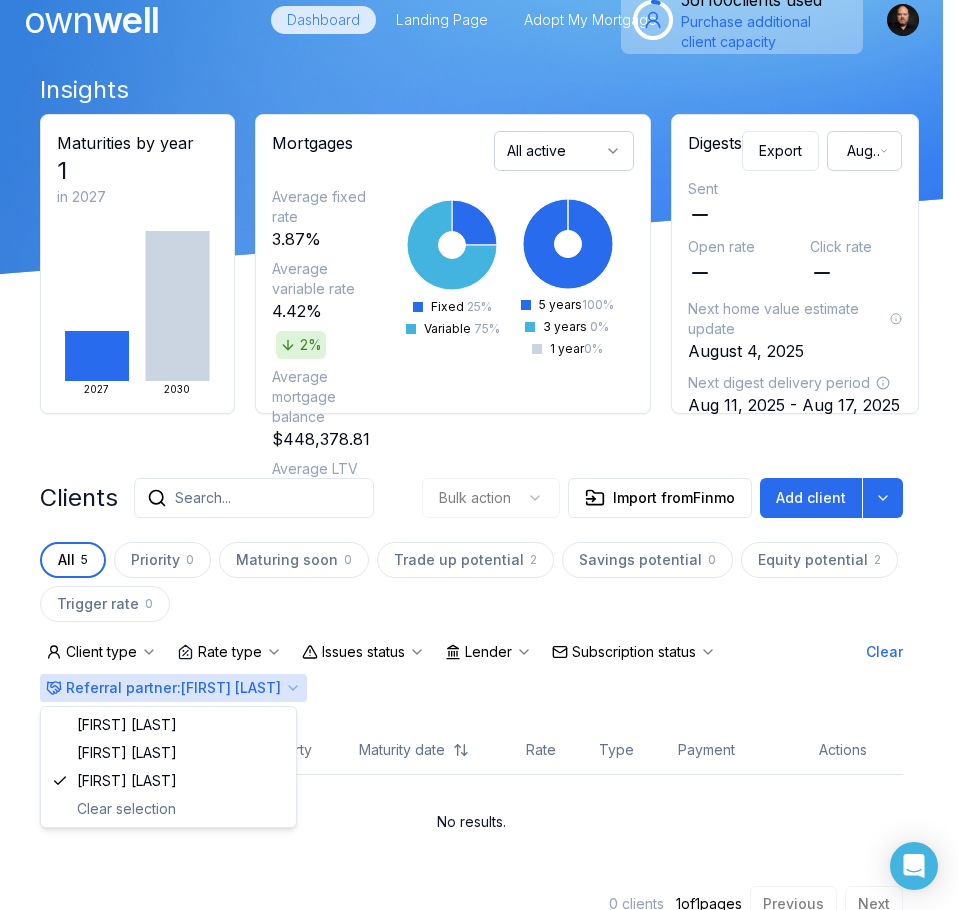 click 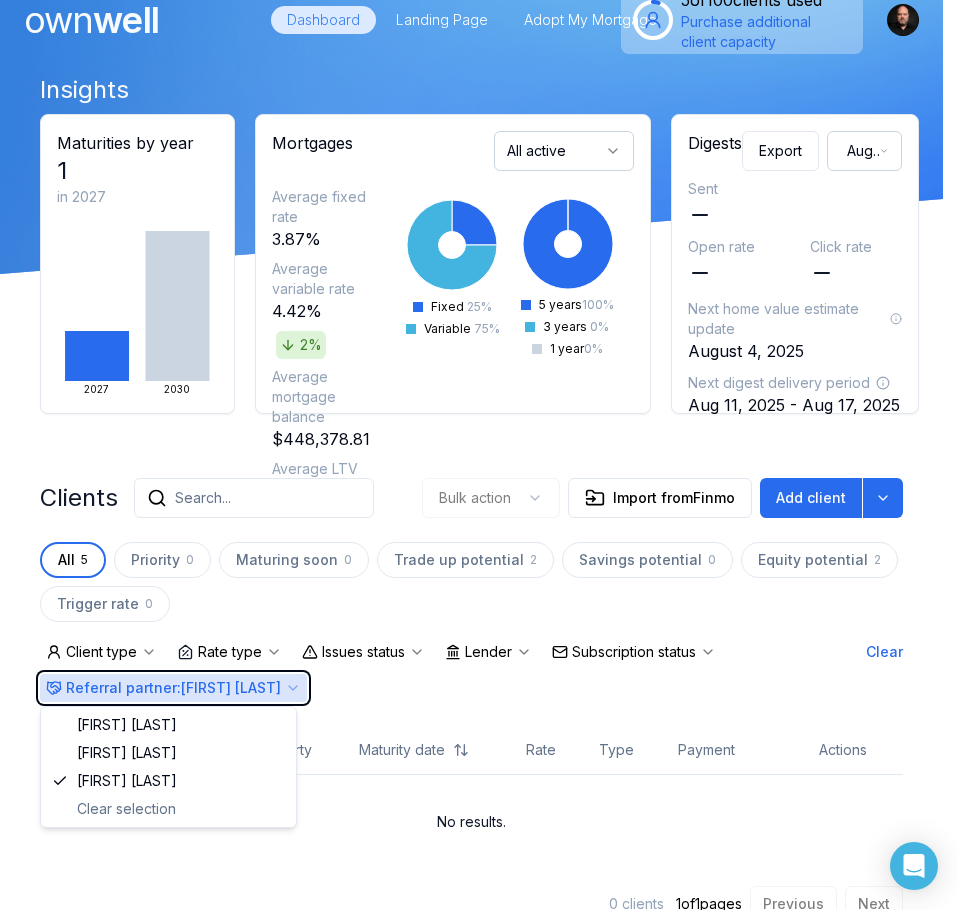 click on "Client type Rate type Issues status Lender Subscription status Referral partner :  [NAME]" at bounding box center (445, 670) 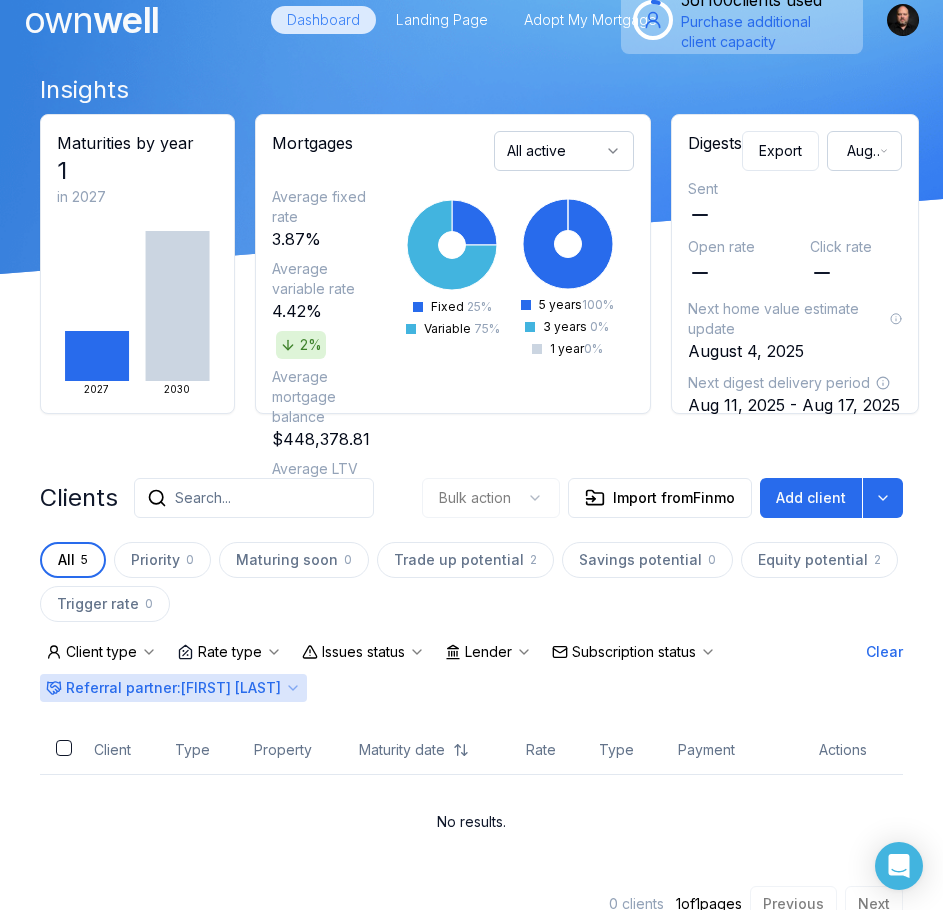 click 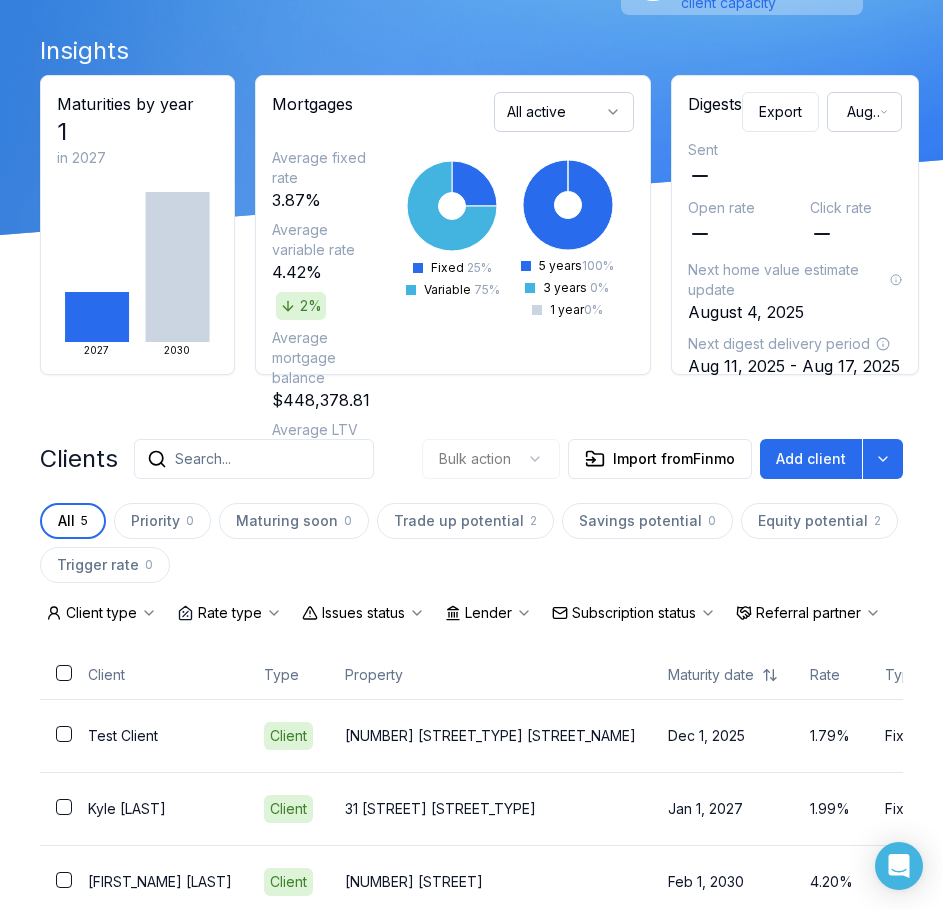 scroll, scrollTop: 100, scrollLeft: 0, axis: vertical 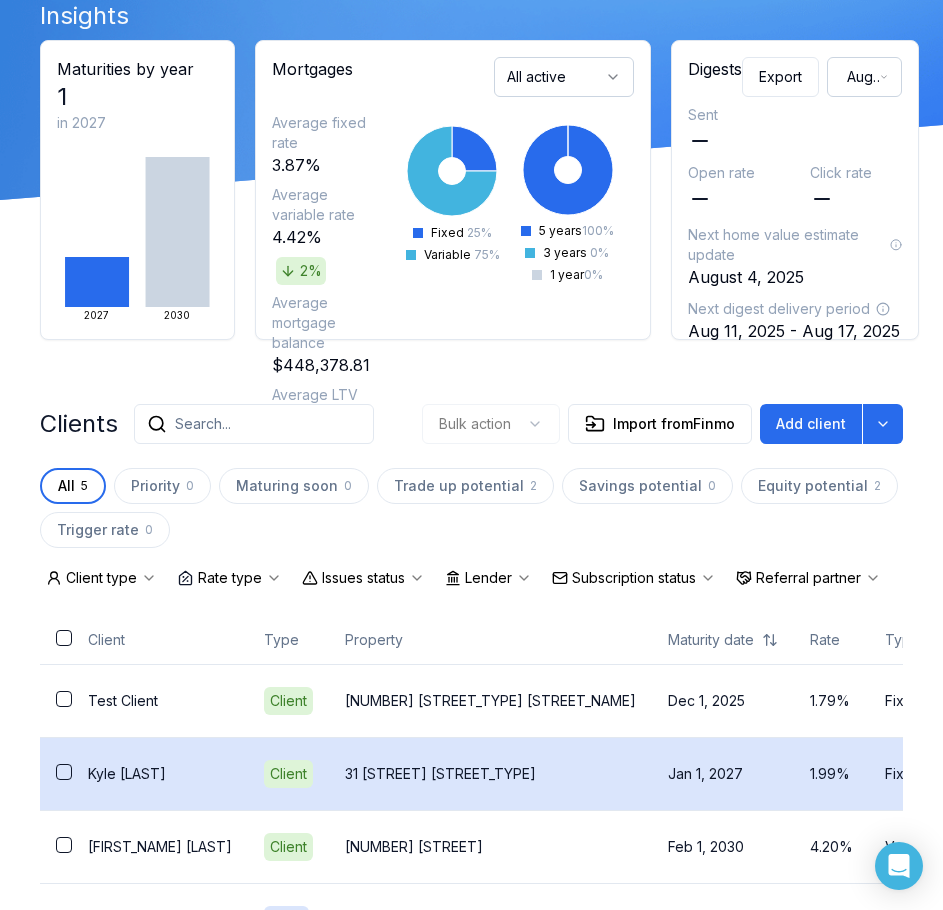 click on "Client" at bounding box center [288, 774] 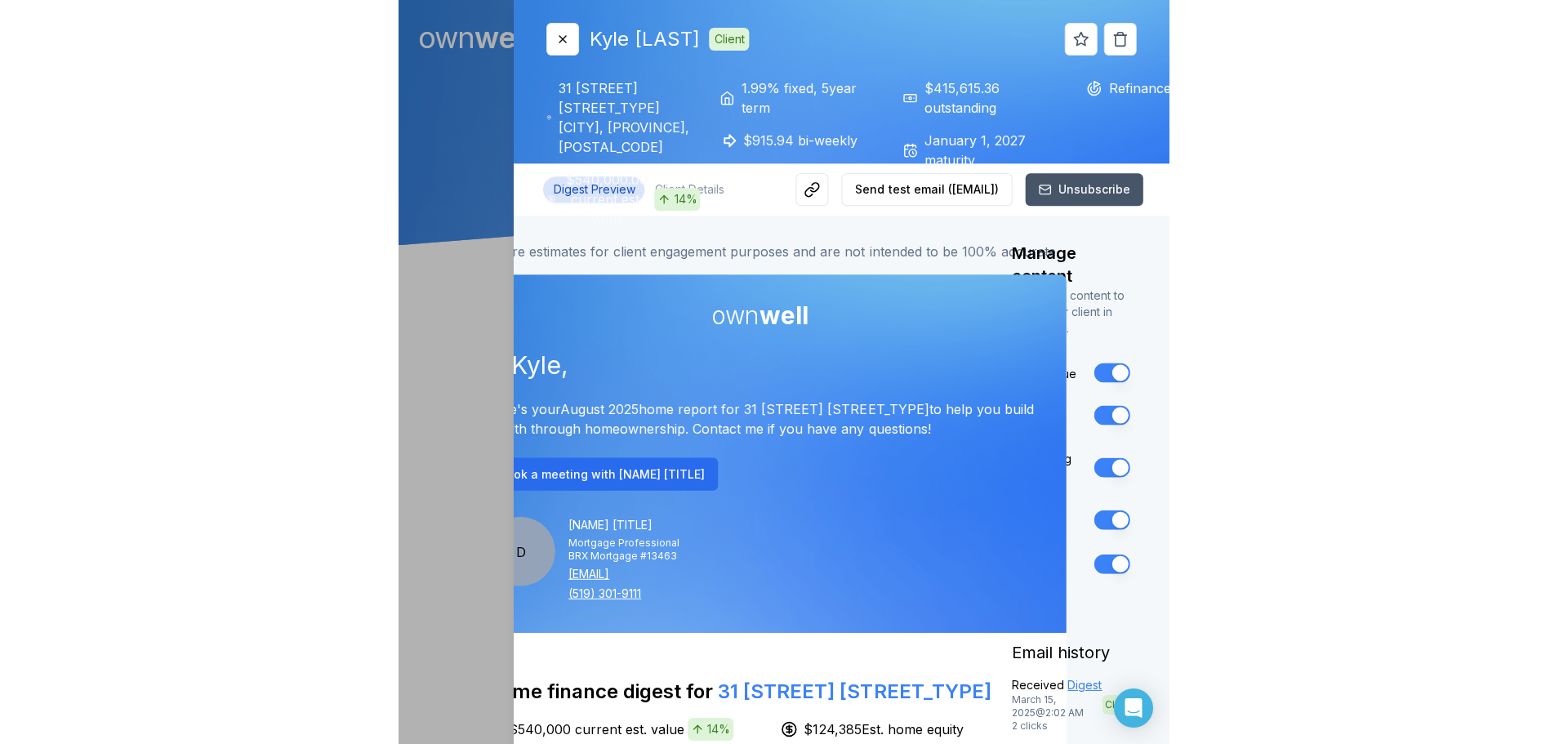 scroll, scrollTop: 0, scrollLeft: 0, axis: both 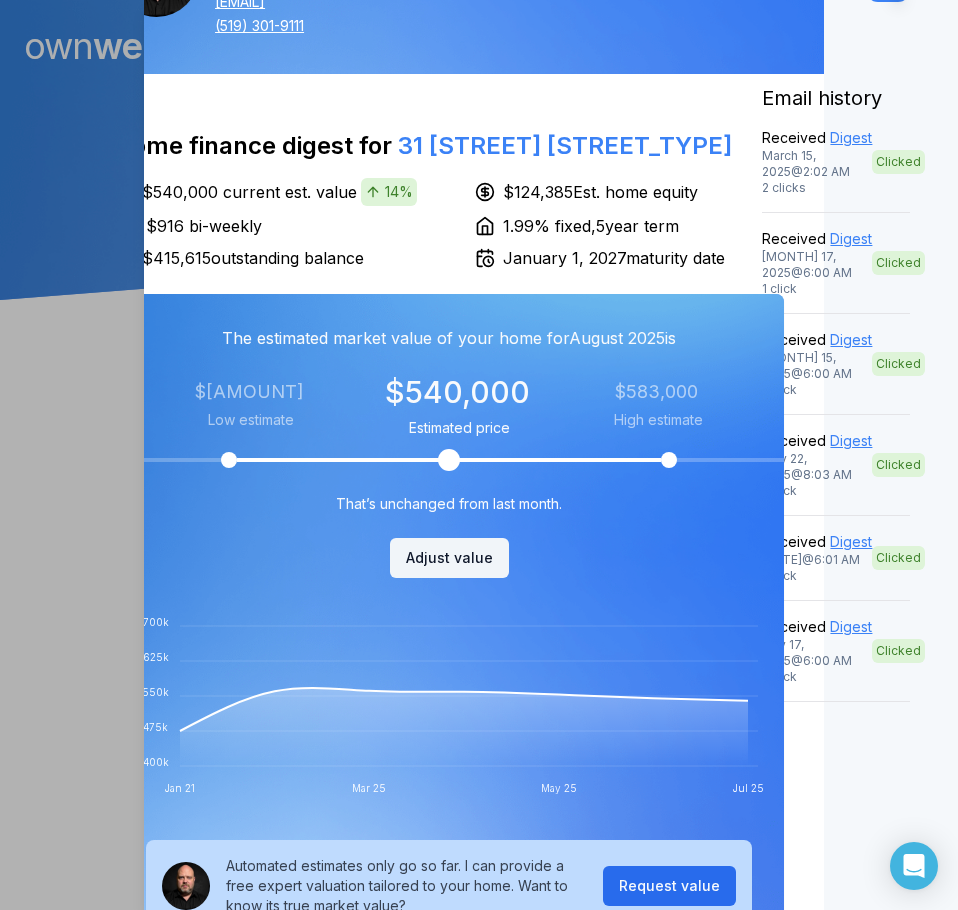 click on "$916   bi-weekly" at bounding box center [290, 226] 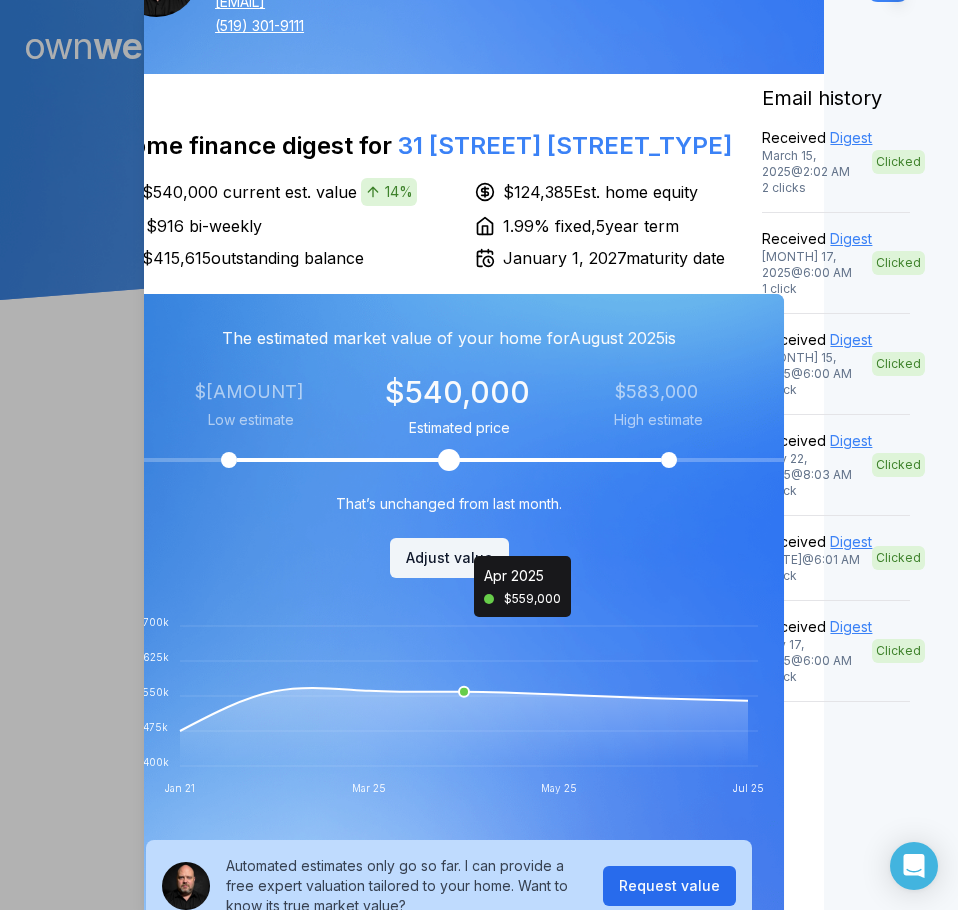 click on "Jan 21 Mar 25 May 25 Jul 25 $400k $475k $550k $625k $700k" 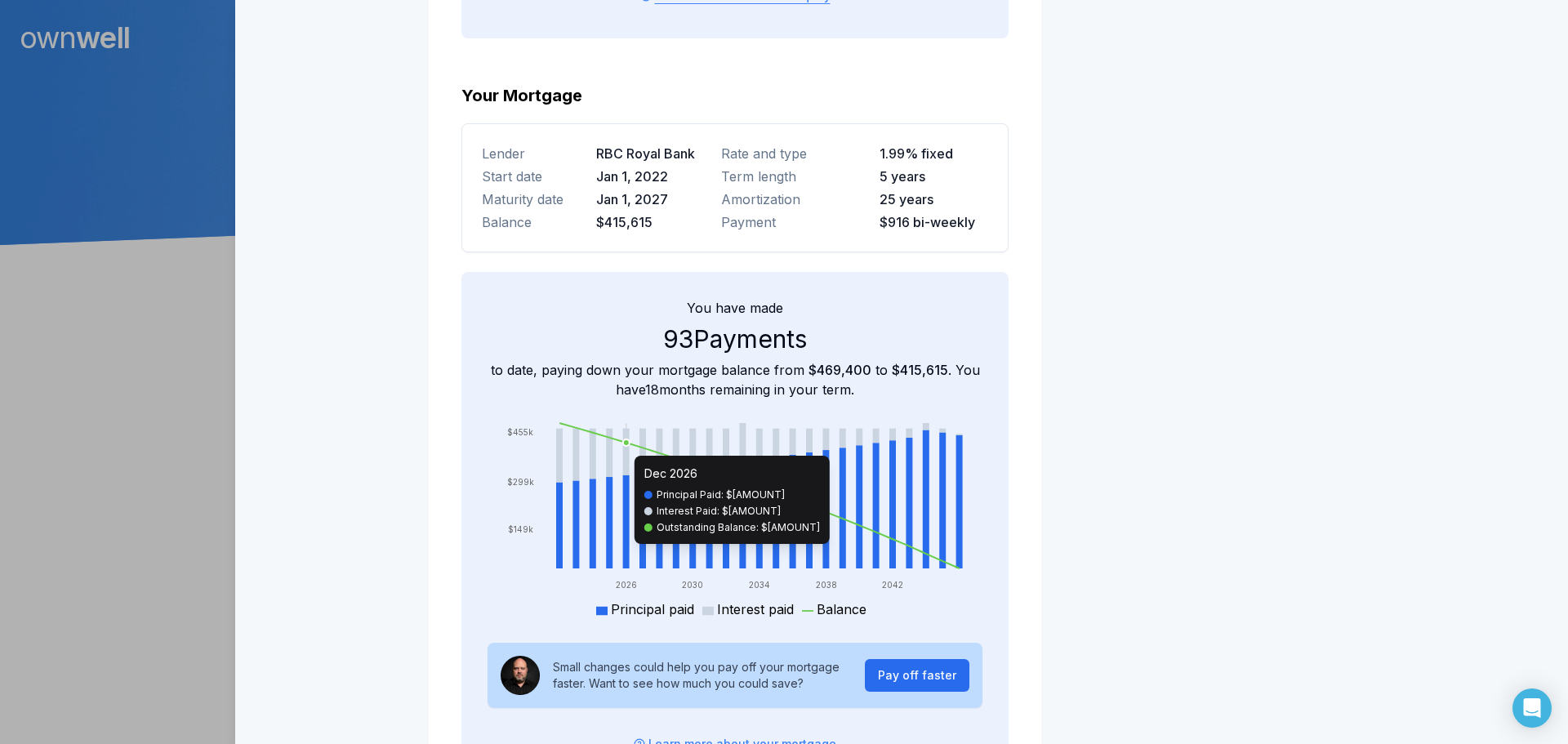 scroll, scrollTop: 2282, scrollLeft: 0, axis: vertical 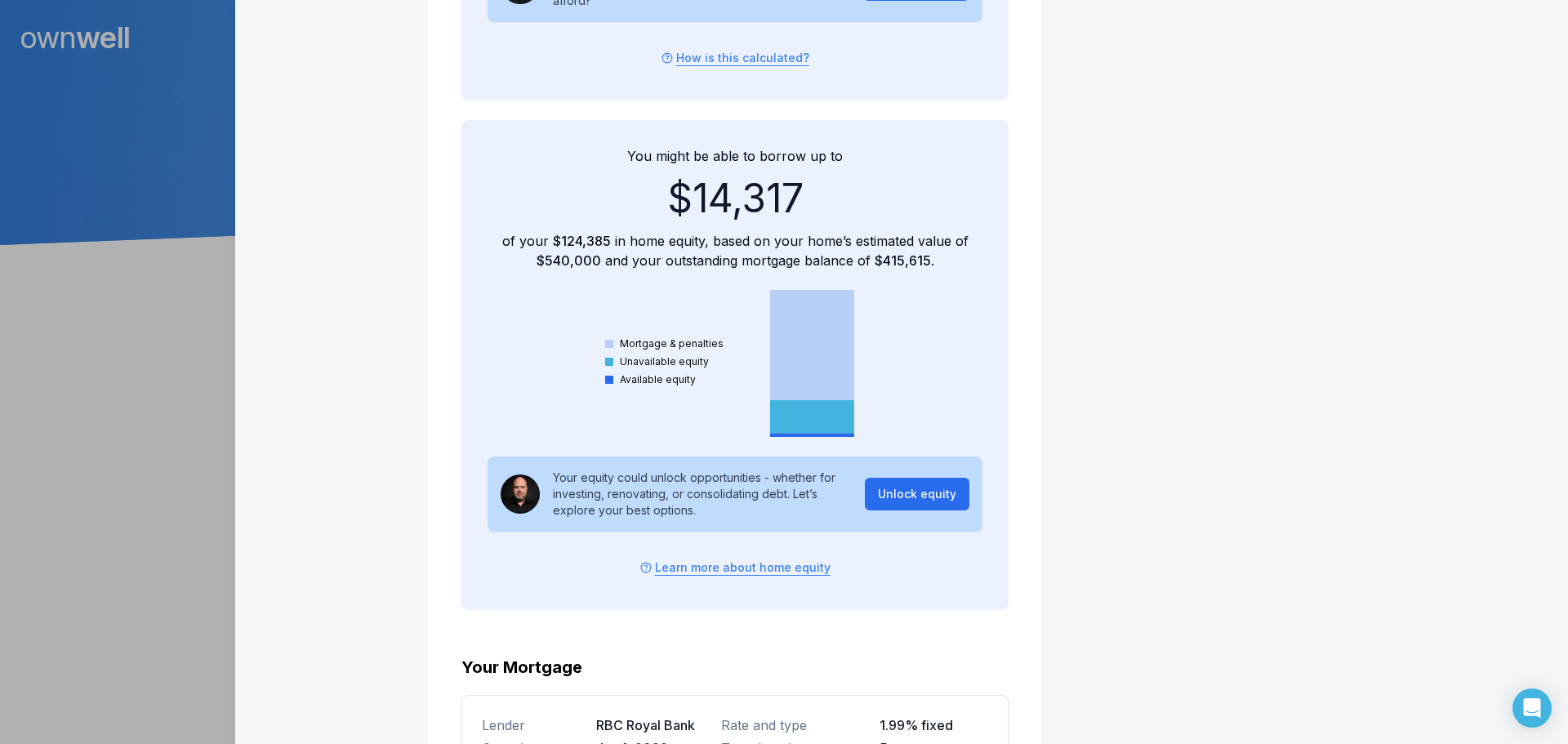 click on "own well Hi  [FIRST] , Here's your  August 2025  home report for   [NUMBER] [STREET]  to help you build wealth through homeownership. Contact me if you have any questions! Book a meeting with David Dietrich Mortgage Agent Level 1 David Dietrich Mortgage Agent Level 1 Mortgage Professional BRX Mortgage #13463 mortgage@daviddietrich.ca (519) 301-9111 Home finance digest for   [NUMBER] [STREET] $540,000   current est. value 14% $124,385  Est. home equity $916   bi-weekly 1.99%   fixed ,  5  year term $415,615  outstanding balance January 1, 2027  maturity date The estimated market value of your home for  August 2025  is $497,000 Low estimate $540,000 Estimated price $583,000 High estimate $540,000 Estimated price $497,000 Low estimate $583,000 High estimate That’s unchanged from last month. Adjust value Jan 21 Mar 25 May 25 Jul 25 $400k $475k $550k $625k $700k That’s unchanged from last month.   Request value Learn about my home price estimate $15,678   18 Current interest Prepayment penalties New interest" at bounding box center [735, -108] 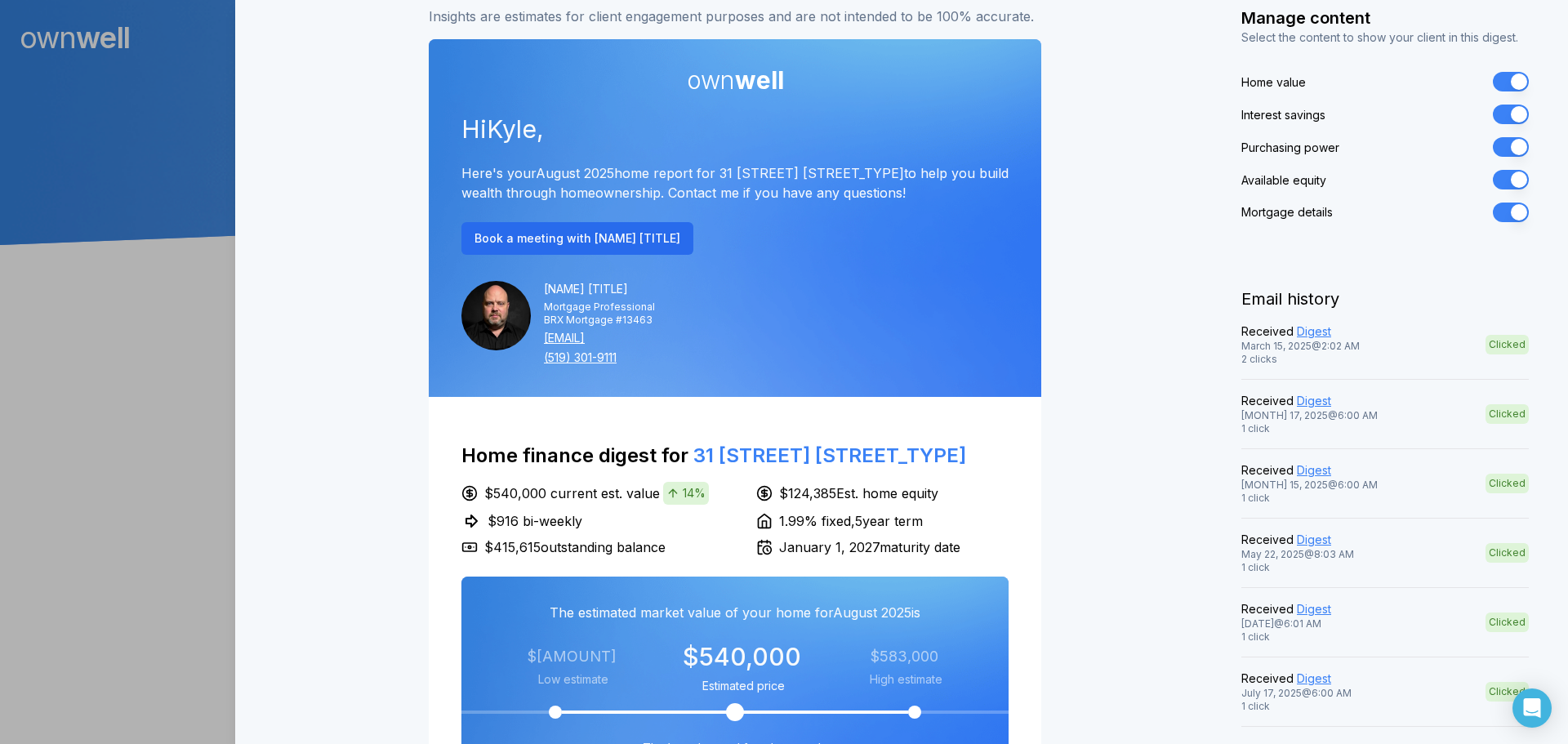 scroll, scrollTop: 245, scrollLeft: 0, axis: vertical 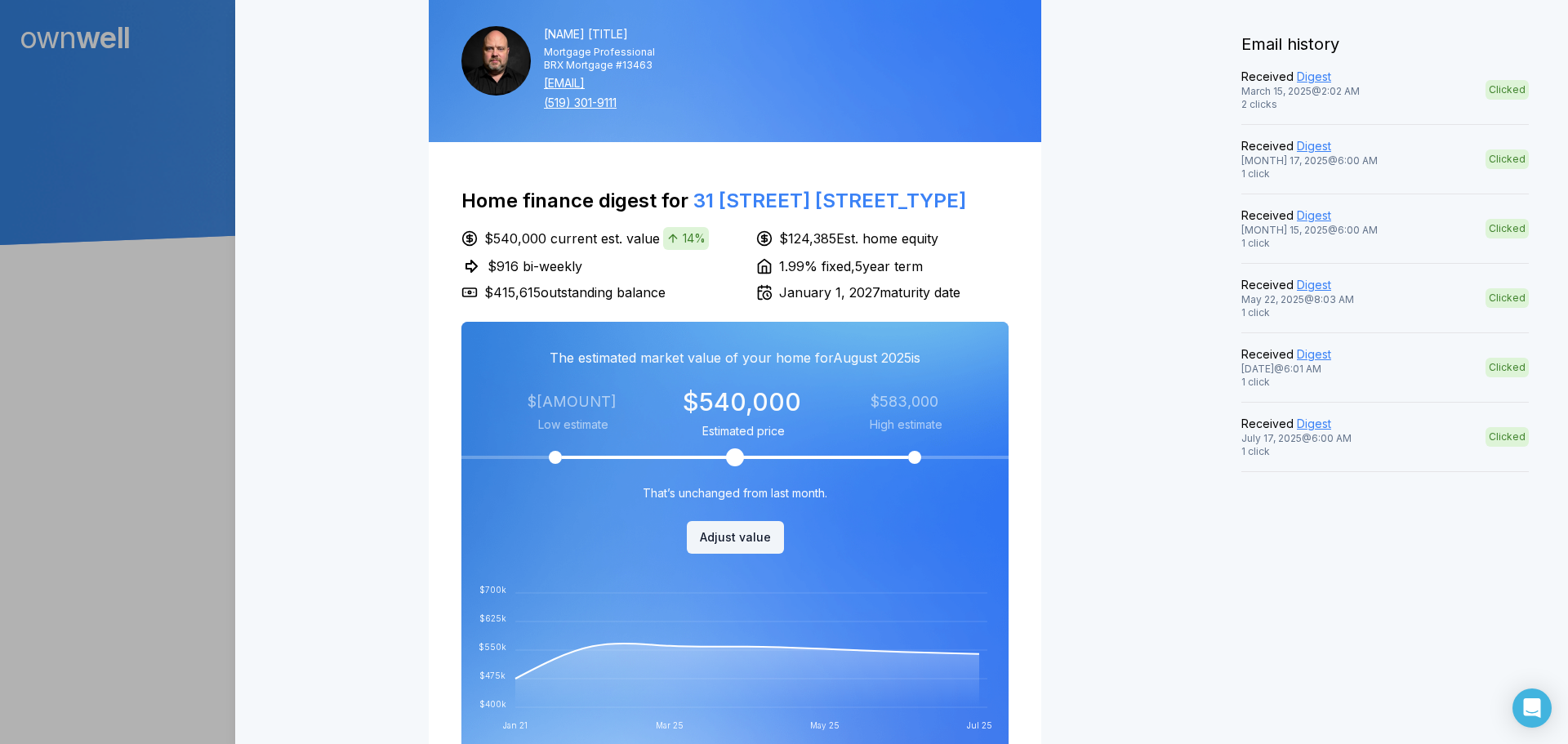 click on "$[AMOUNT]   current est. value 14%" at bounding box center (605, 238) 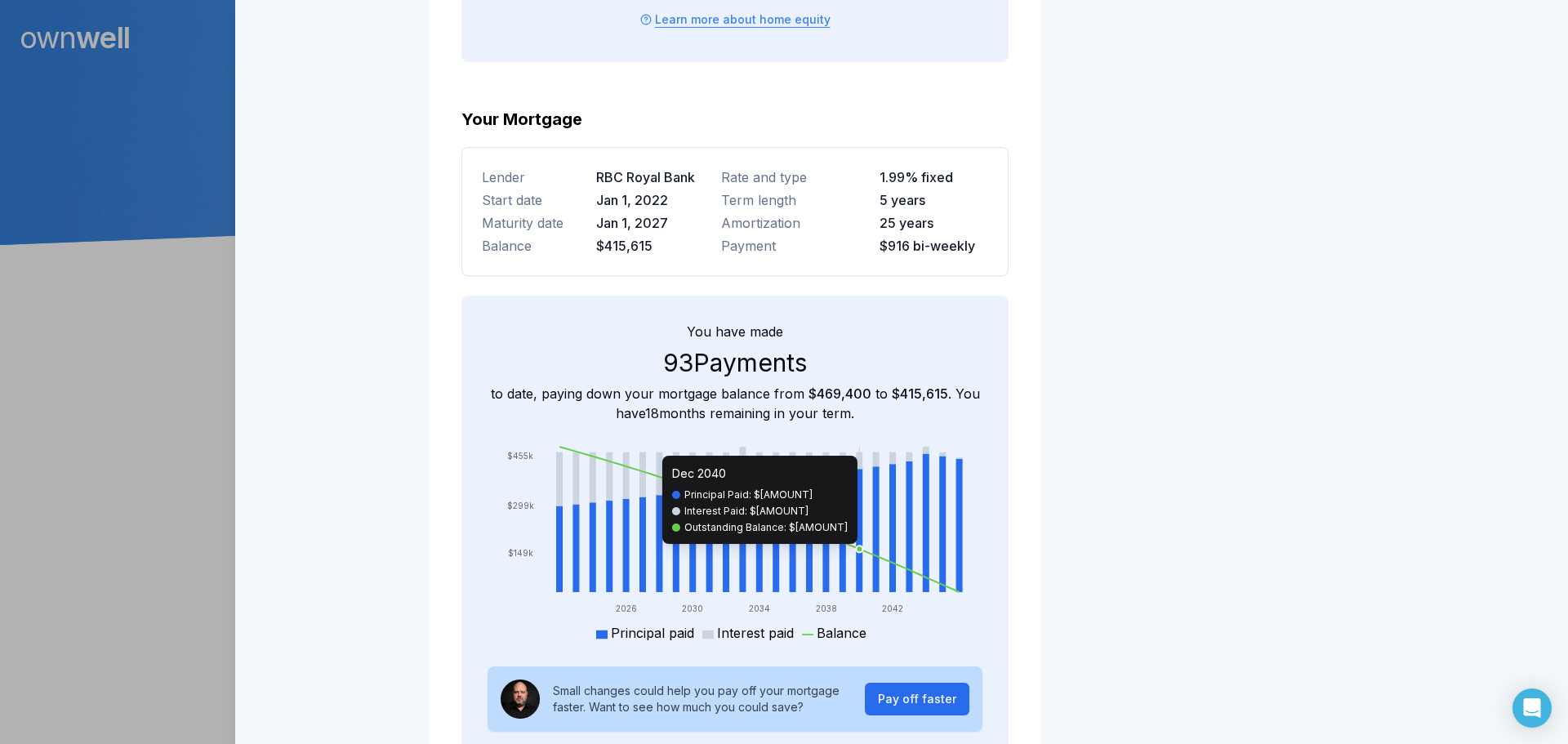 scroll, scrollTop: 2777, scrollLeft: 0, axis: vertical 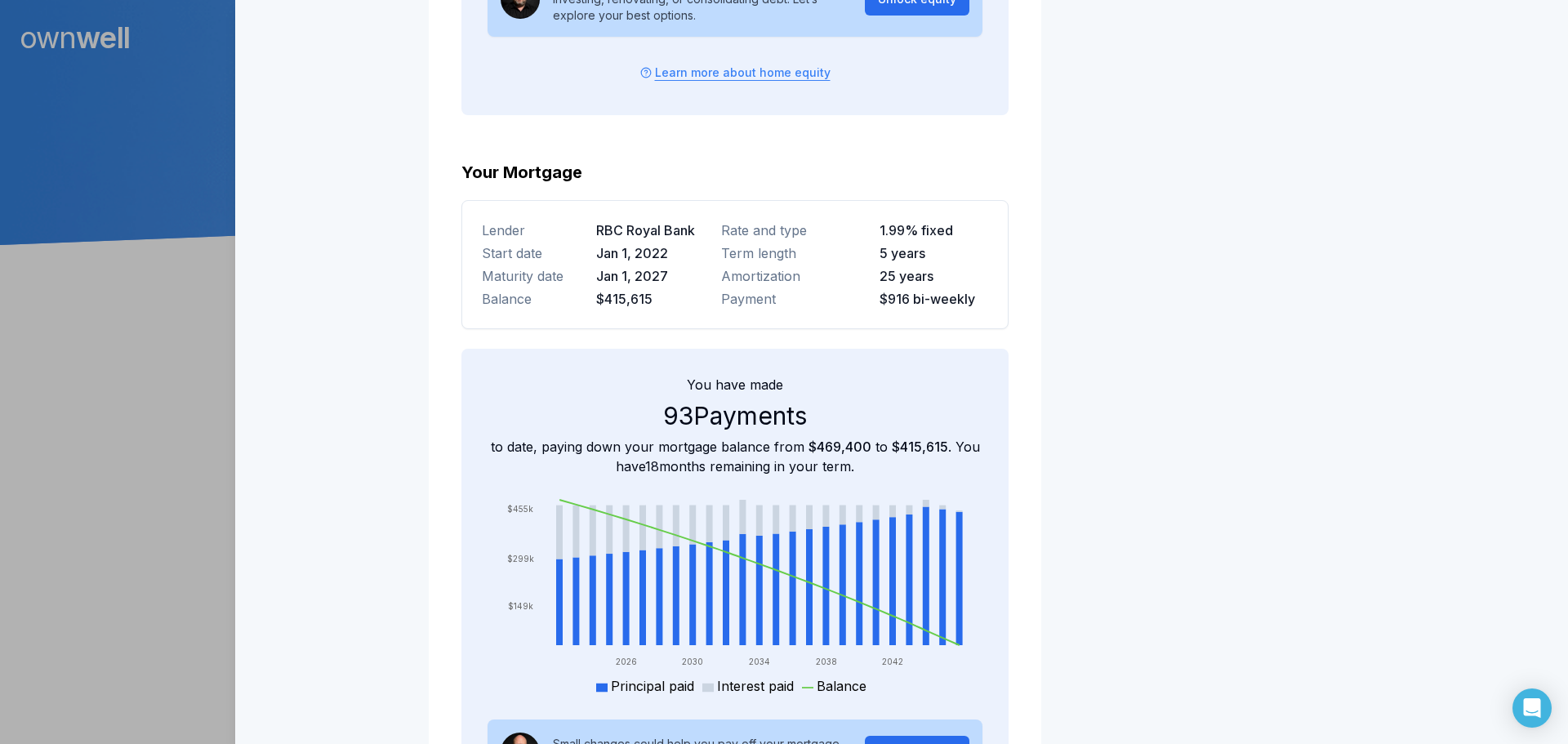 click on "Term length" at bounding box center (799, 253) 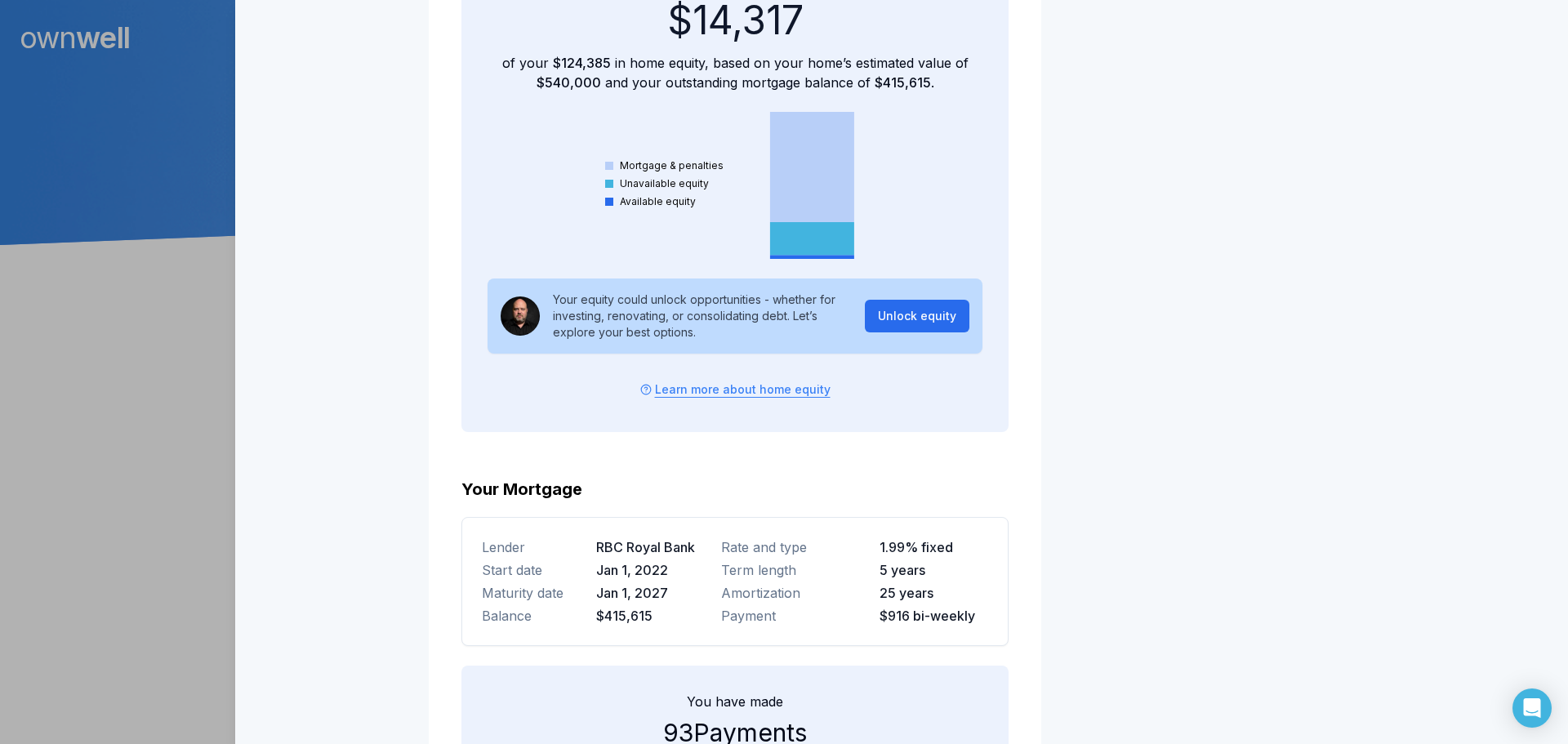 scroll, scrollTop: 2450, scrollLeft: 0, axis: vertical 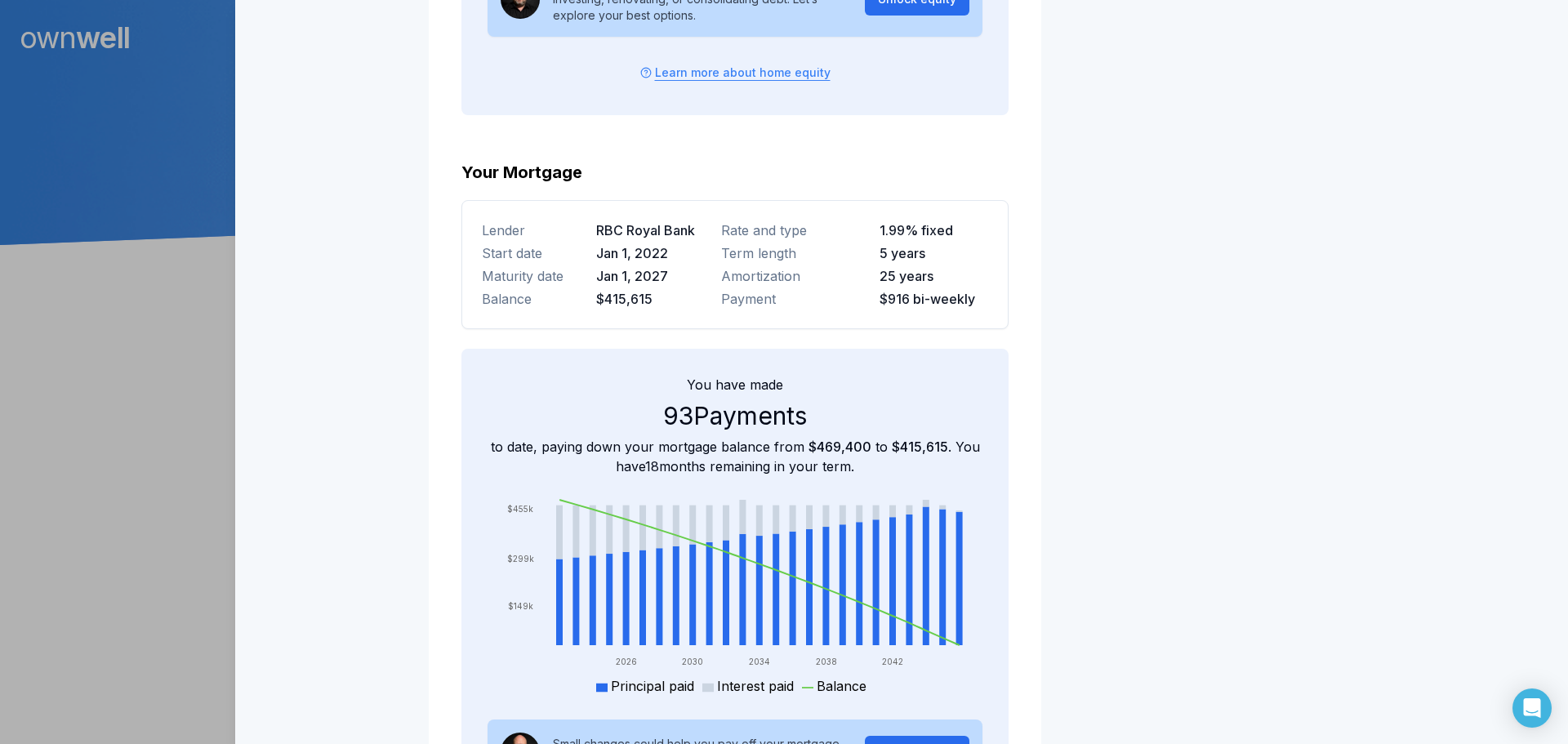 click on "Jan 1, 2027" at bounding box center [652, 276] 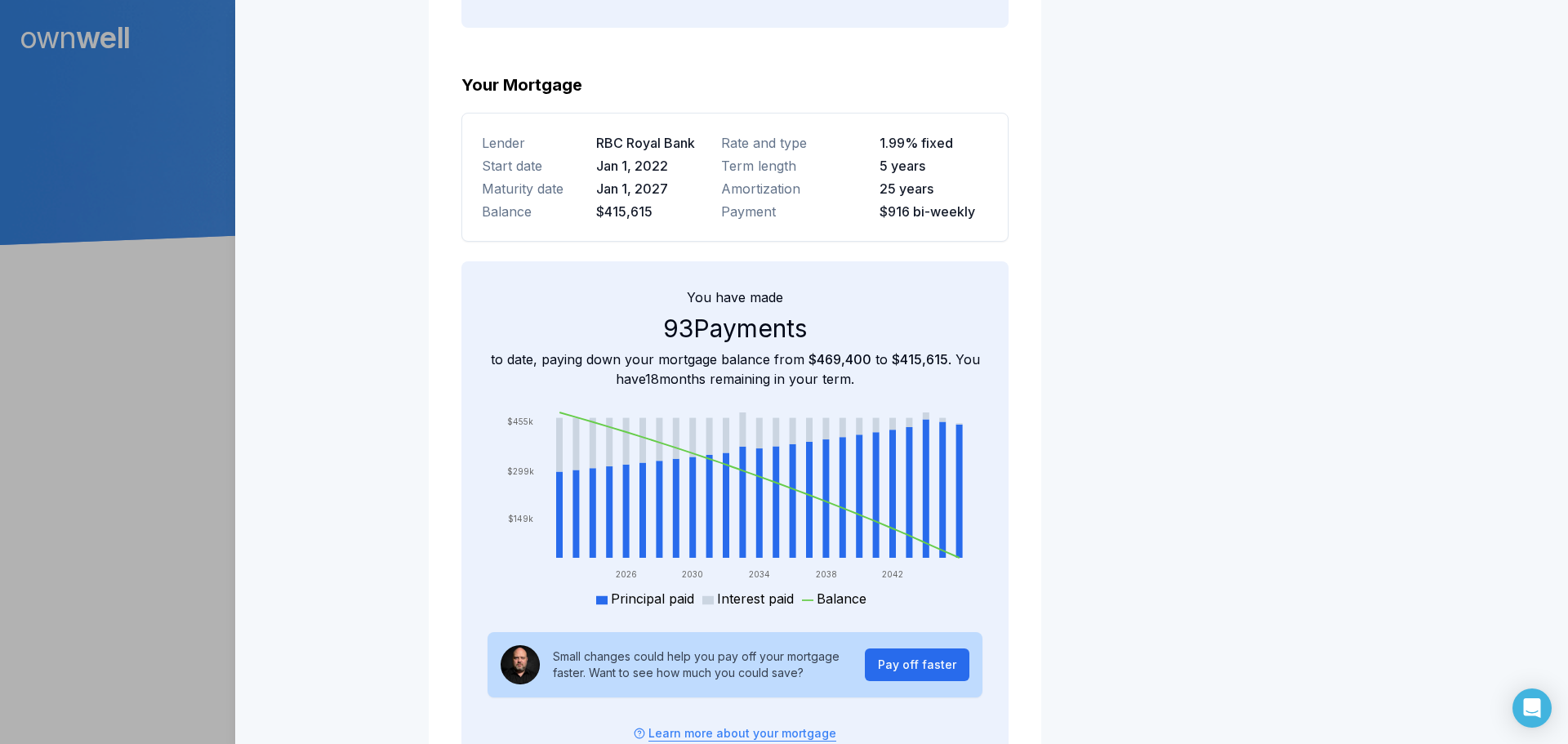 scroll, scrollTop: 2858, scrollLeft: 0, axis: vertical 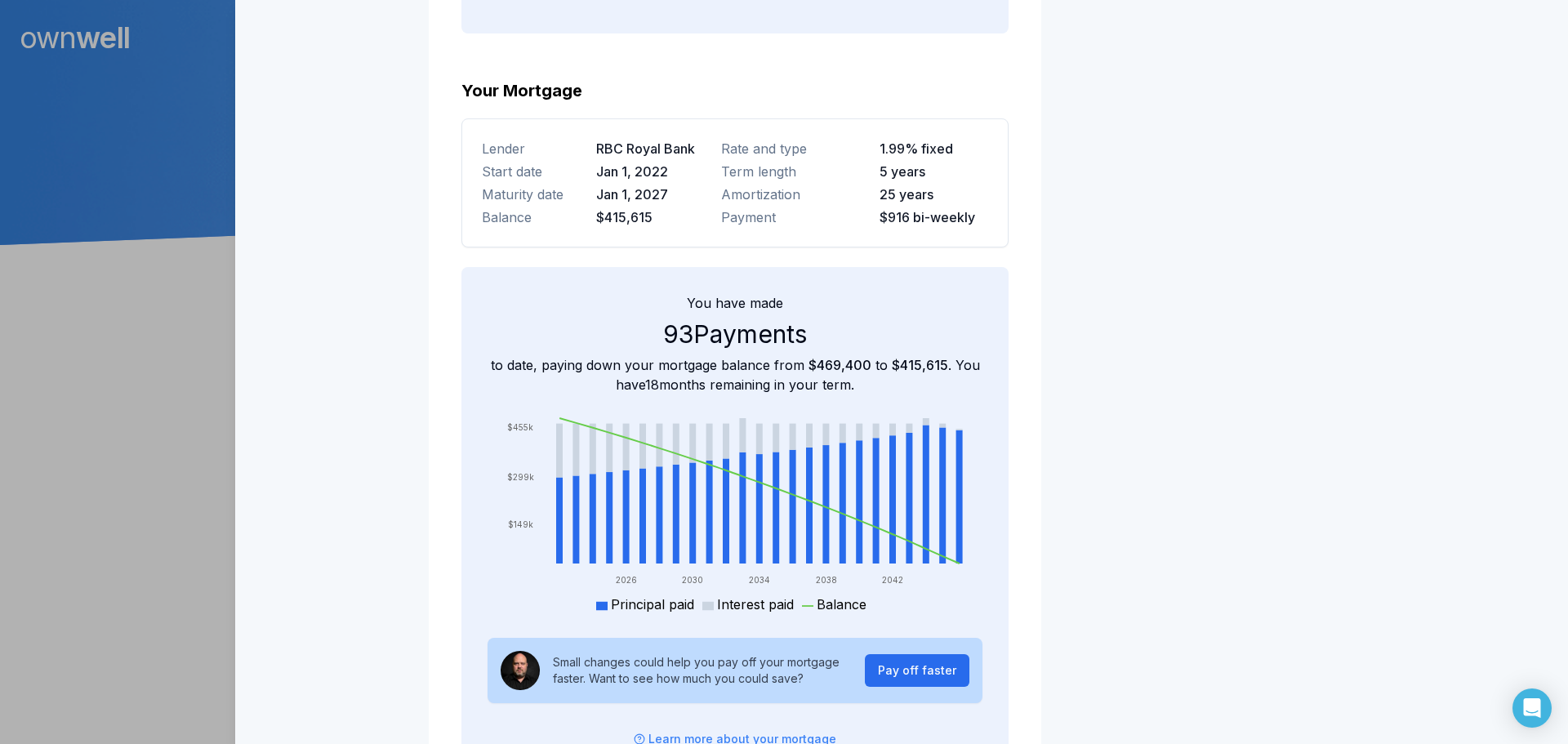 click on "$415,615" at bounding box center (652, 217) 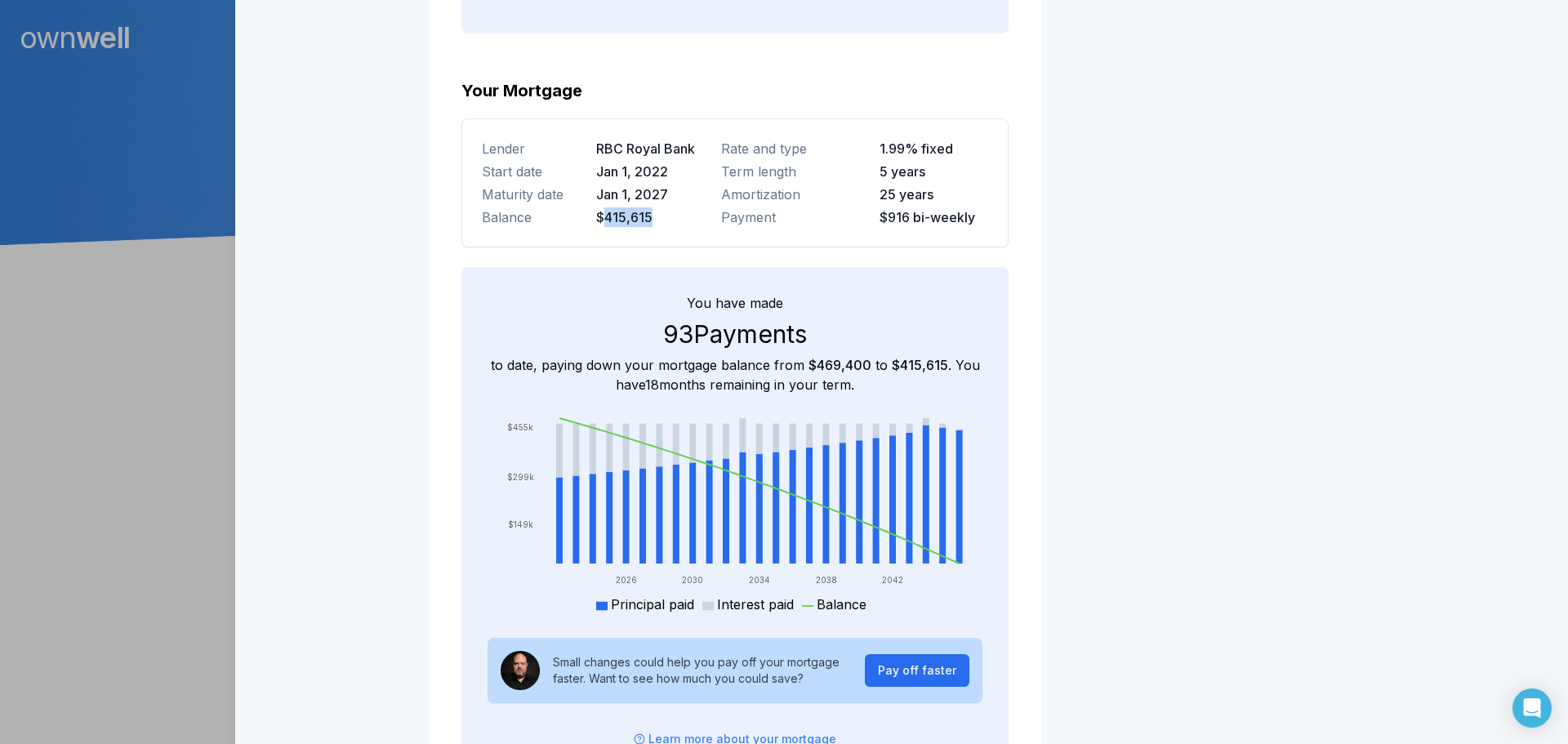 click on "$415,615" at bounding box center [652, 217] 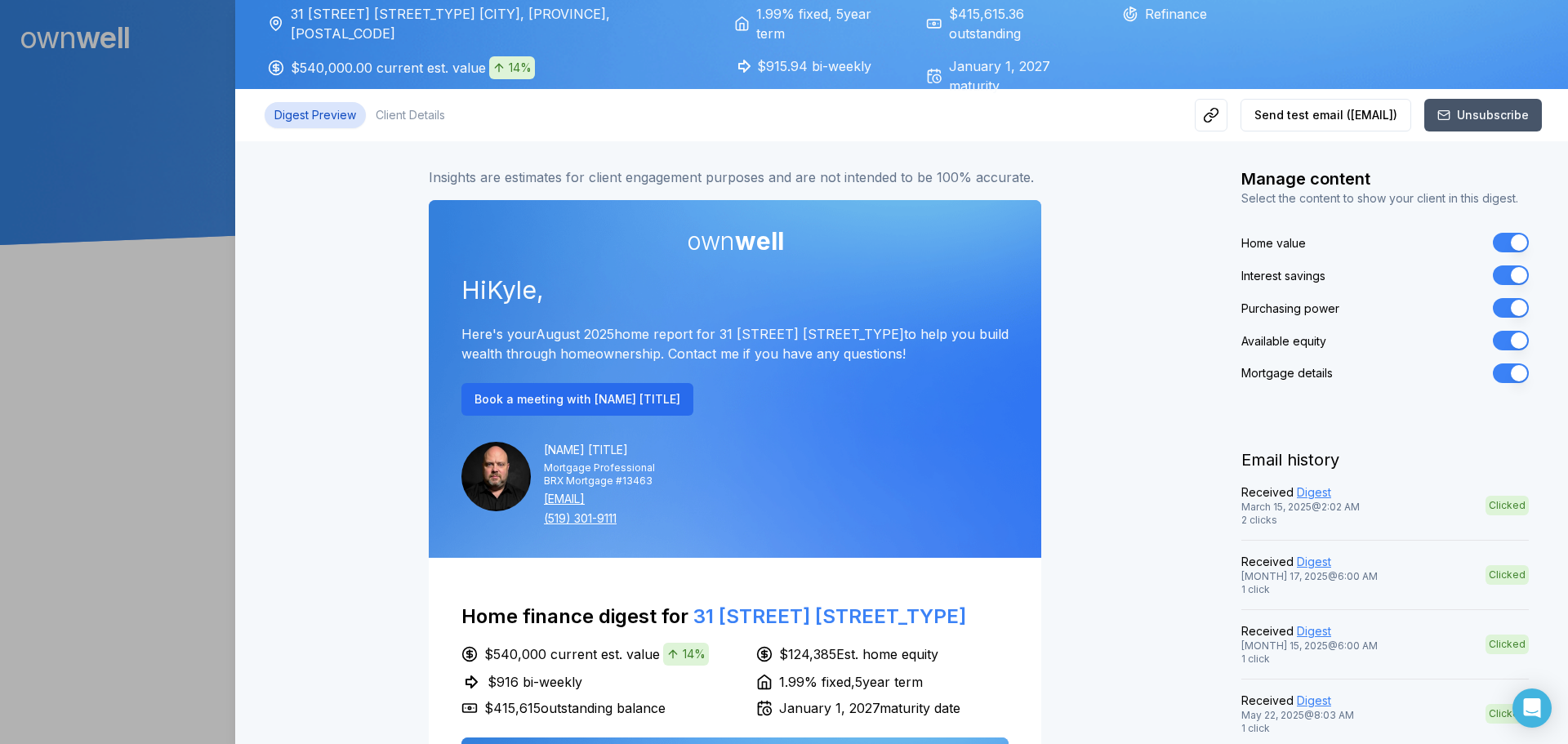 scroll, scrollTop: 0, scrollLeft: 0, axis: both 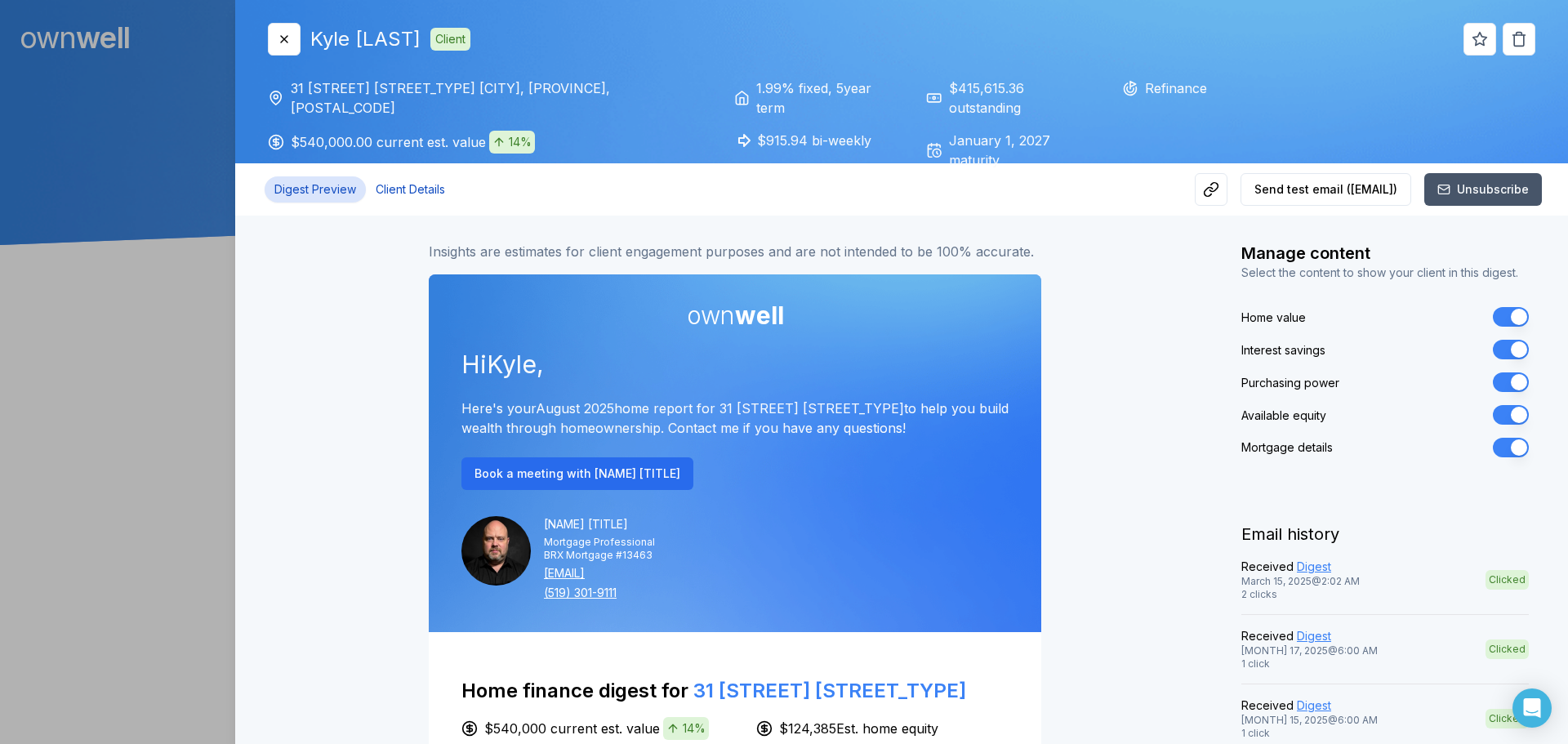 click on "Client Details" at bounding box center (410, 189) 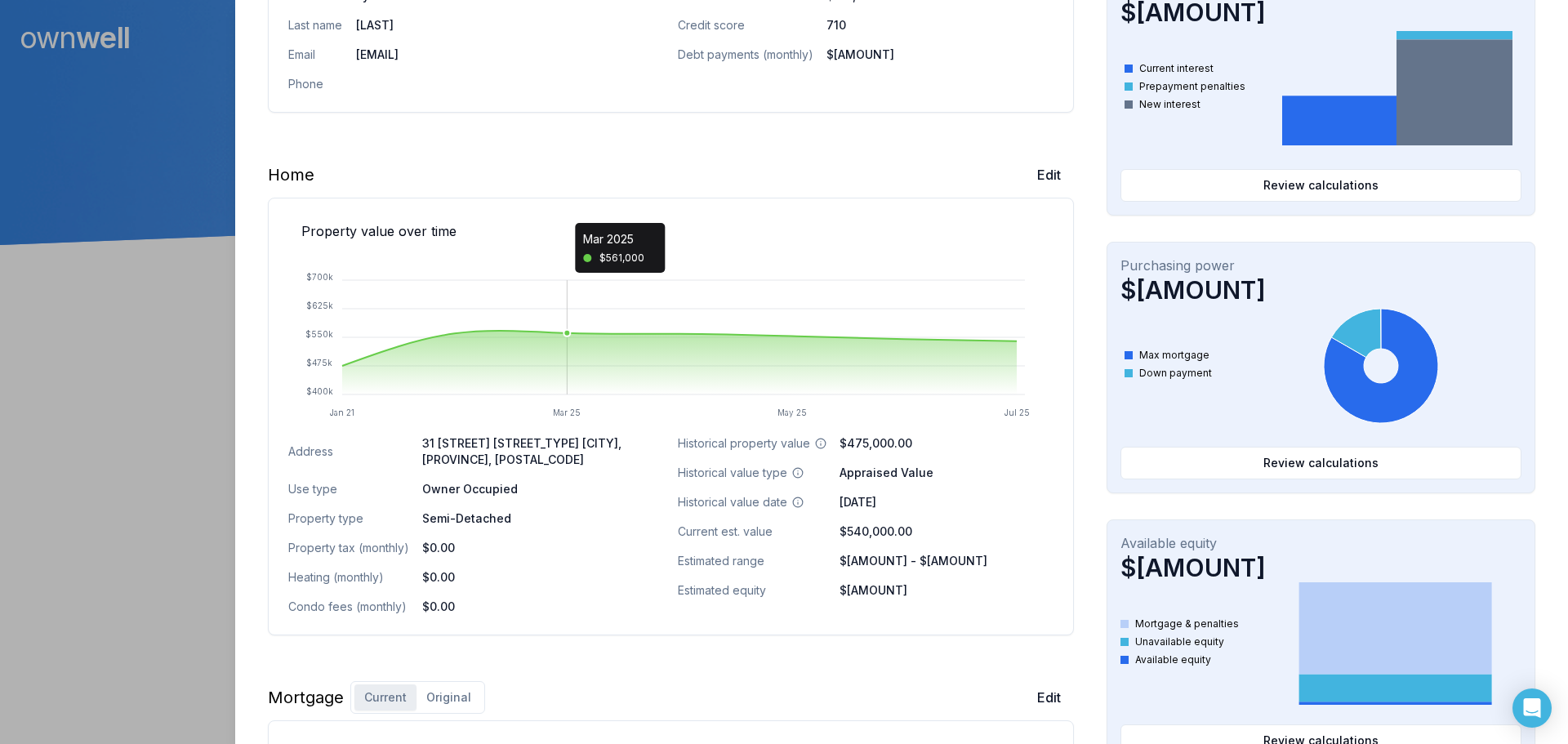 scroll, scrollTop: 408, scrollLeft: 0, axis: vertical 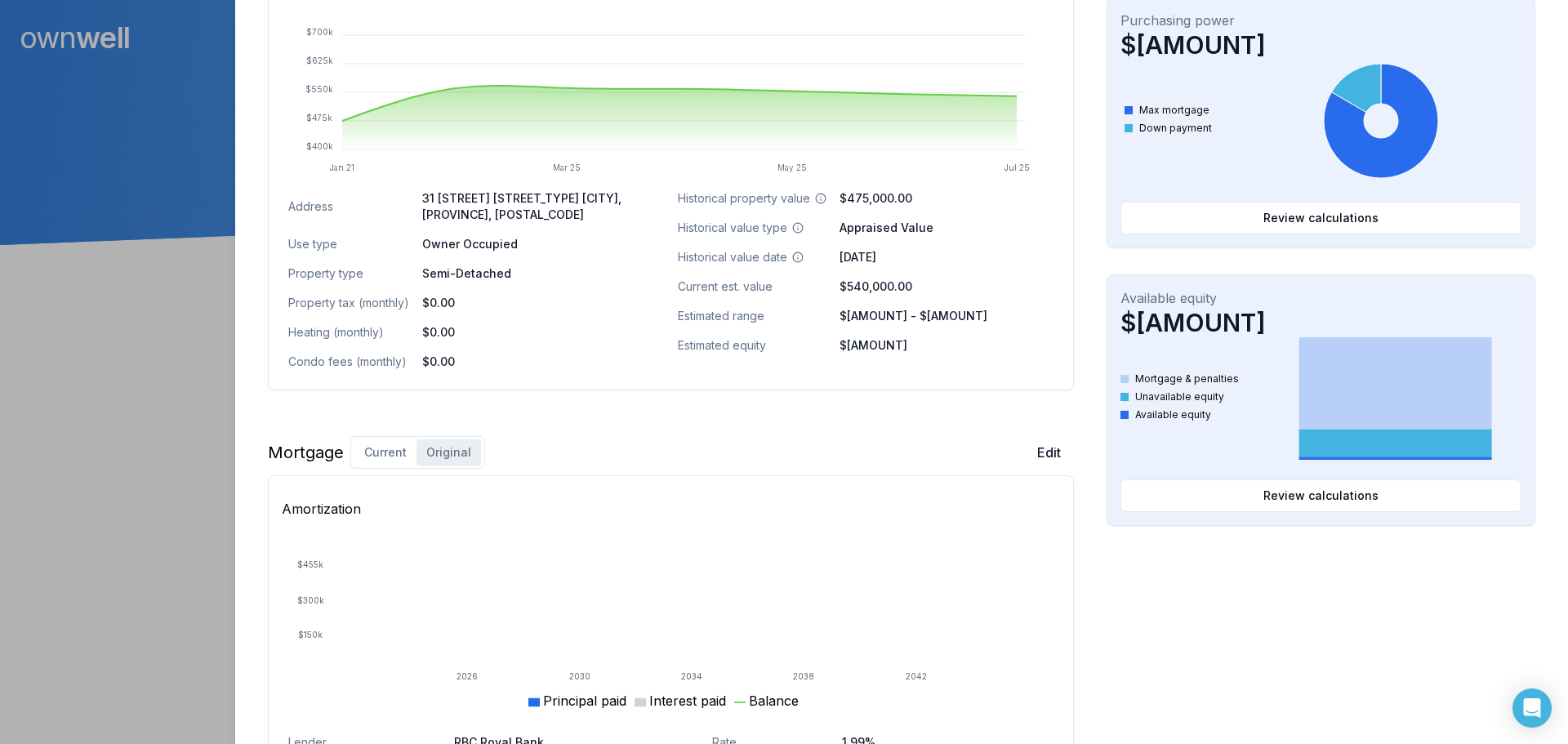 click on "Original" at bounding box center (448, 452) 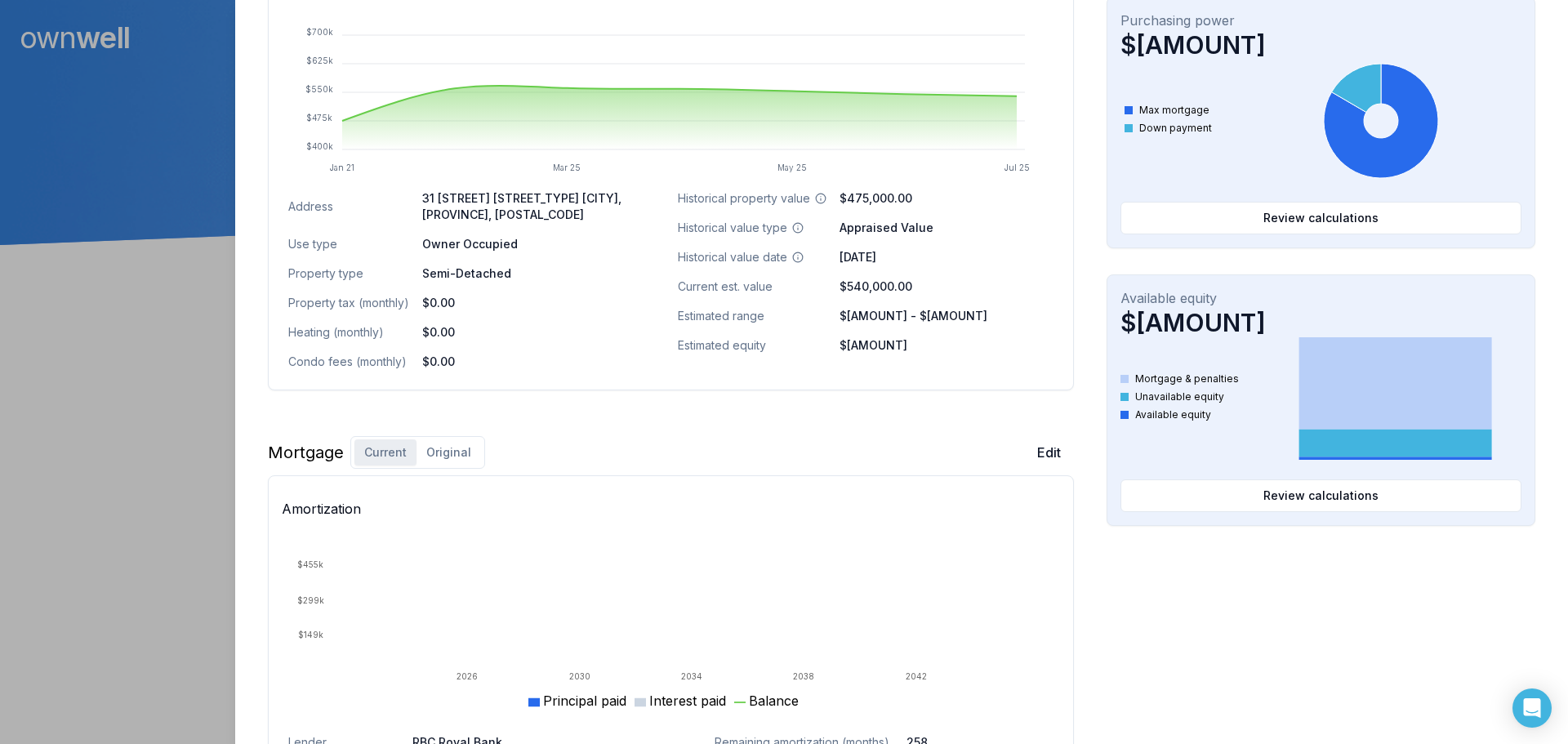 click on "Current" at bounding box center (385, 452) 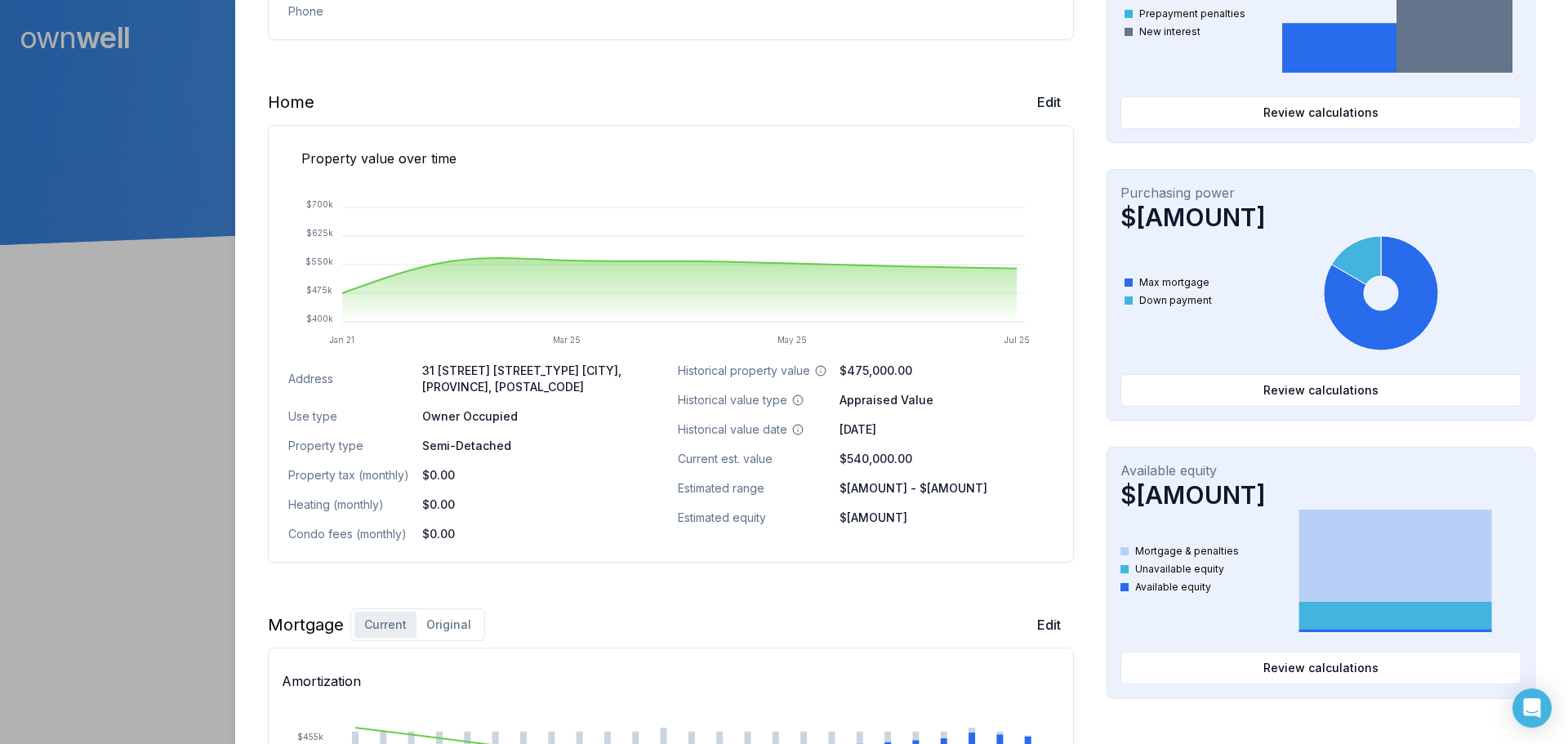scroll, scrollTop: 483, scrollLeft: 0, axis: vertical 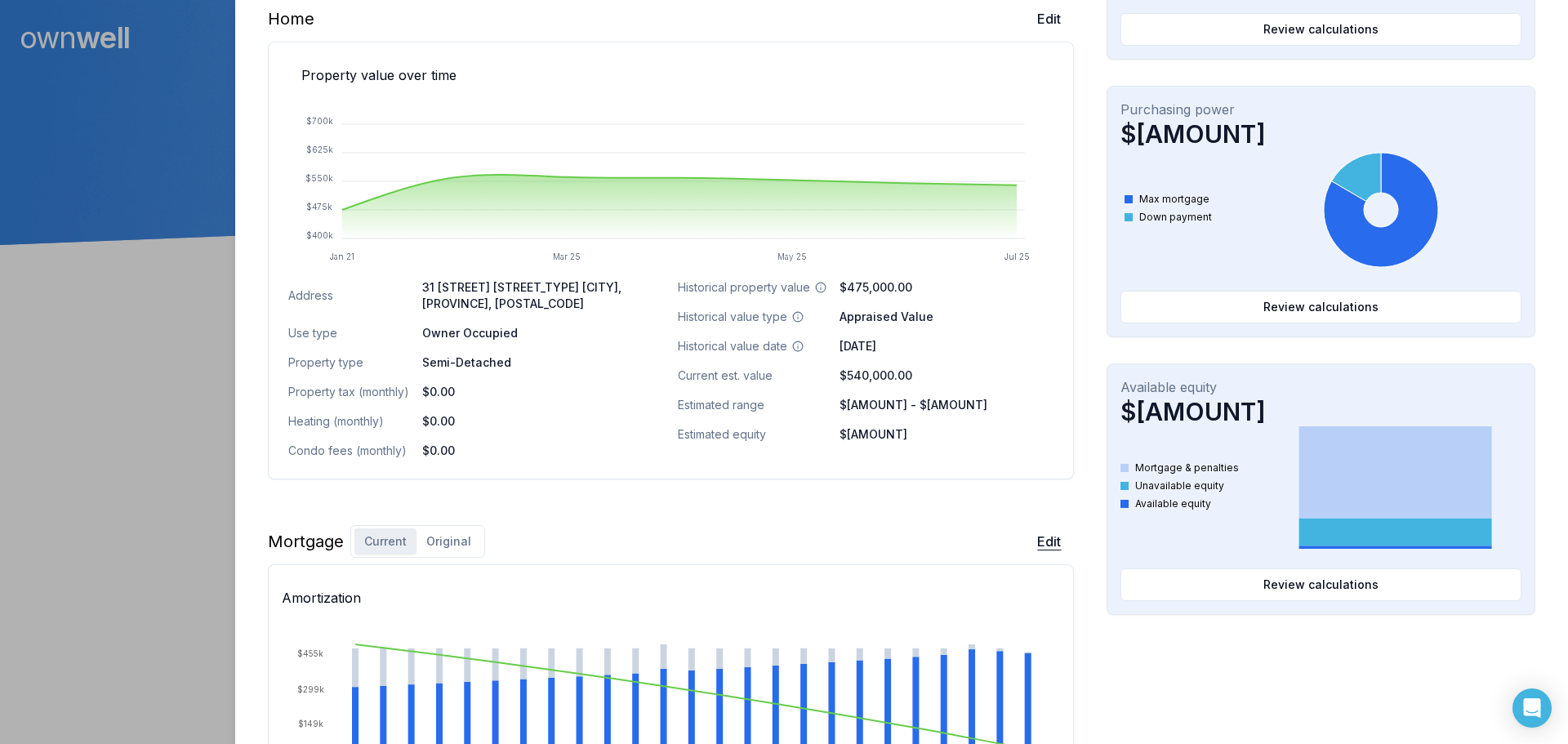 click on "Edit" at bounding box center (1049, 541) 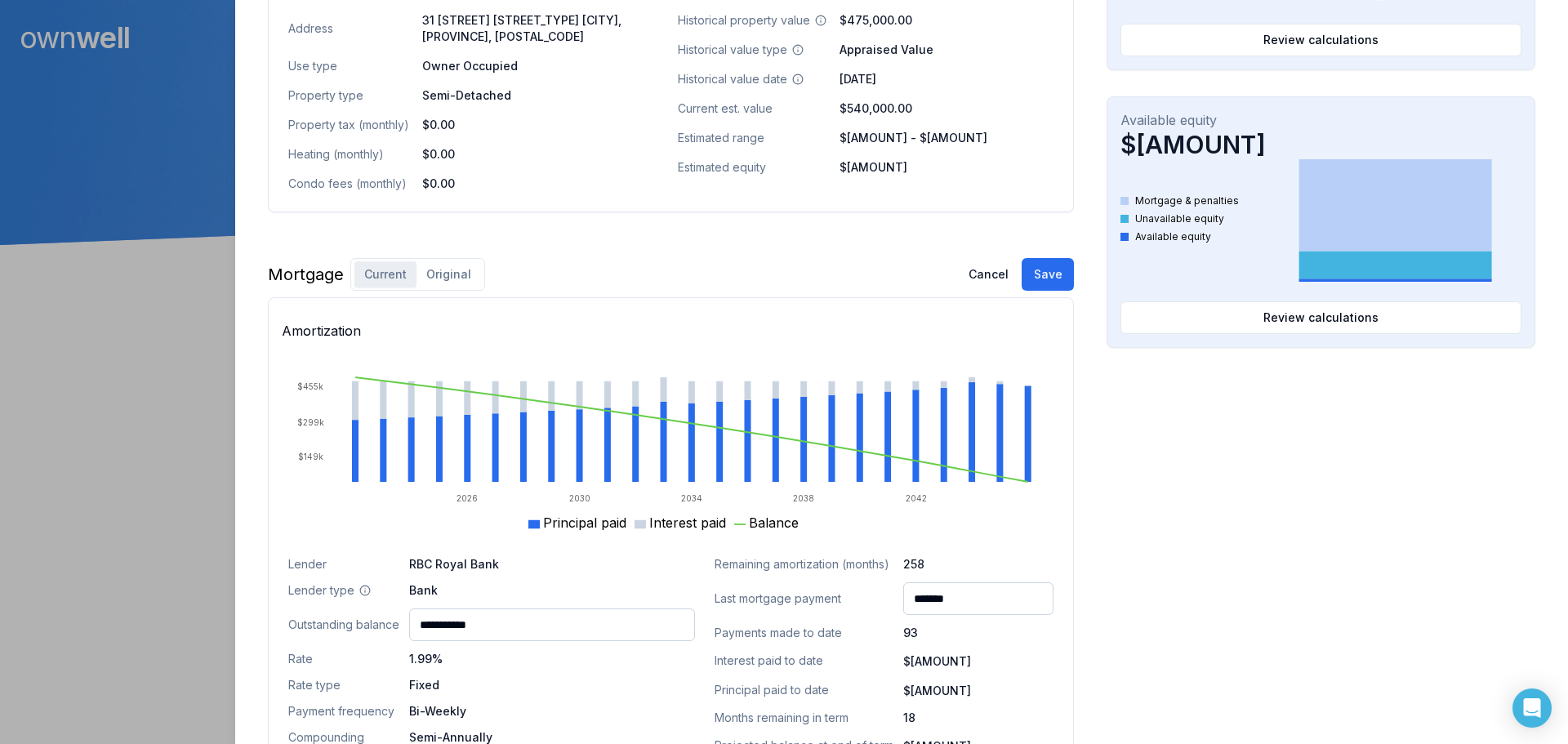 scroll, scrollTop: 728, scrollLeft: 0, axis: vertical 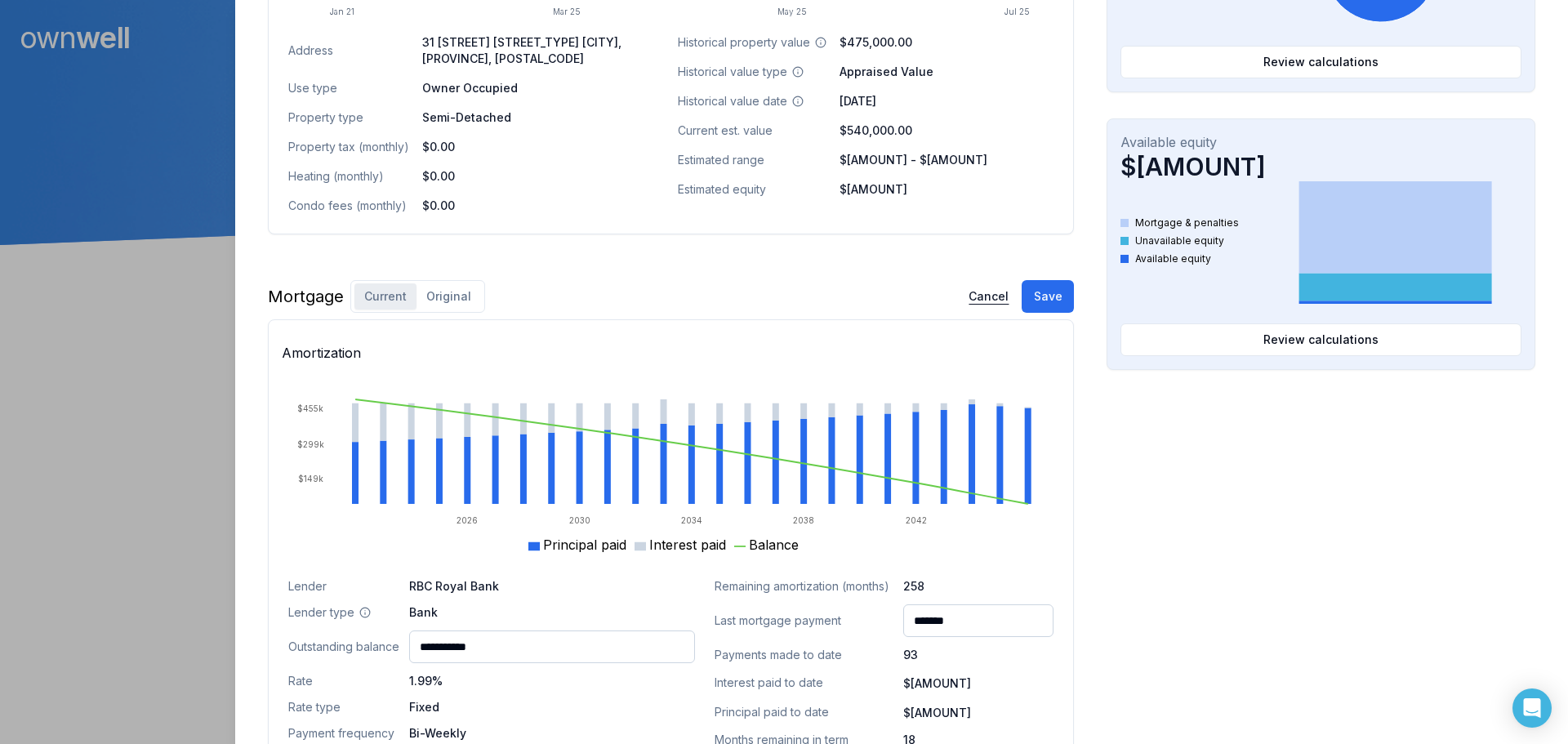 click on "Cancel" at bounding box center (988, 296) 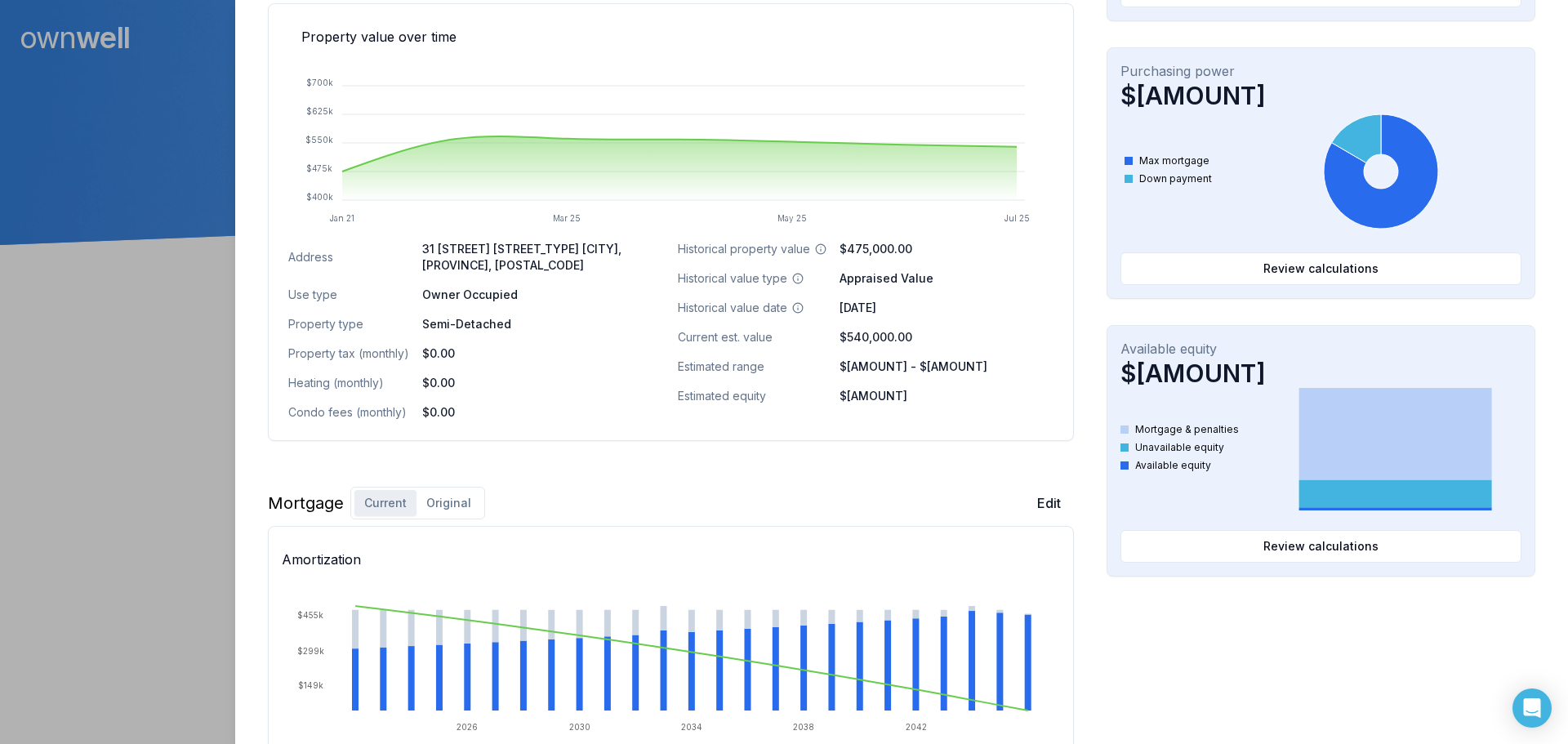 scroll, scrollTop: 483, scrollLeft: 0, axis: vertical 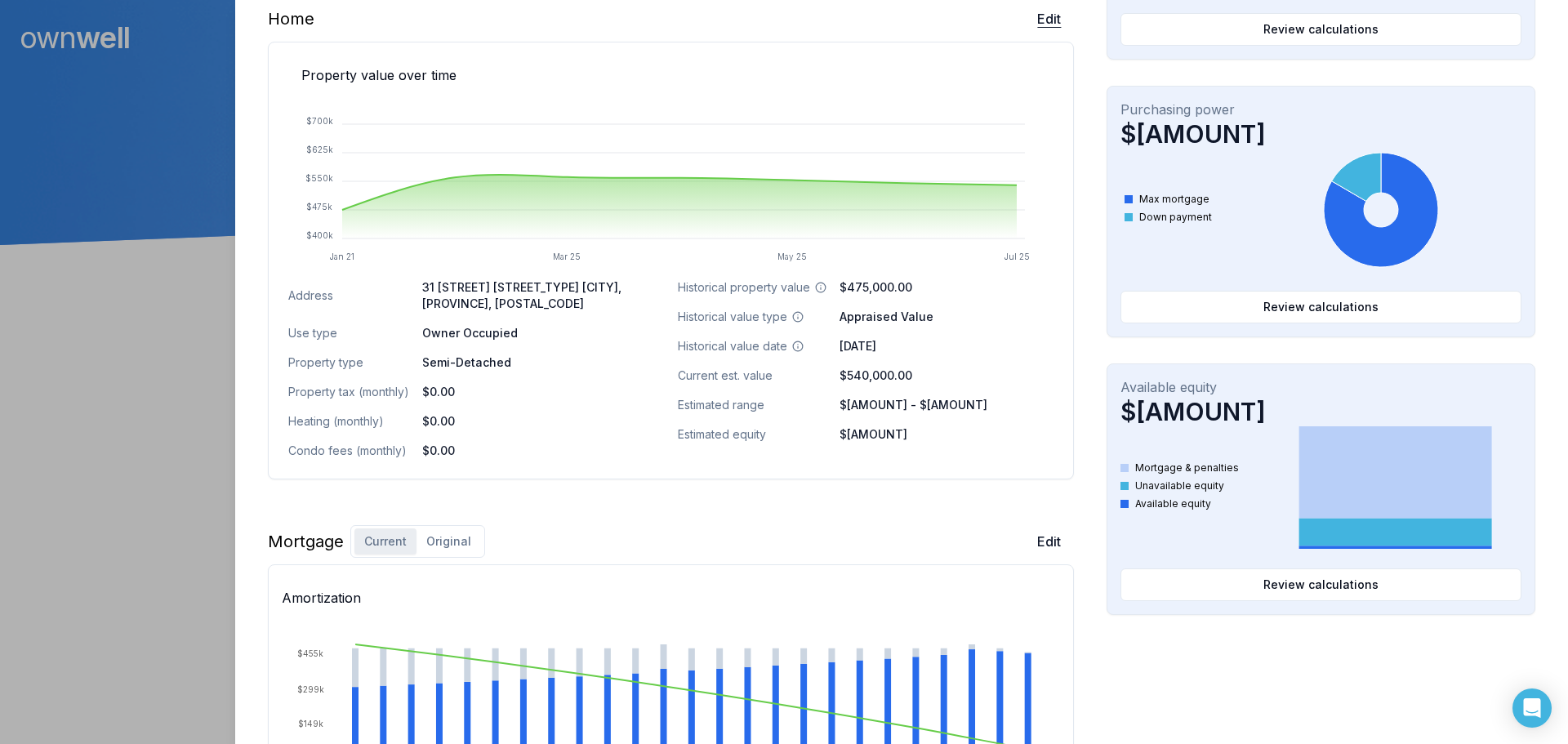 click on "Edit" at bounding box center [1049, 19] 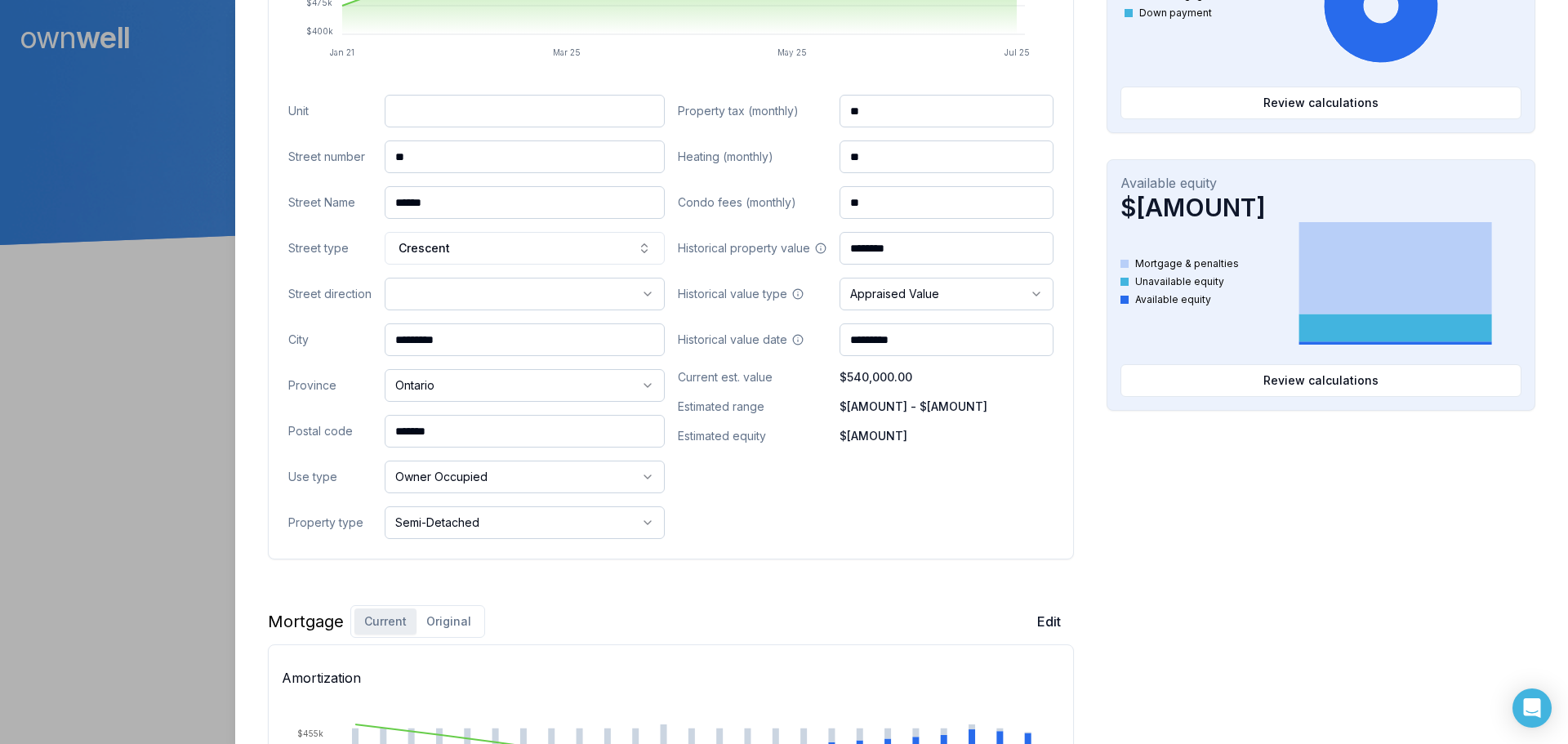 scroll, scrollTop: 728, scrollLeft: 0, axis: vertical 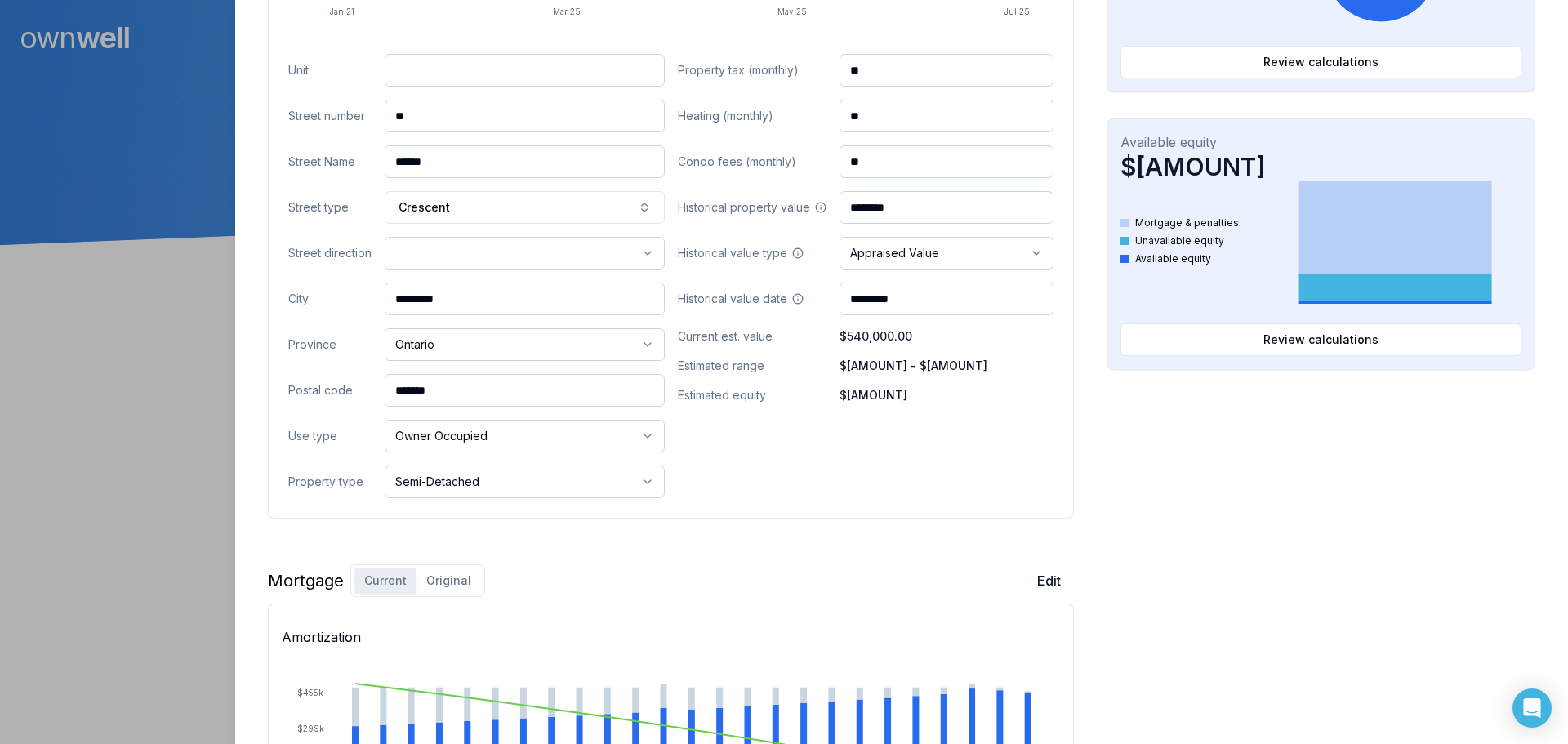 click on "*********" at bounding box center [947, 299] 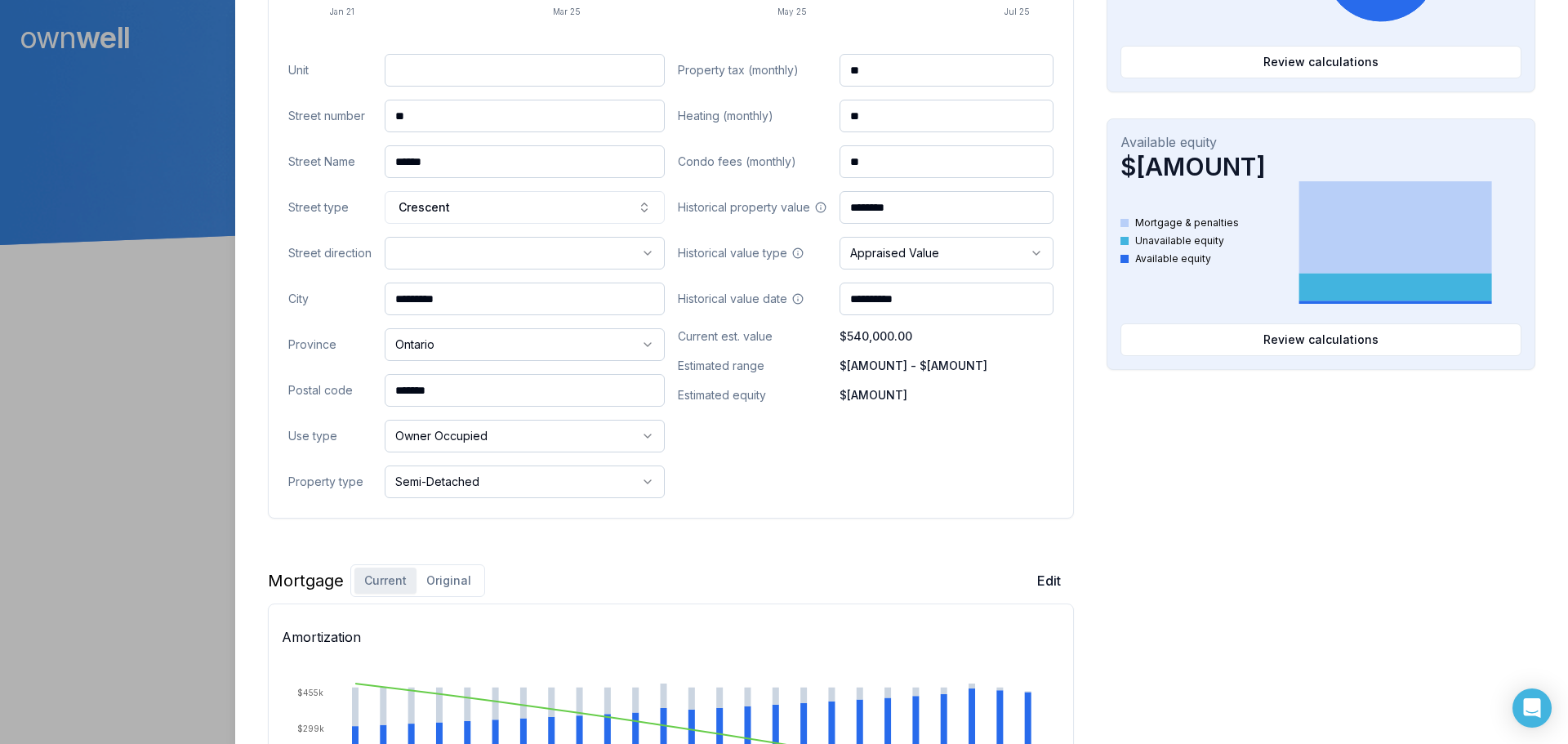 type on "**********" 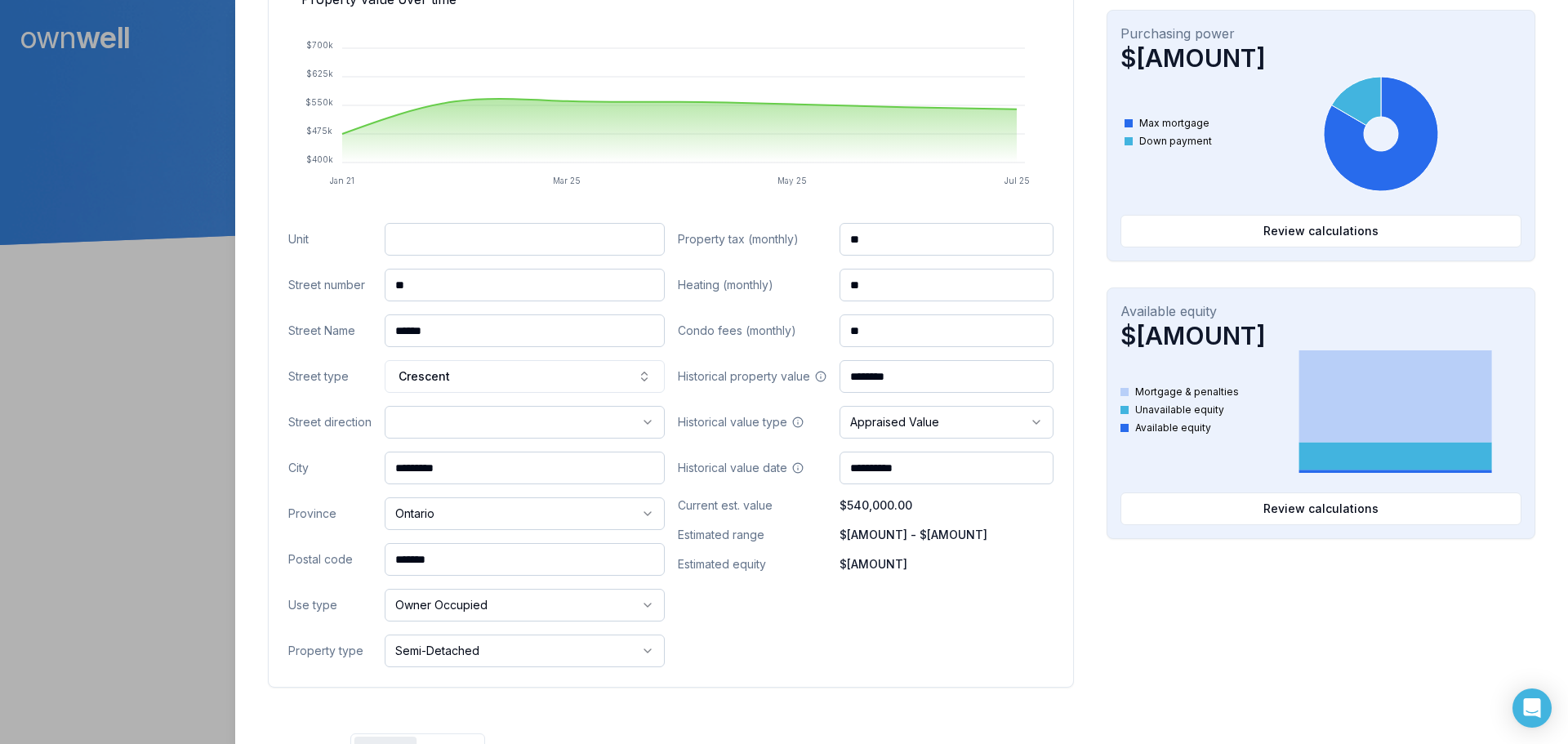 scroll, scrollTop: 401, scrollLeft: 0, axis: vertical 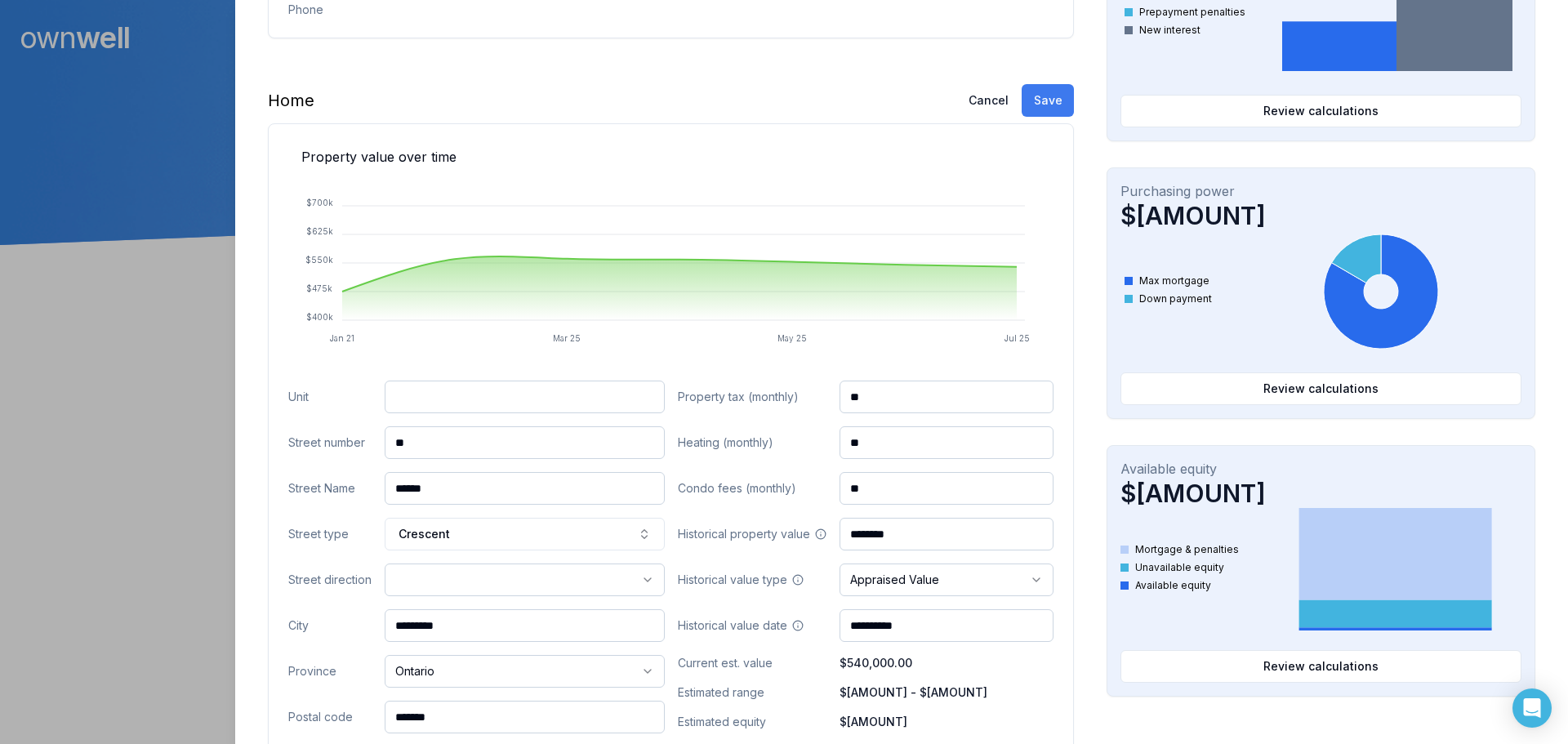 click on "Save" at bounding box center (1048, 100) 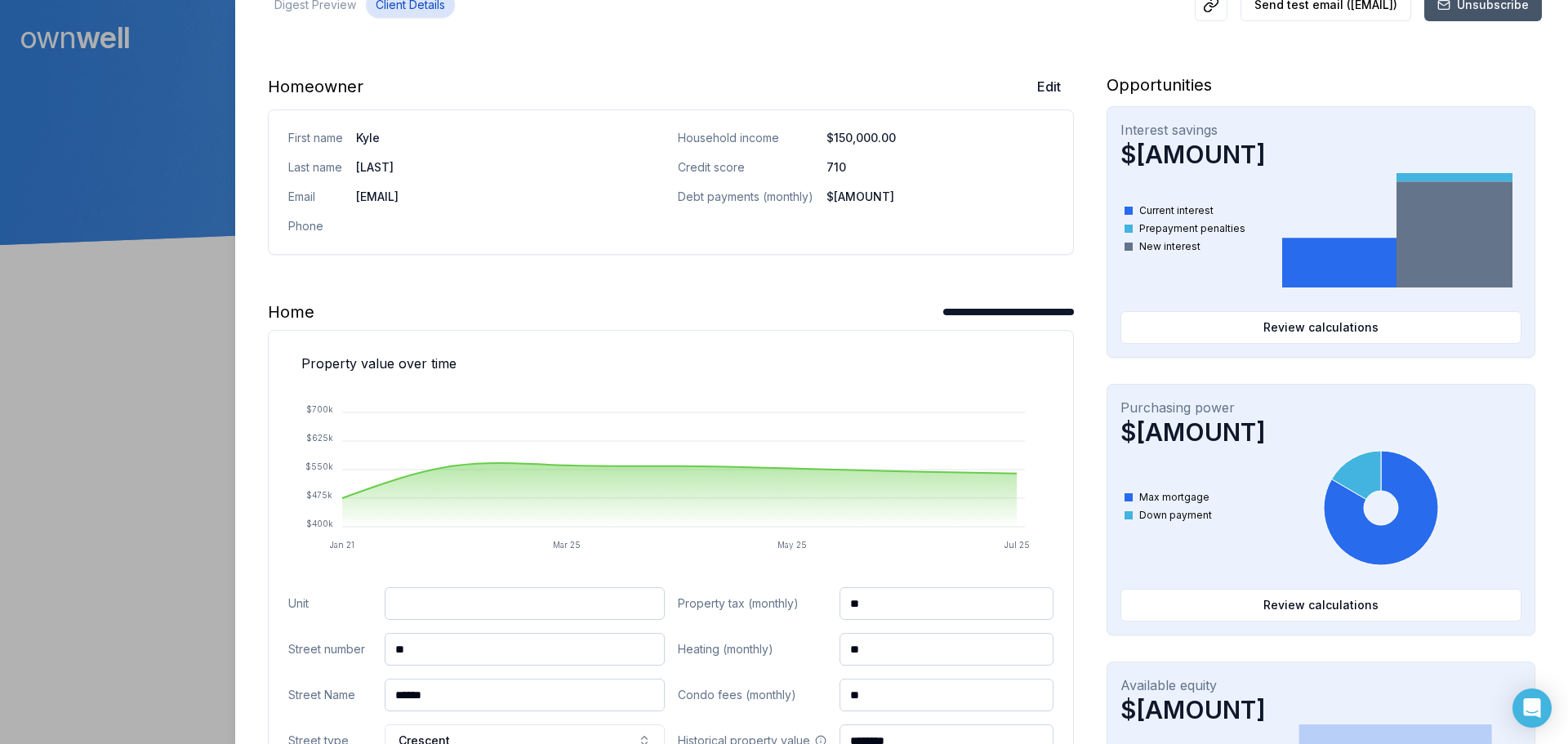 scroll, scrollTop: 0, scrollLeft: 0, axis: both 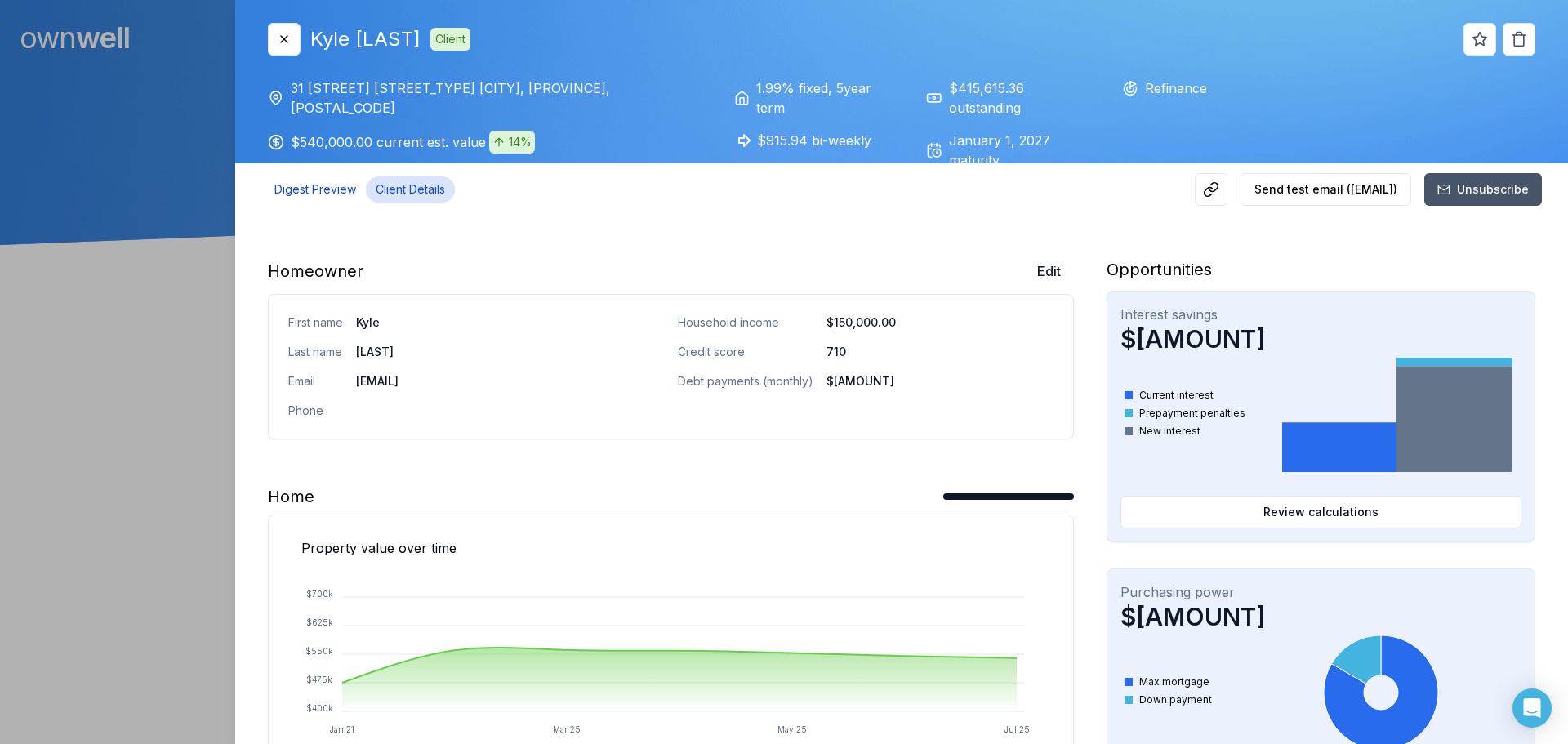 click on "Digest Preview" at bounding box center [315, 189] 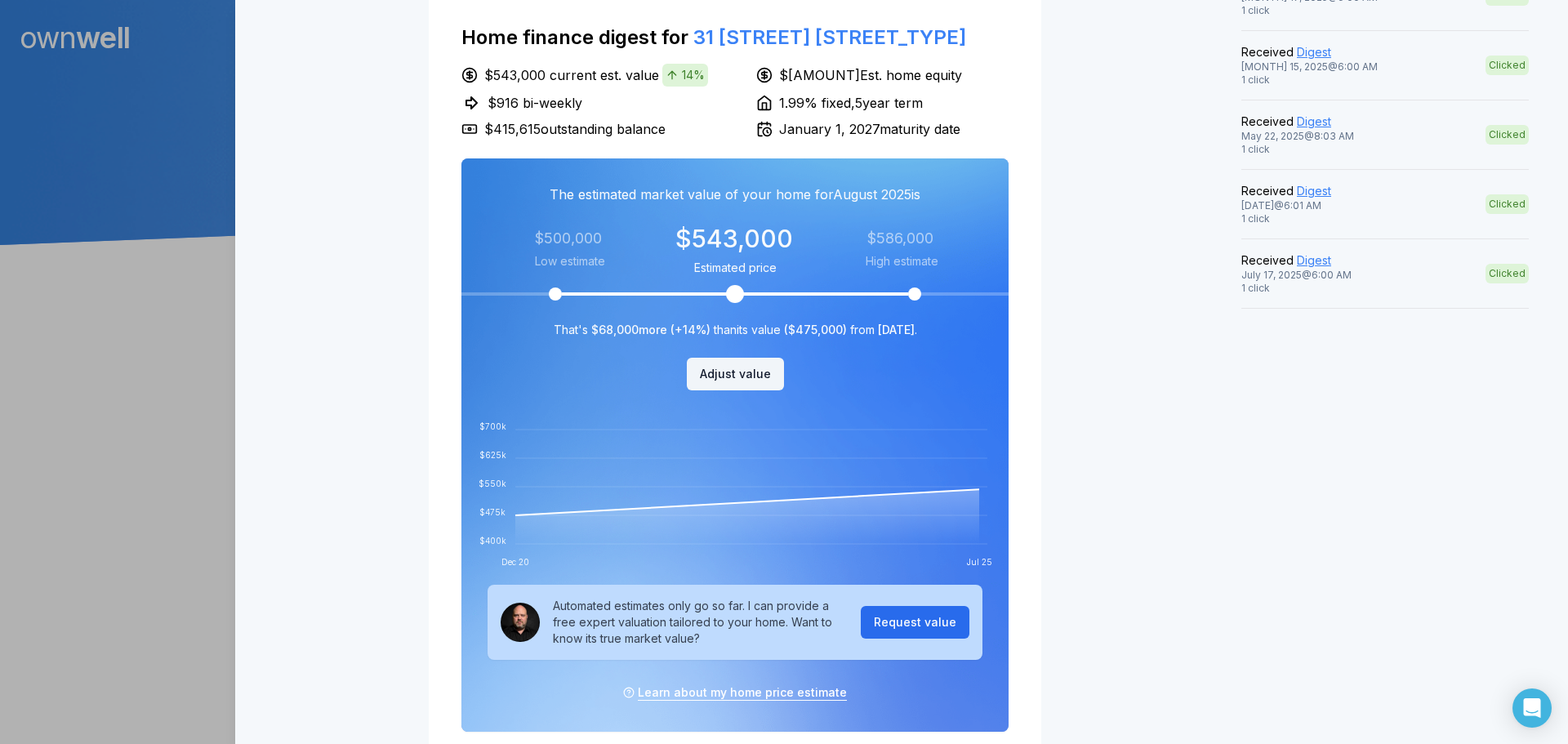 scroll, scrollTop: 0, scrollLeft: 0, axis: both 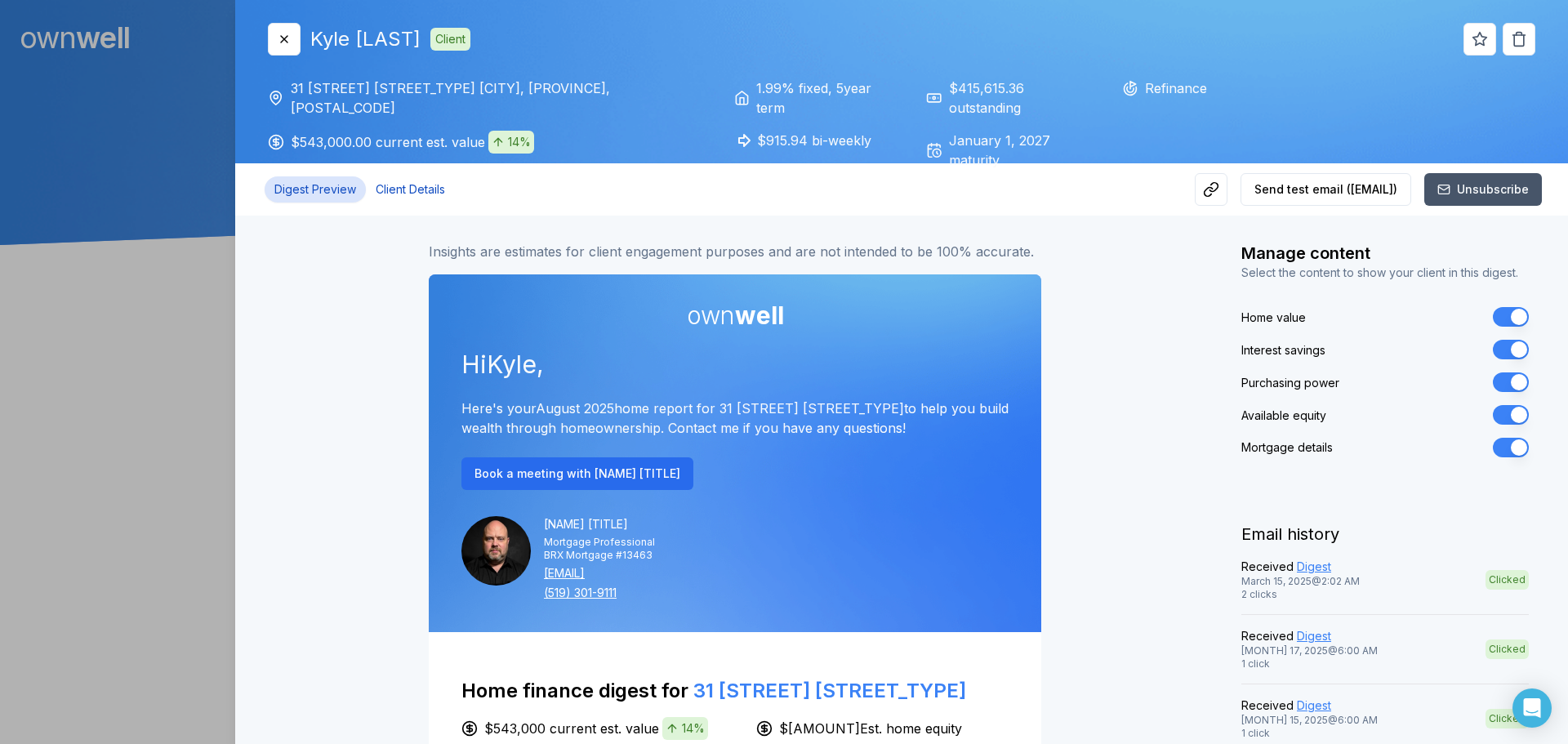 click on "Client Details" at bounding box center [410, 189] 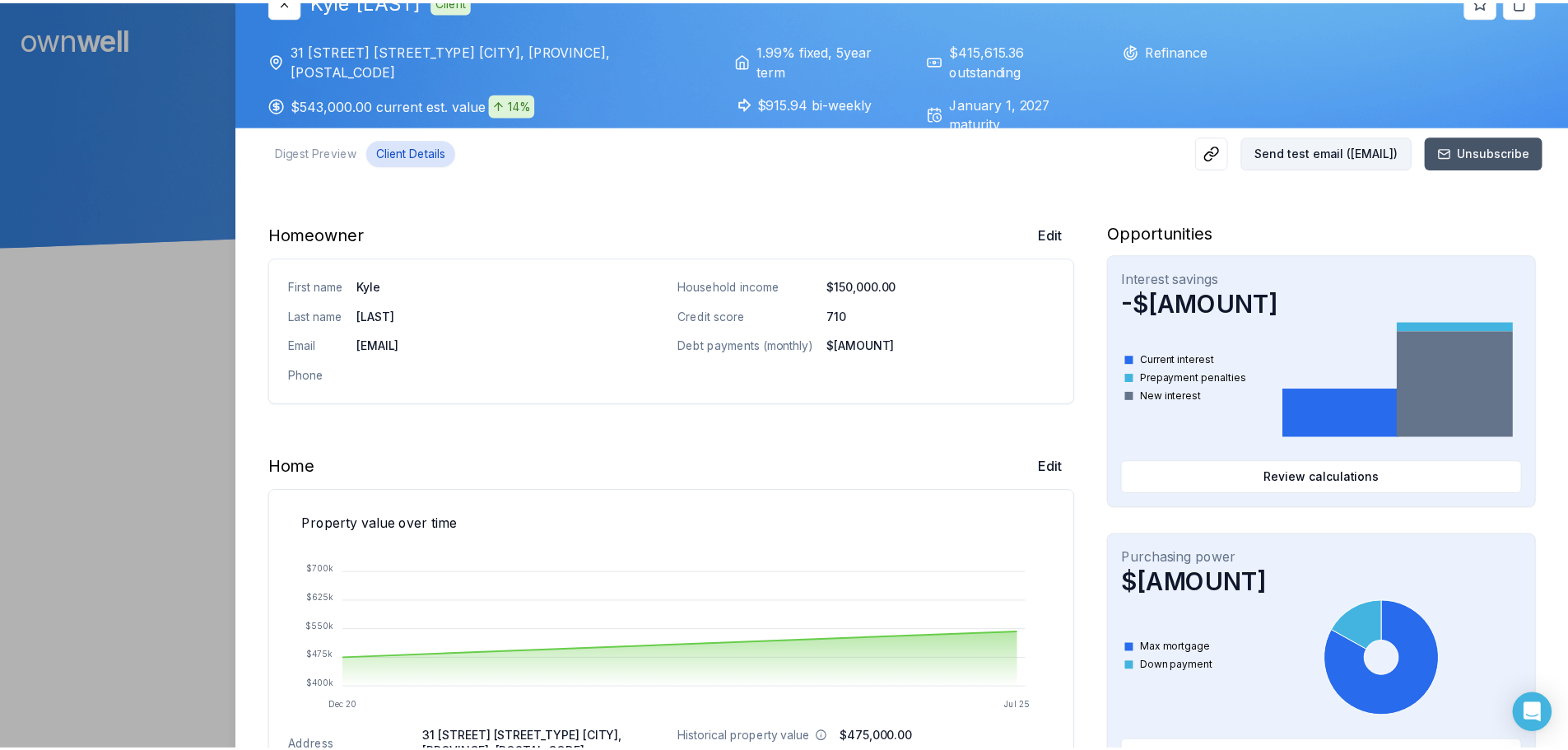 scroll, scrollTop: 0, scrollLeft: 0, axis: both 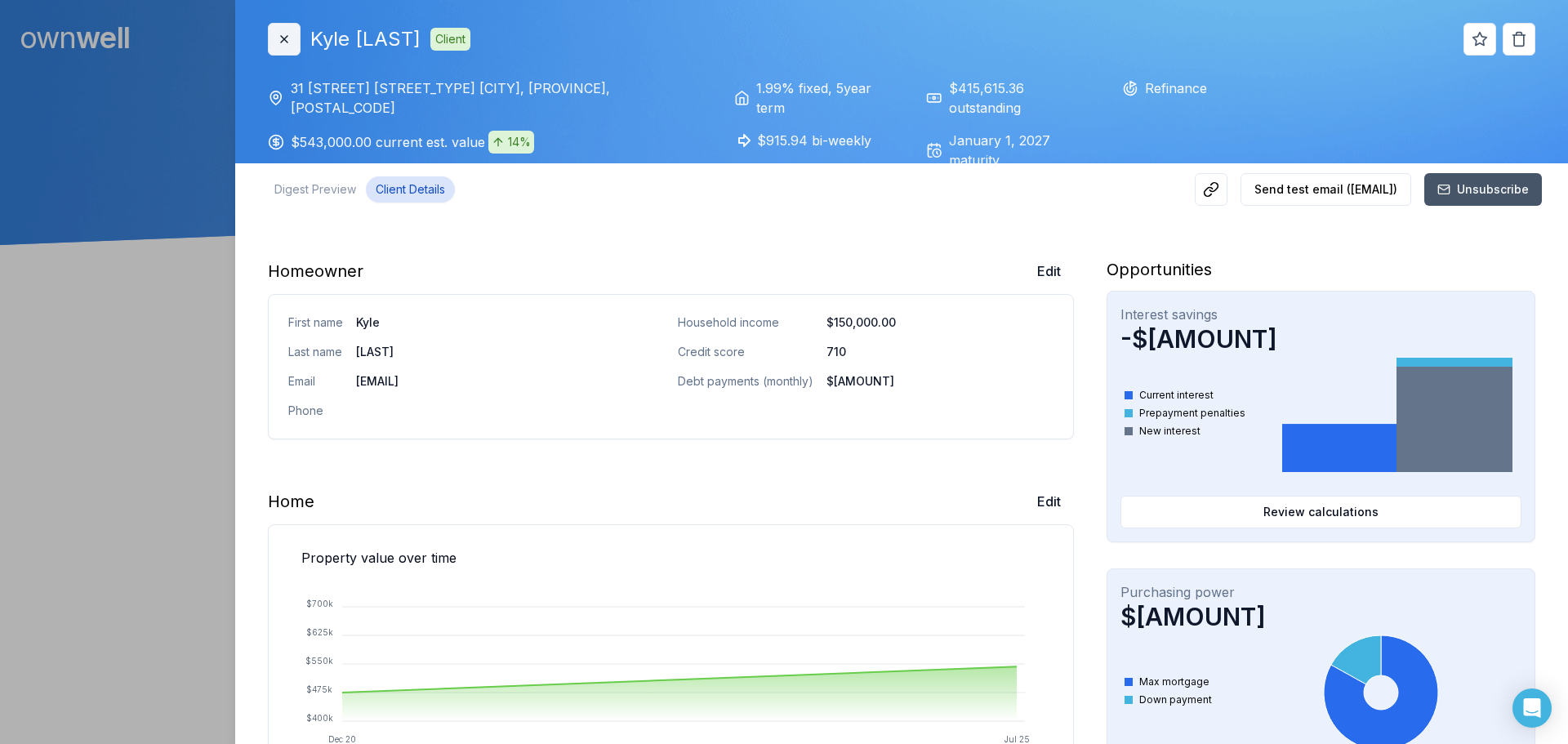click 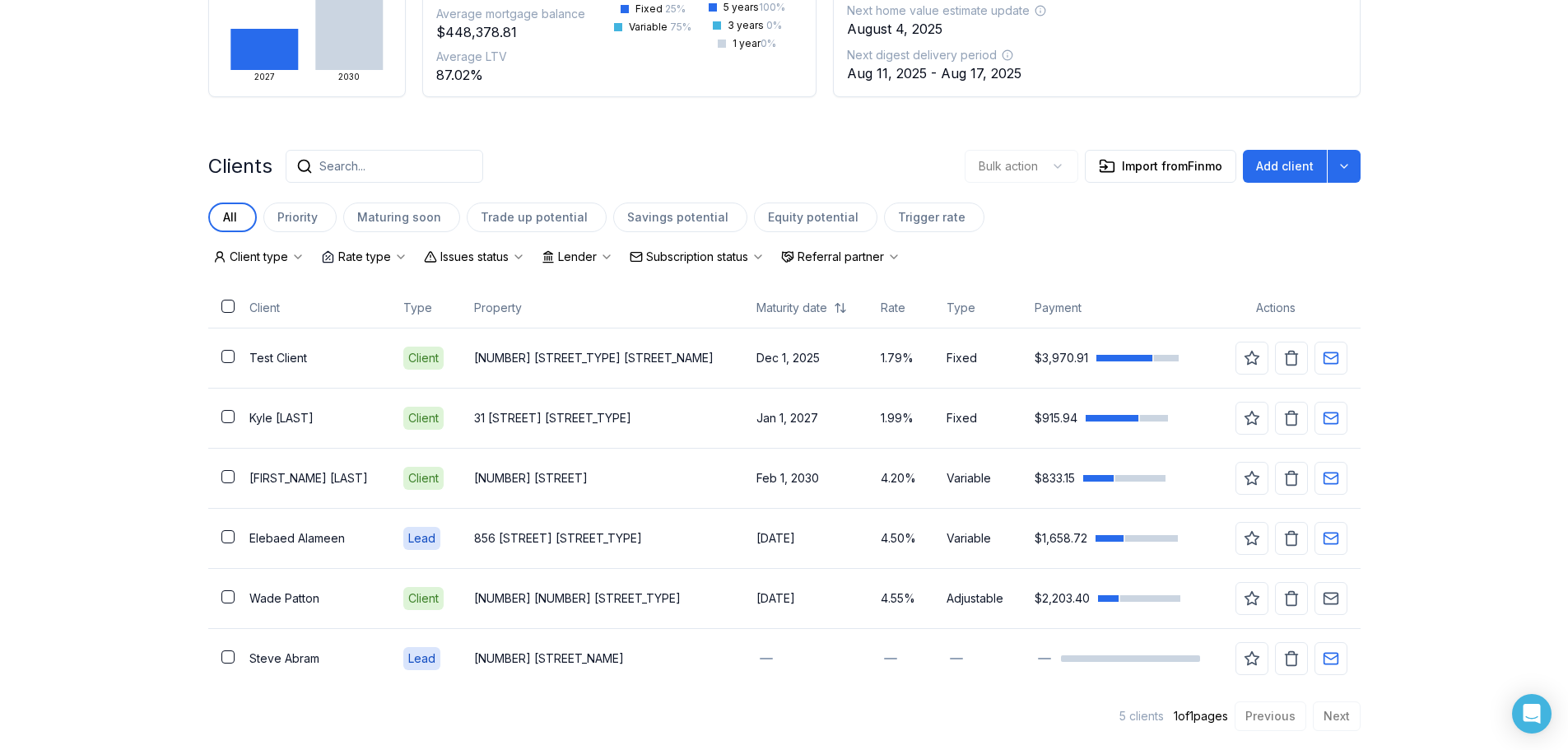 scroll, scrollTop: 266, scrollLeft: 0, axis: vertical 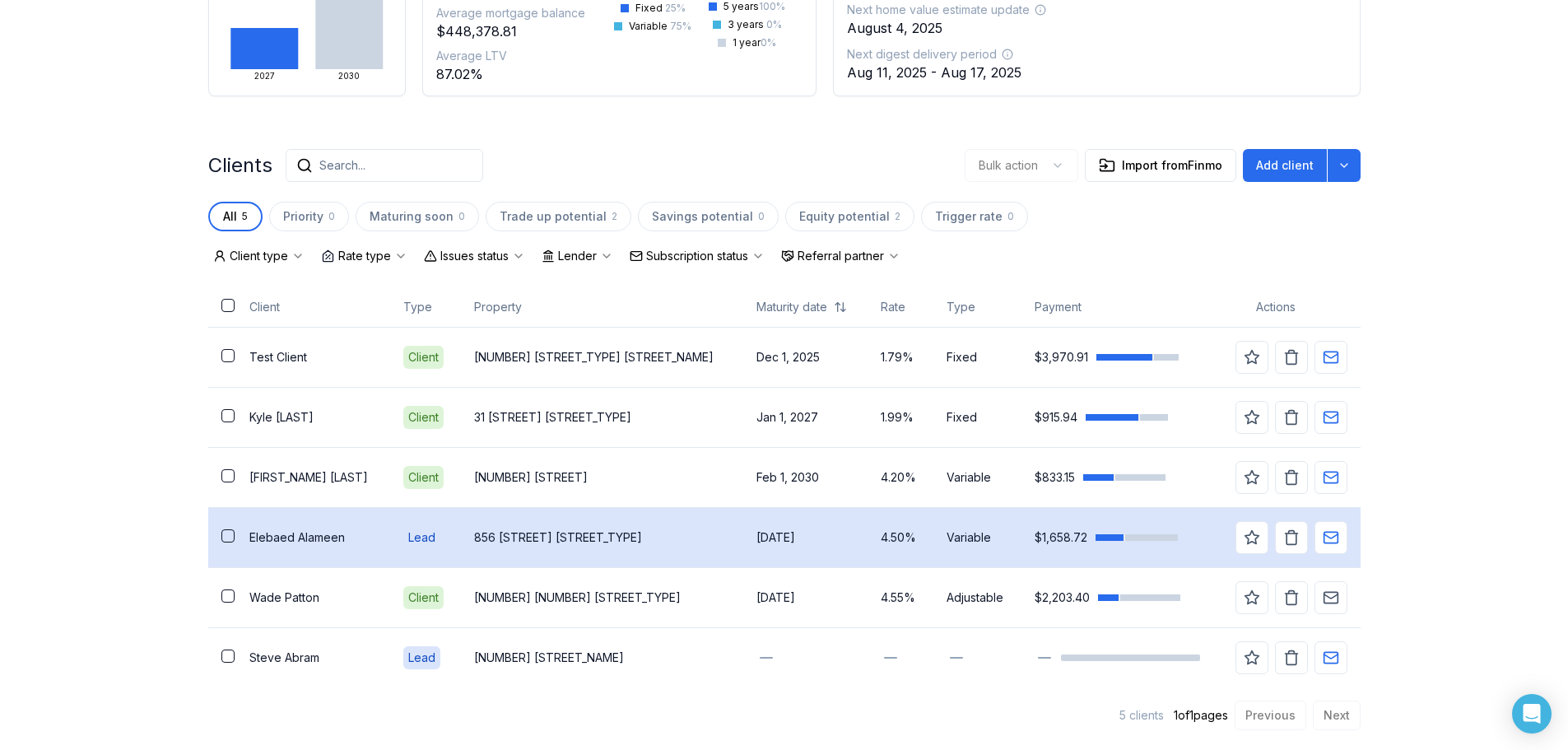 click on "856 [STREET] [STREET_TYPE]" at bounding box center (602, 538) 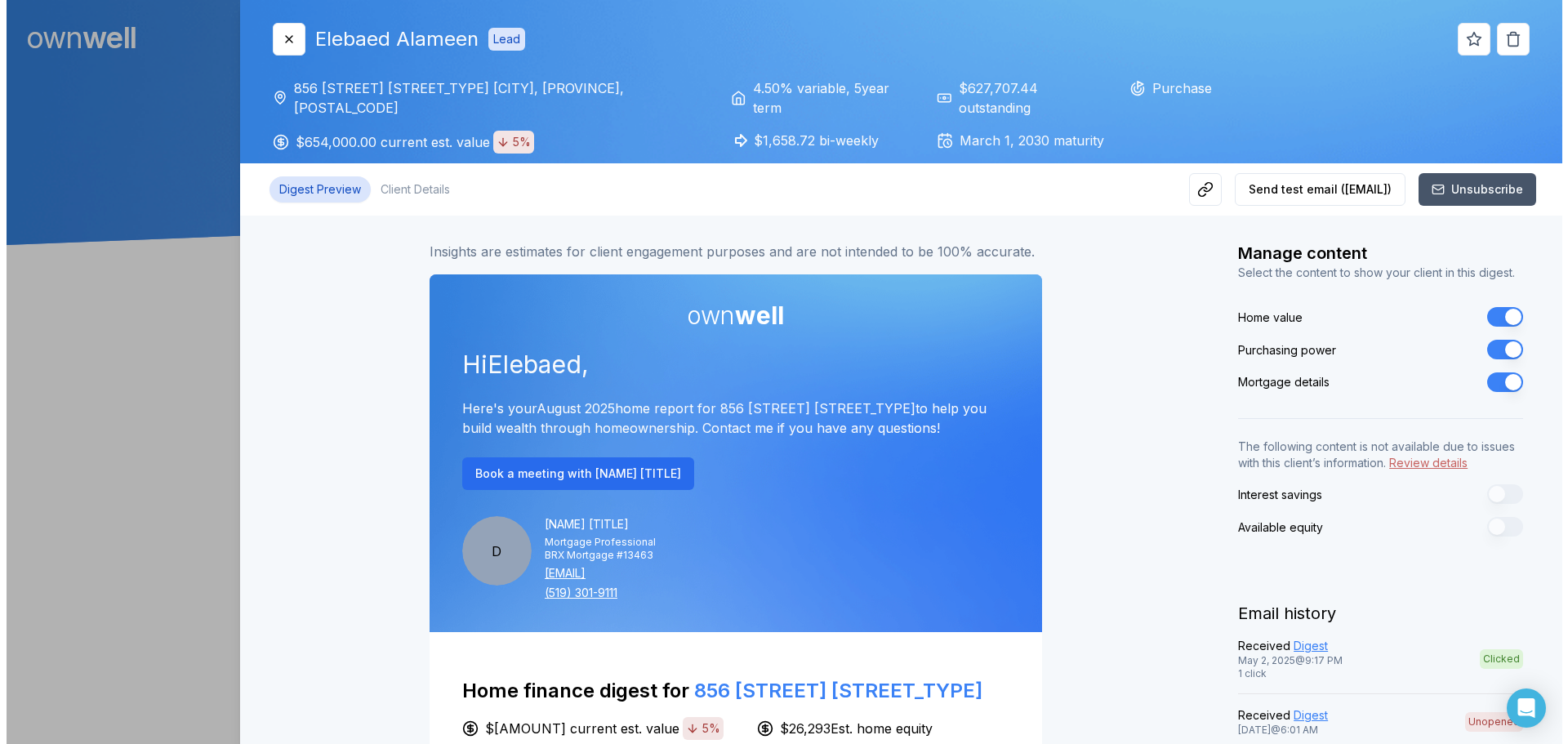 scroll, scrollTop: 0, scrollLeft: 0, axis: both 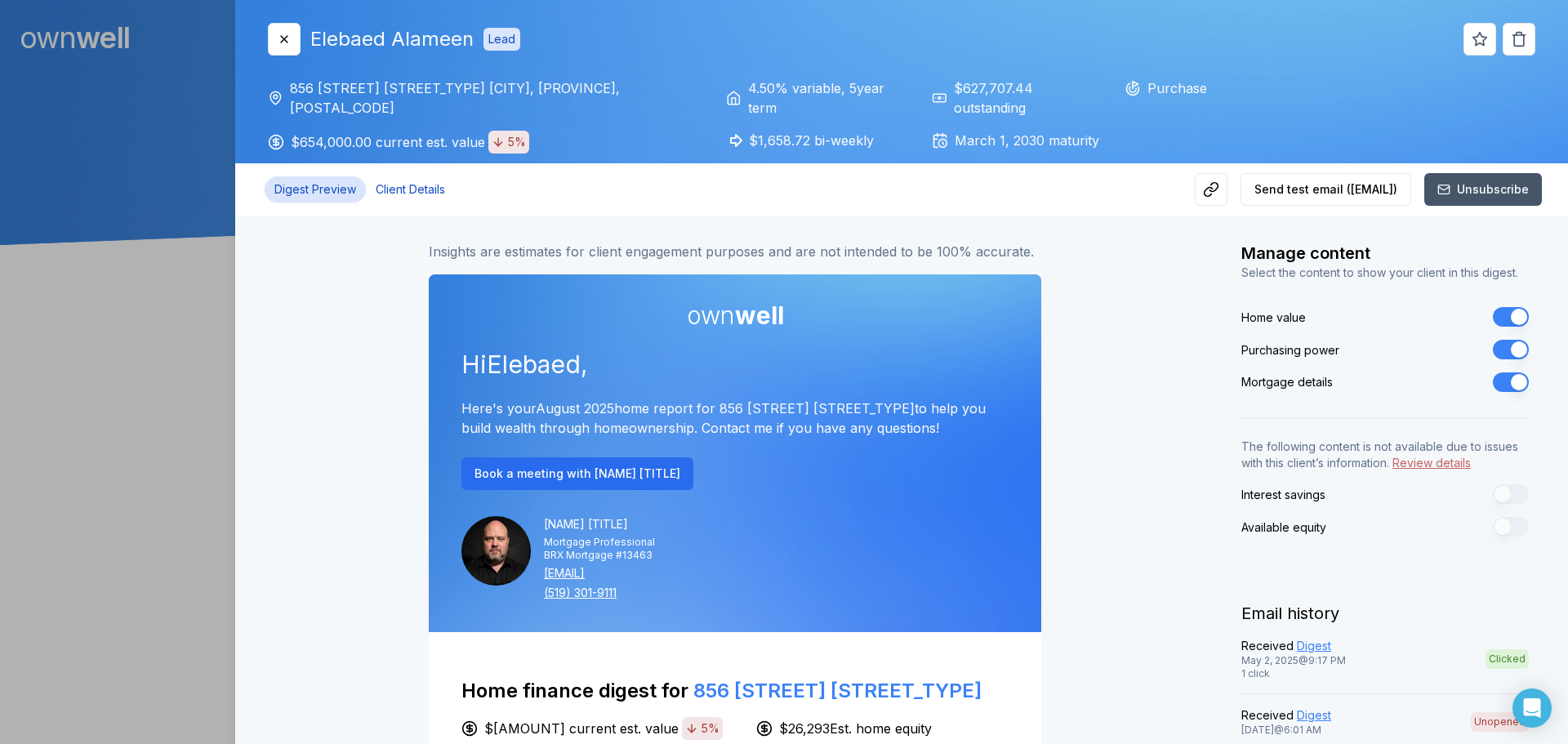 click on "Client Details" at bounding box center (410, 189) 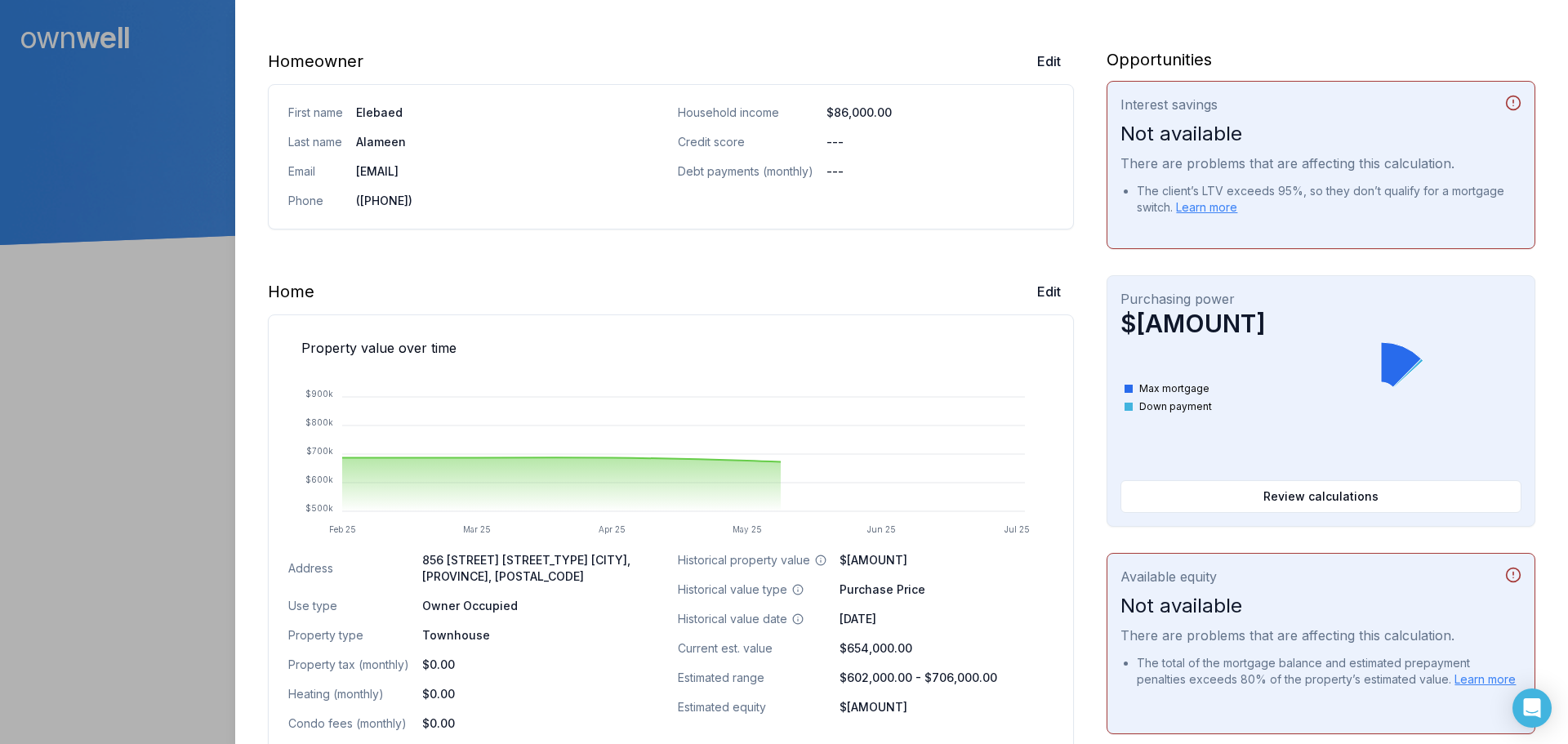scroll, scrollTop: 245, scrollLeft: 0, axis: vertical 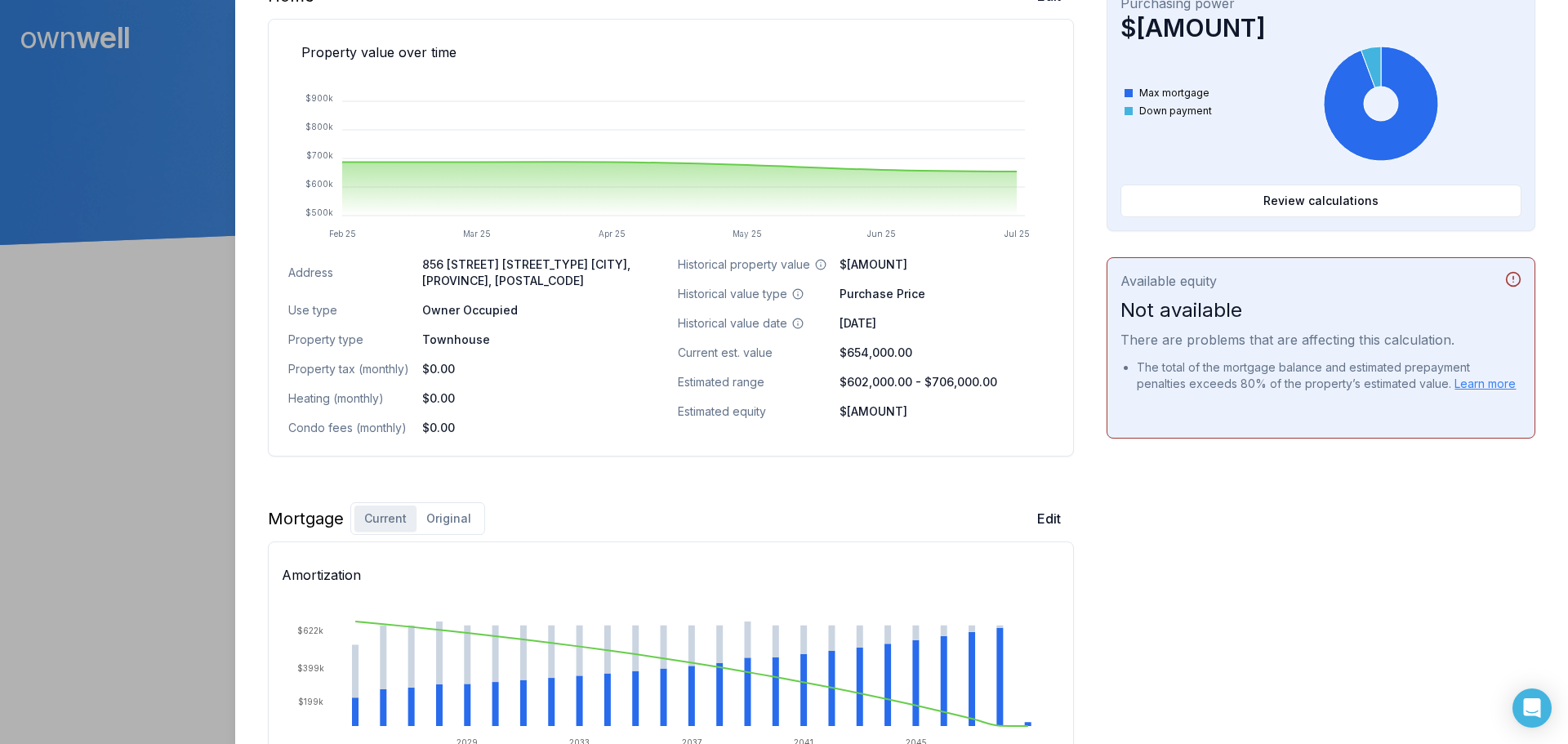 click on "Original" at bounding box center (448, 519) 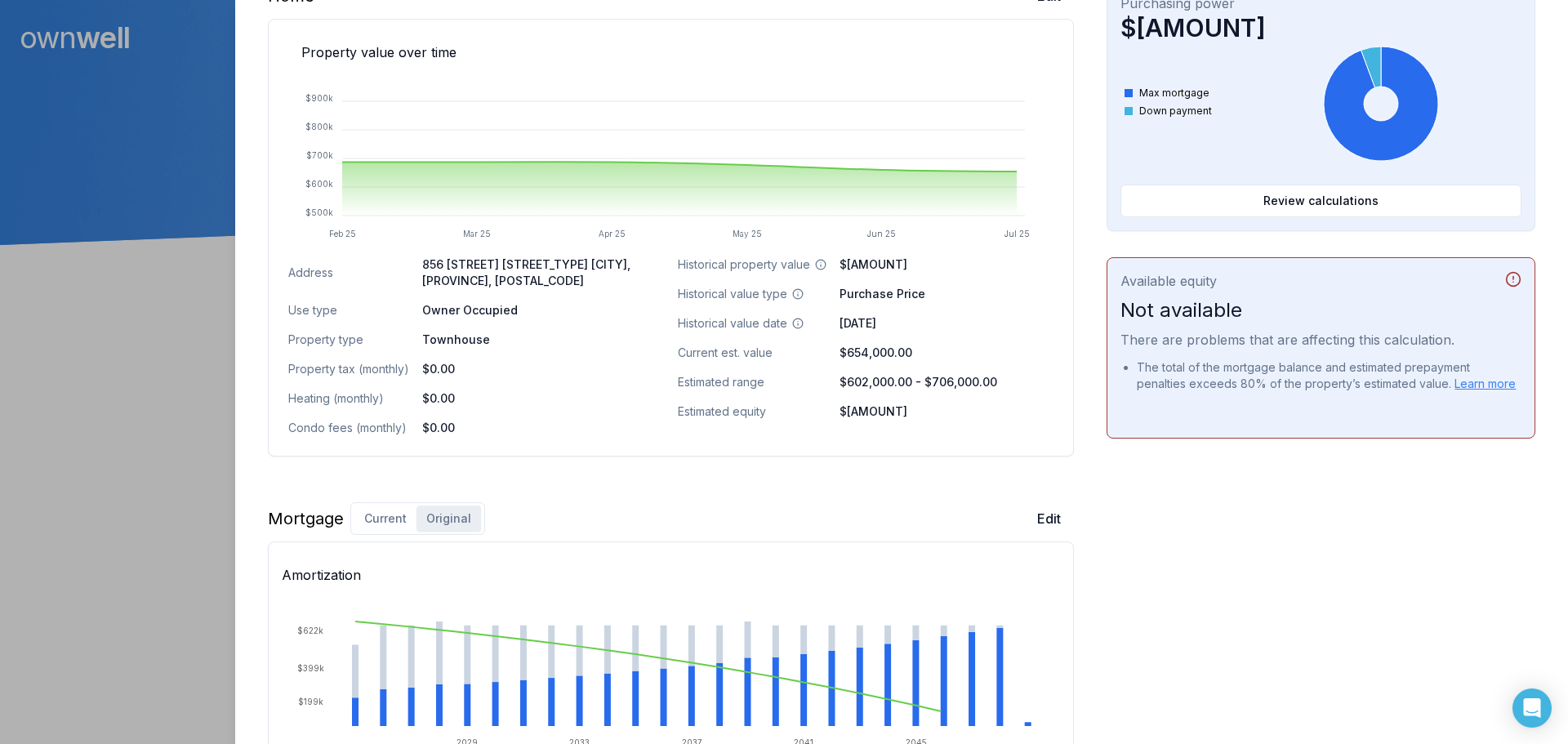 click on "Current" at bounding box center (385, 519) 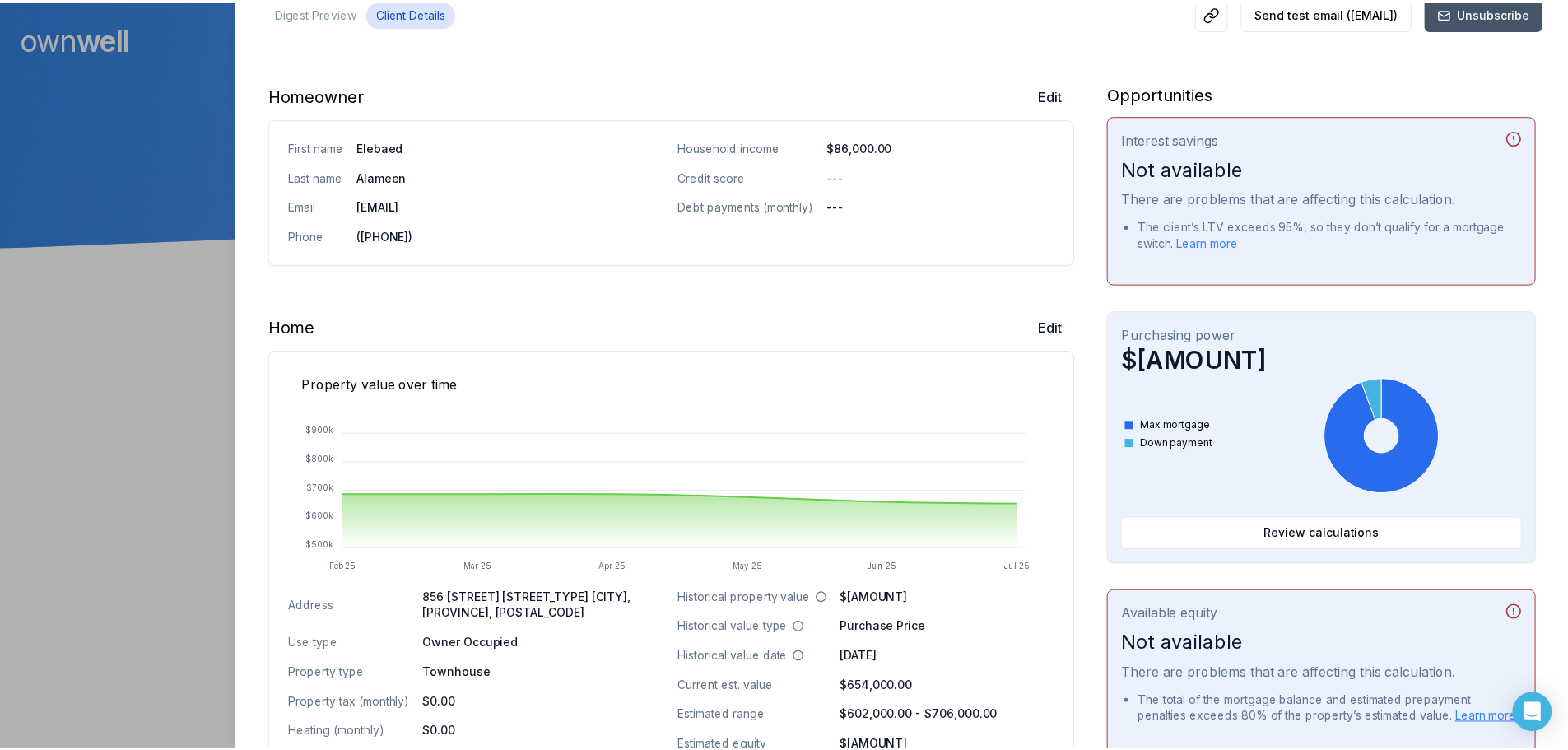 scroll, scrollTop: 0, scrollLeft: 0, axis: both 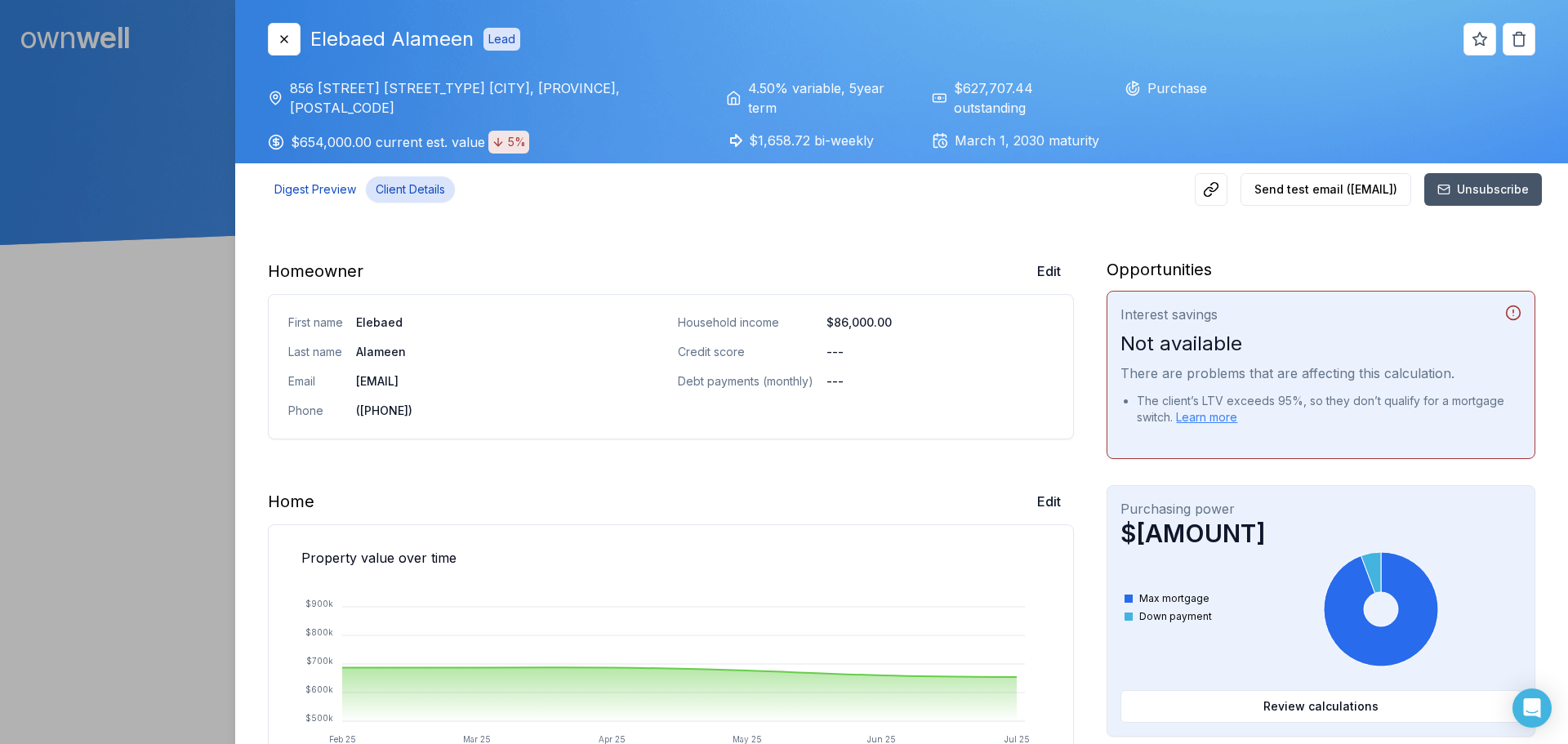 click on "Digest Preview" at bounding box center [315, 189] 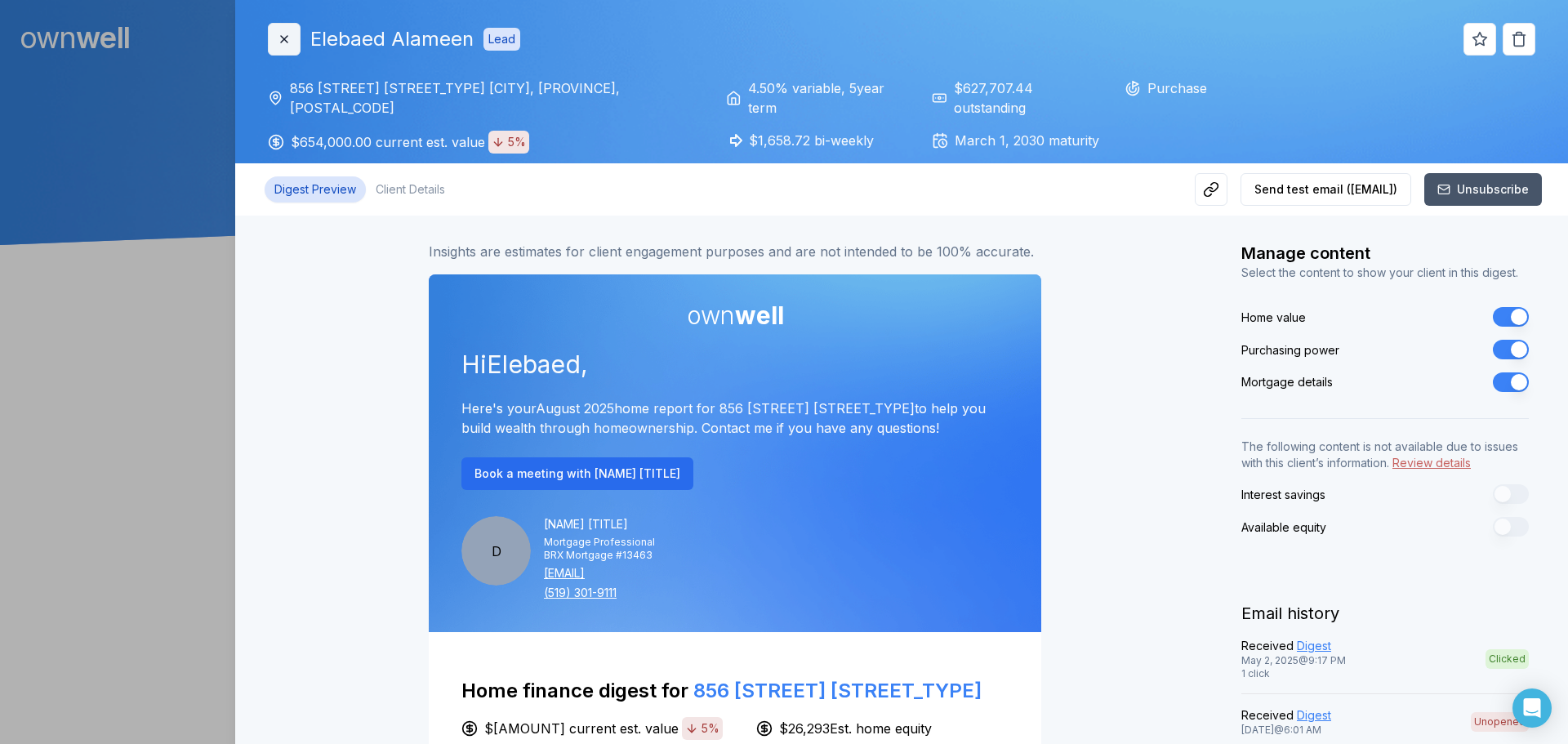 click 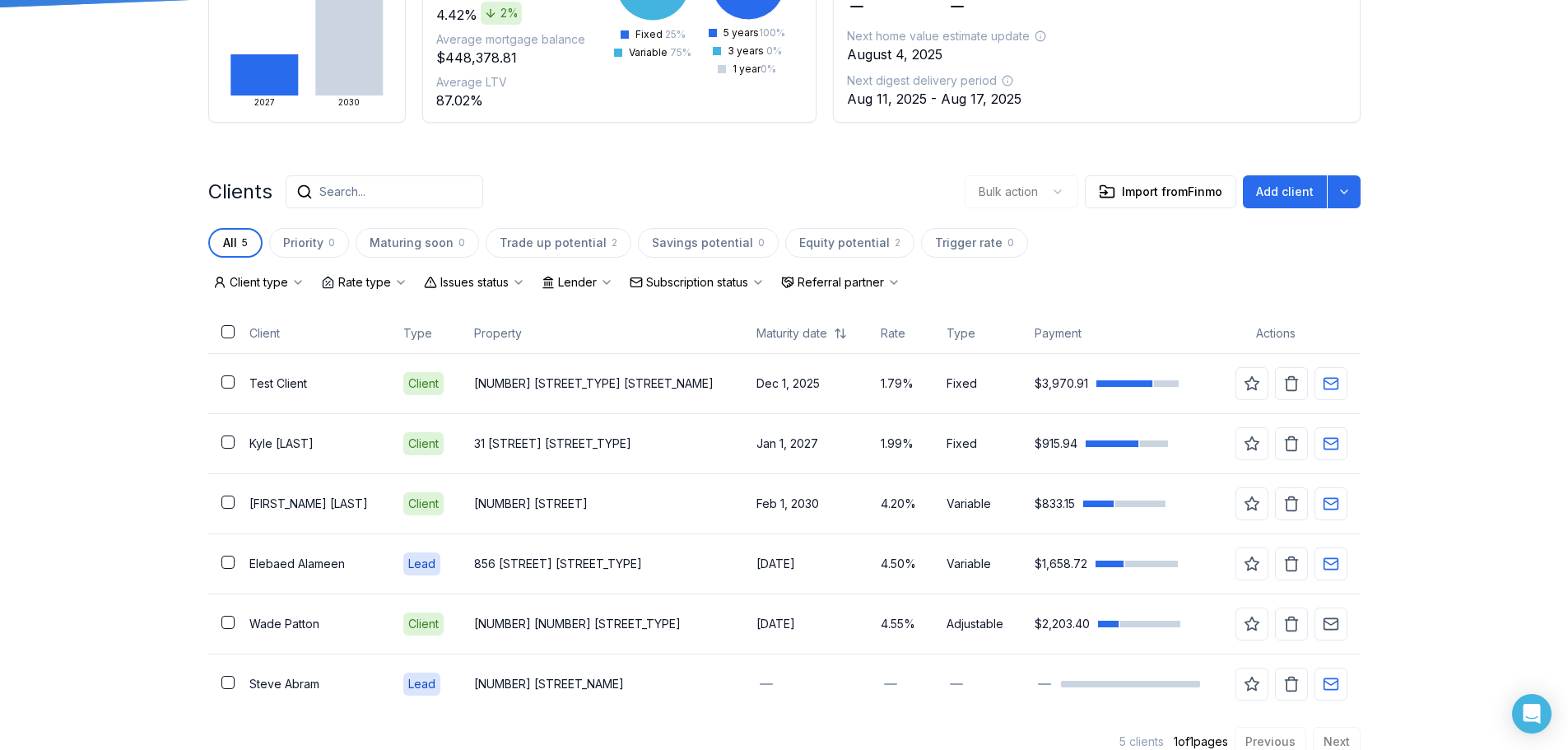 scroll, scrollTop: 266, scrollLeft: 0, axis: vertical 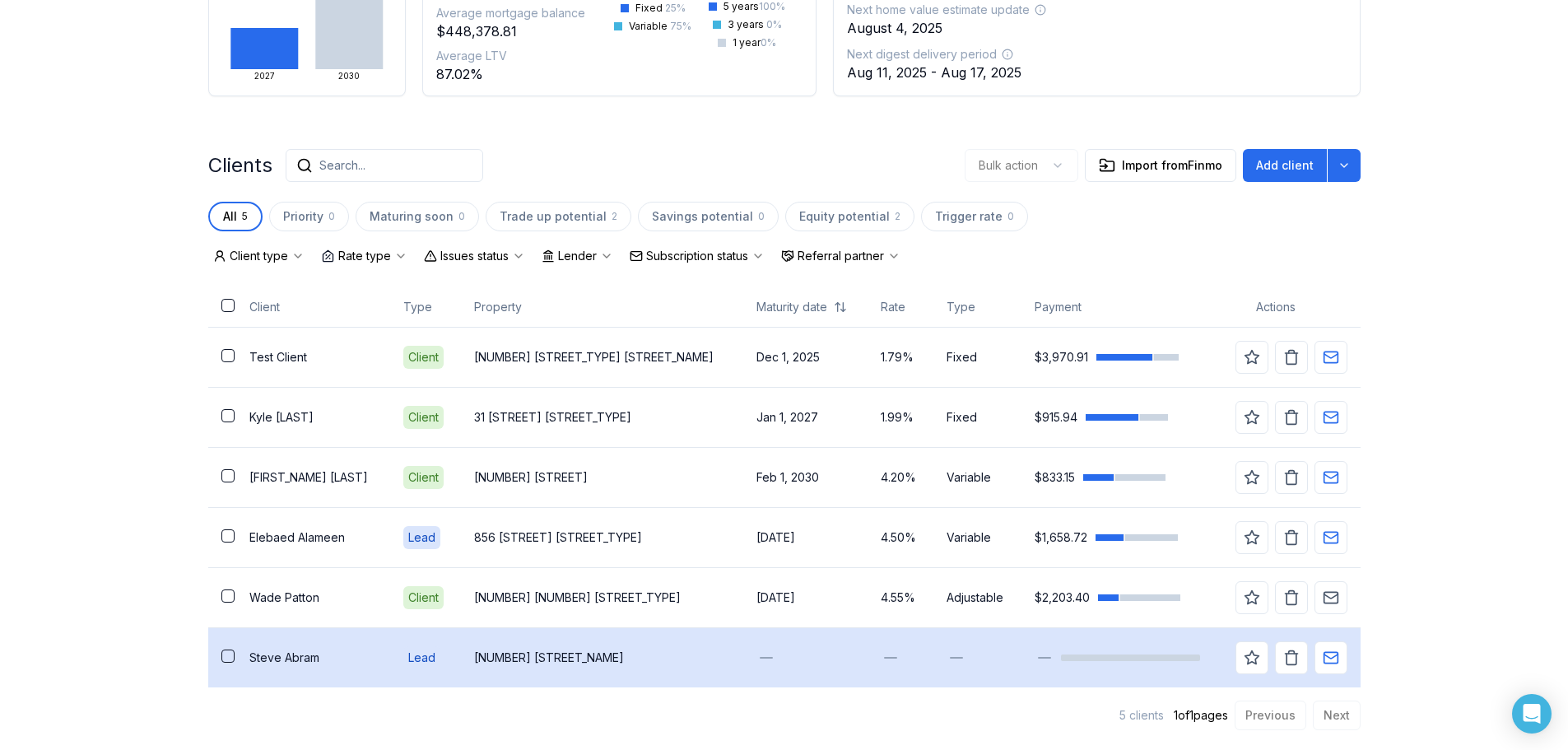 click on "Lead" at bounding box center [421, 658] 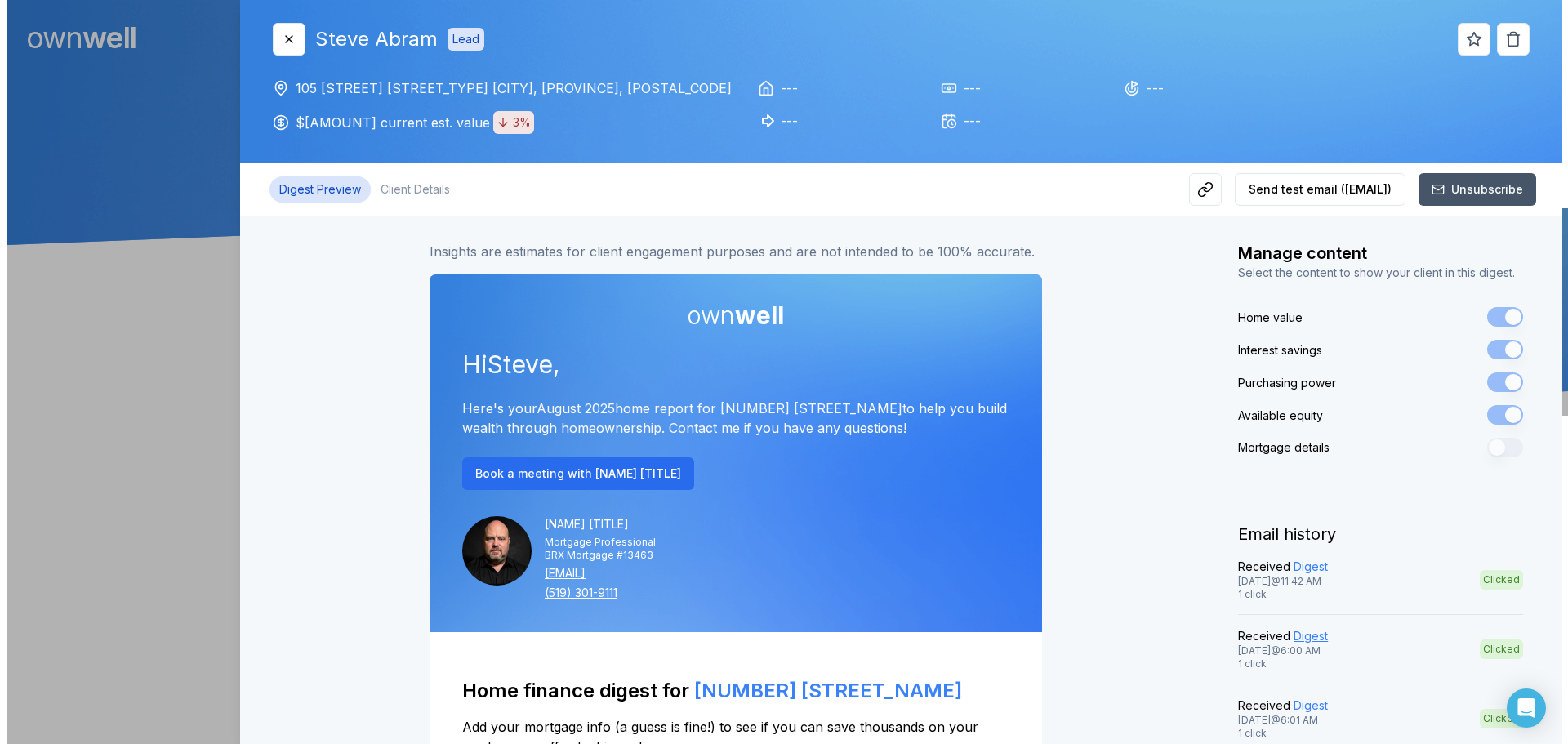 scroll, scrollTop: 0, scrollLeft: 0, axis: both 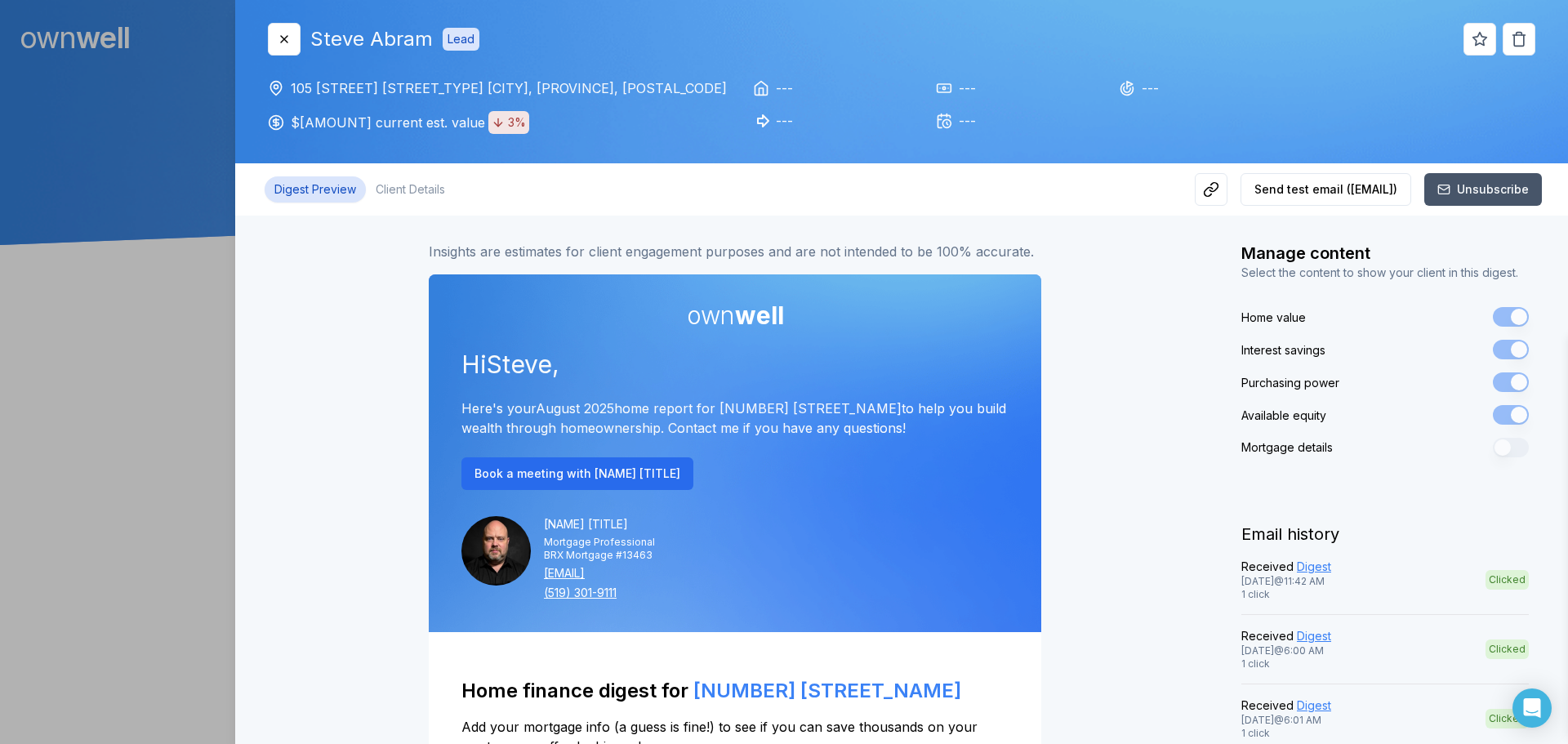 click on "Lead" at bounding box center [461, 39] 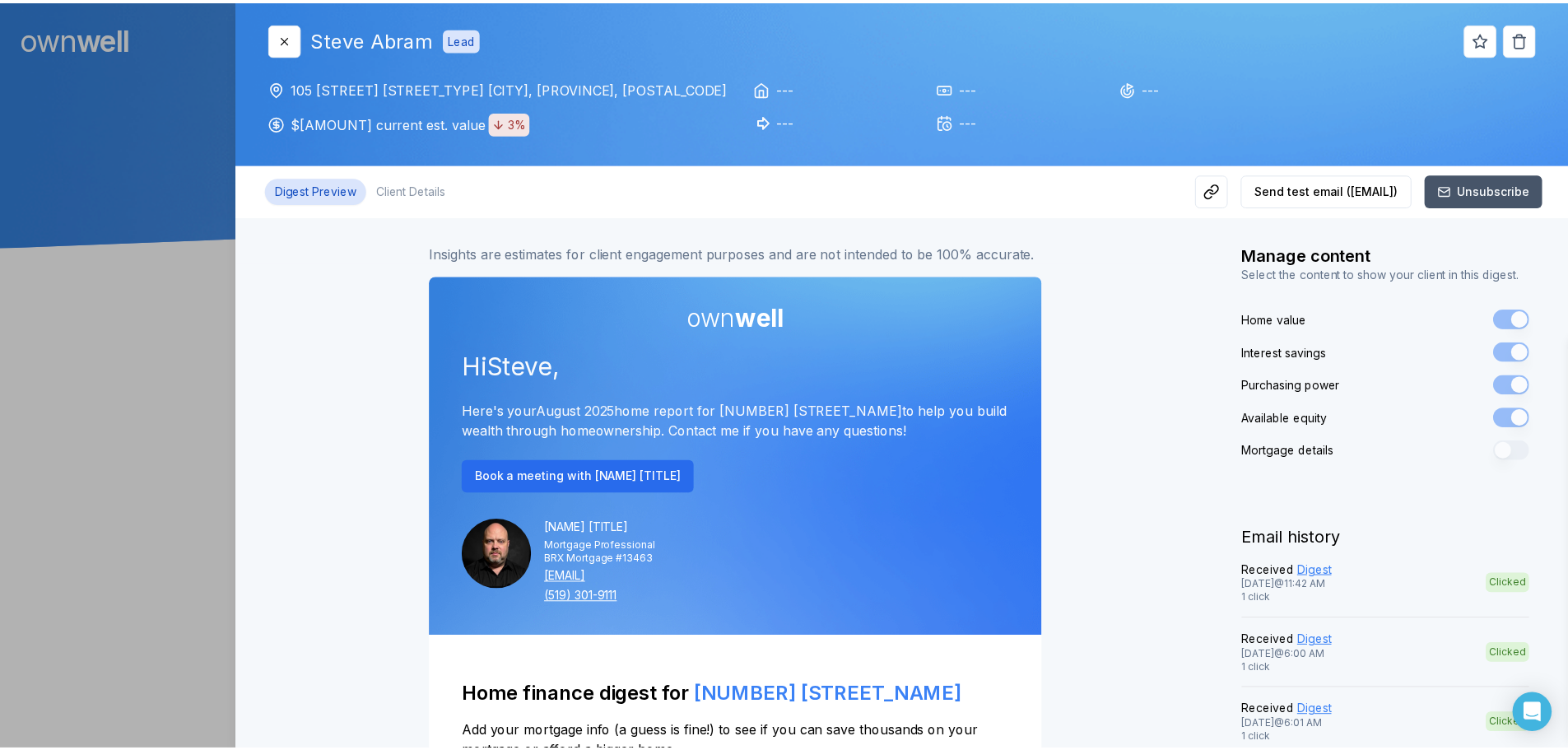 scroll, scrollTop: 0, scrollLeft: 0, axis: both 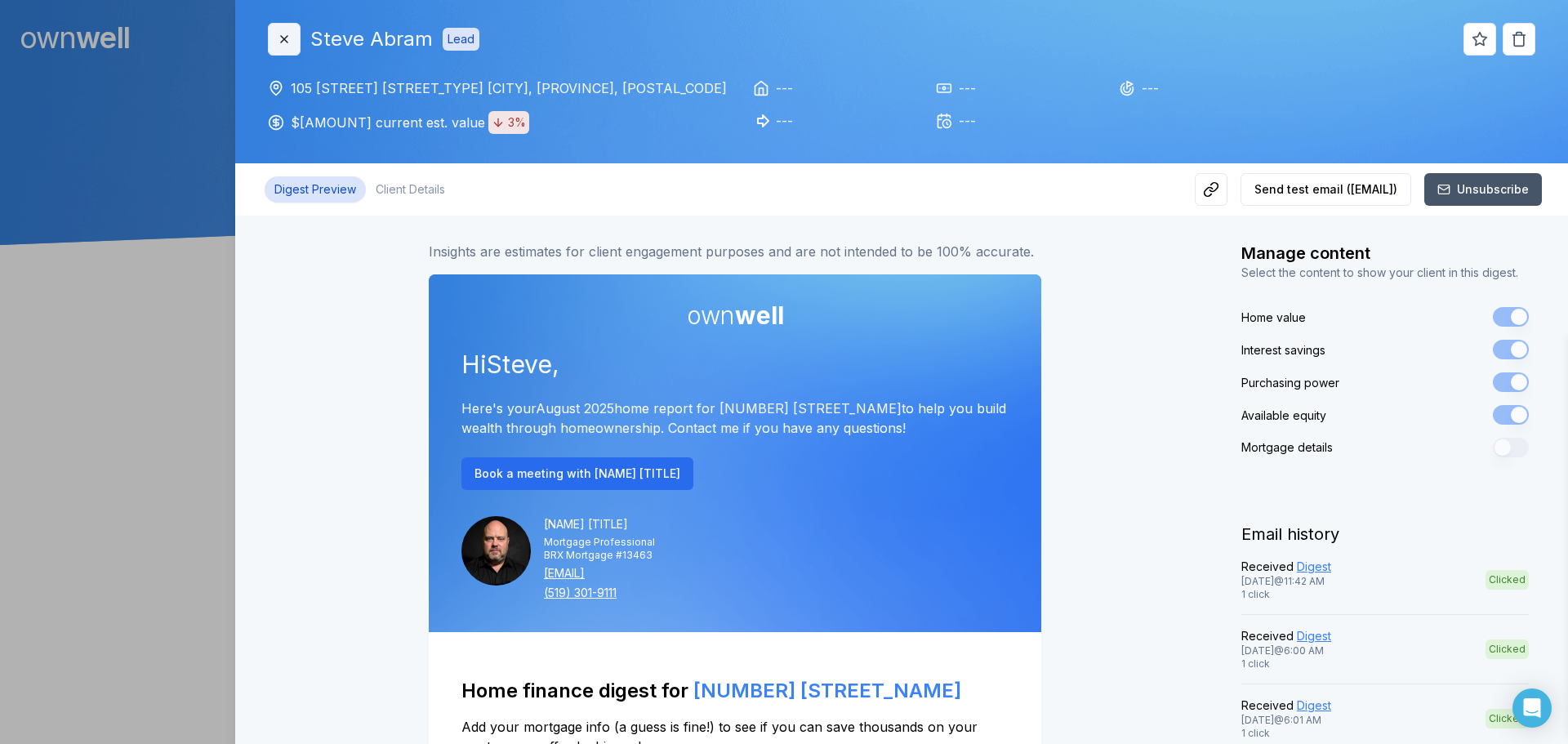 click 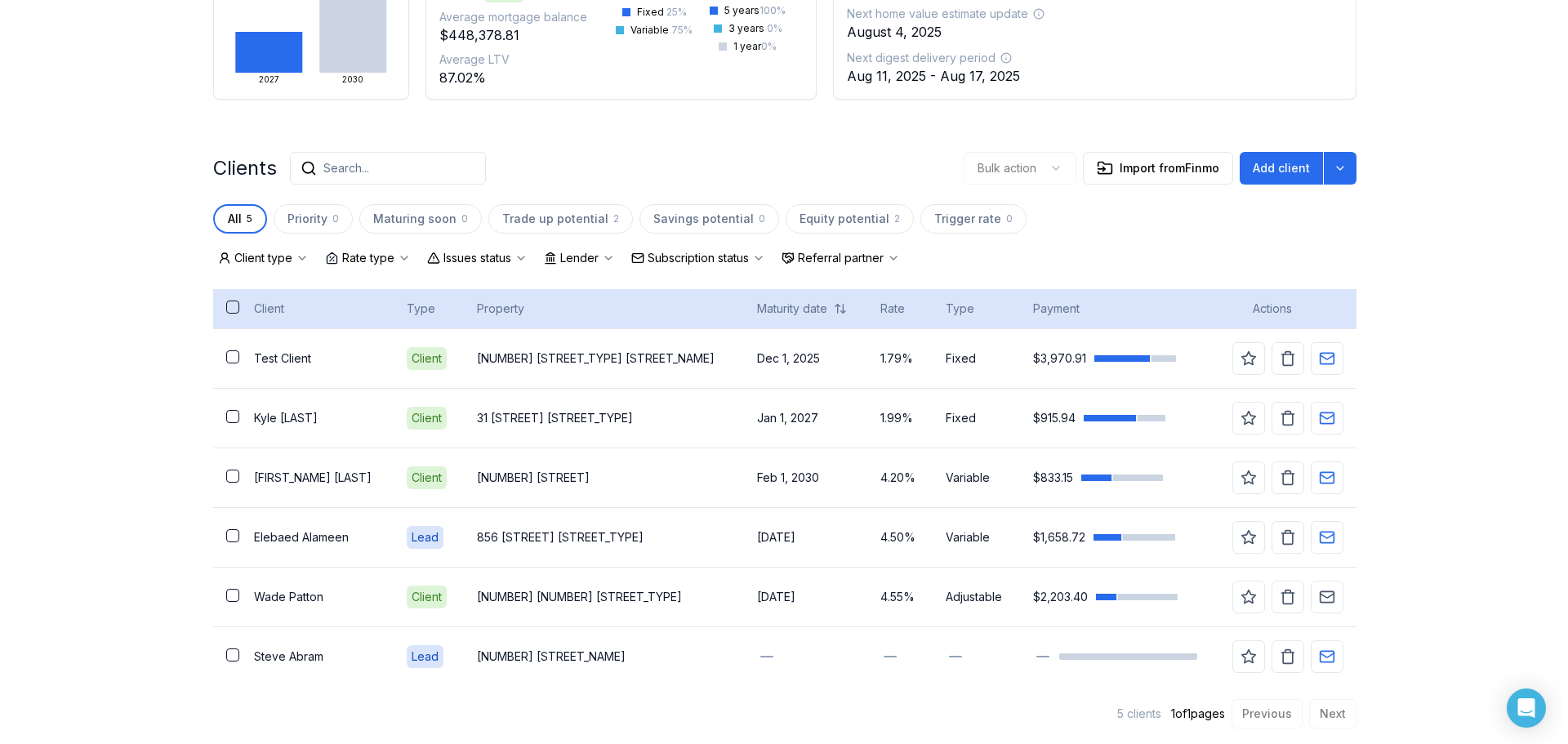 scroll, scrollTop: 264, scrollLeft: 0, axis: vertical 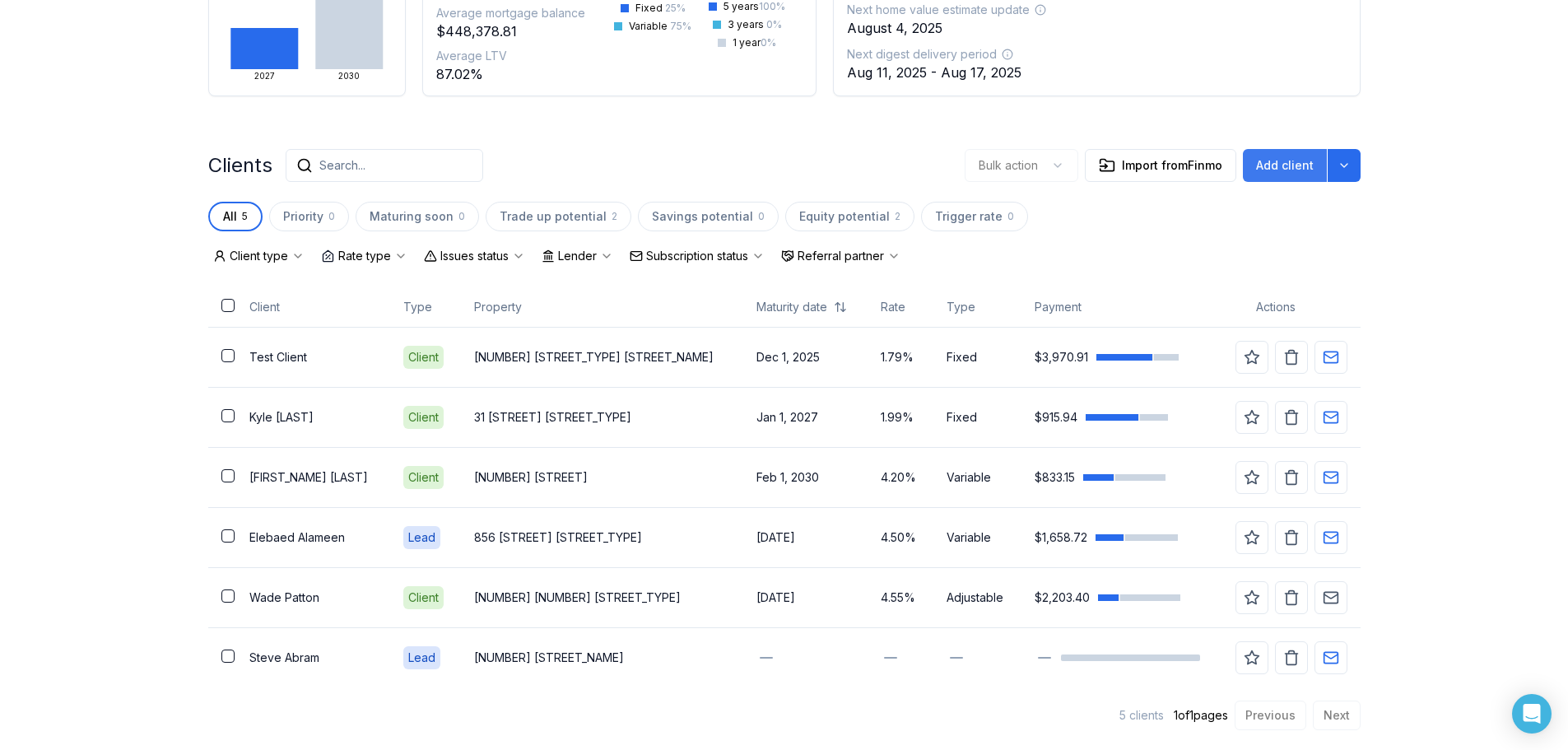 click on "Add client" at bounding box center (1285, 165) 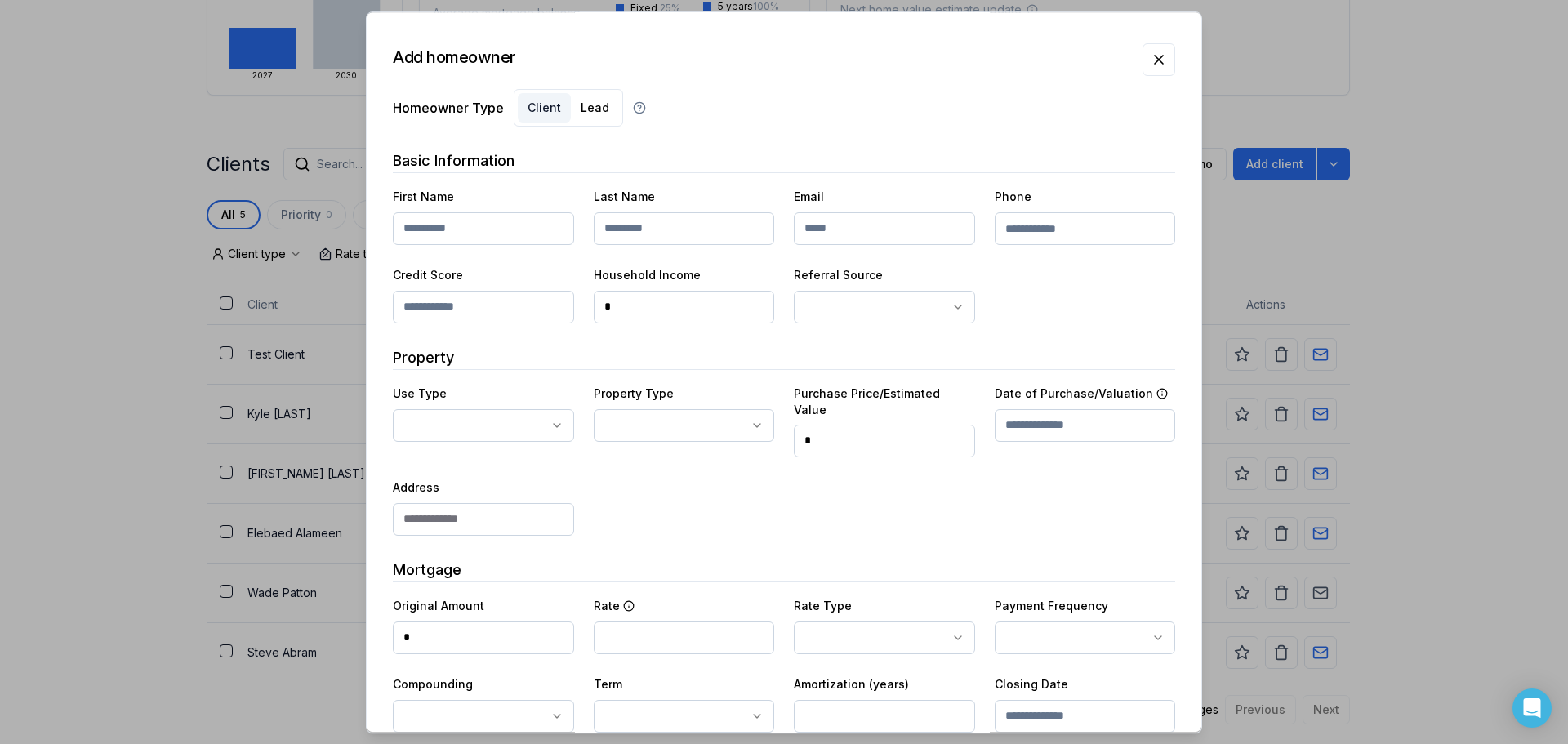 click at bounding box center [483, 229] 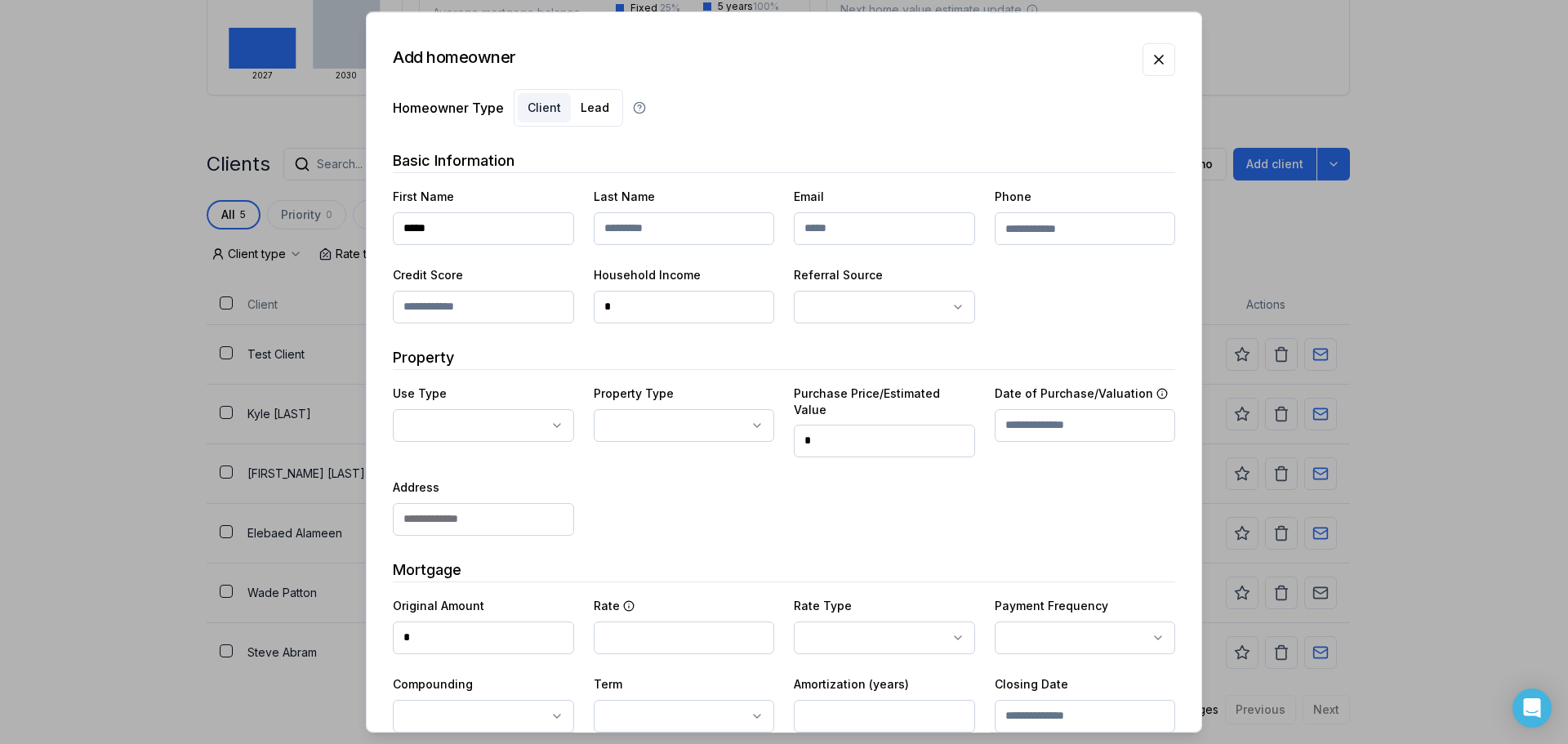 type on "*****" 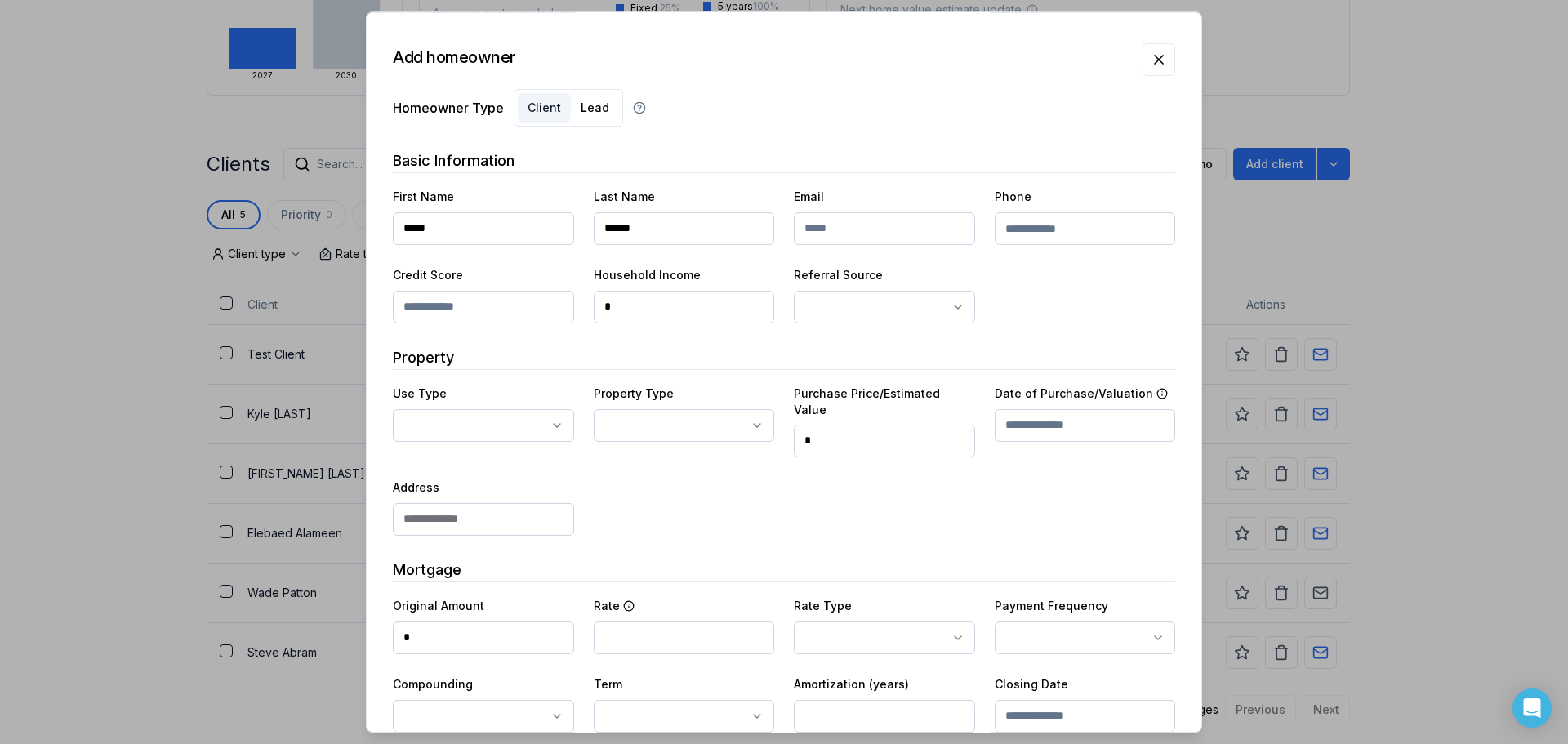 type on "******" 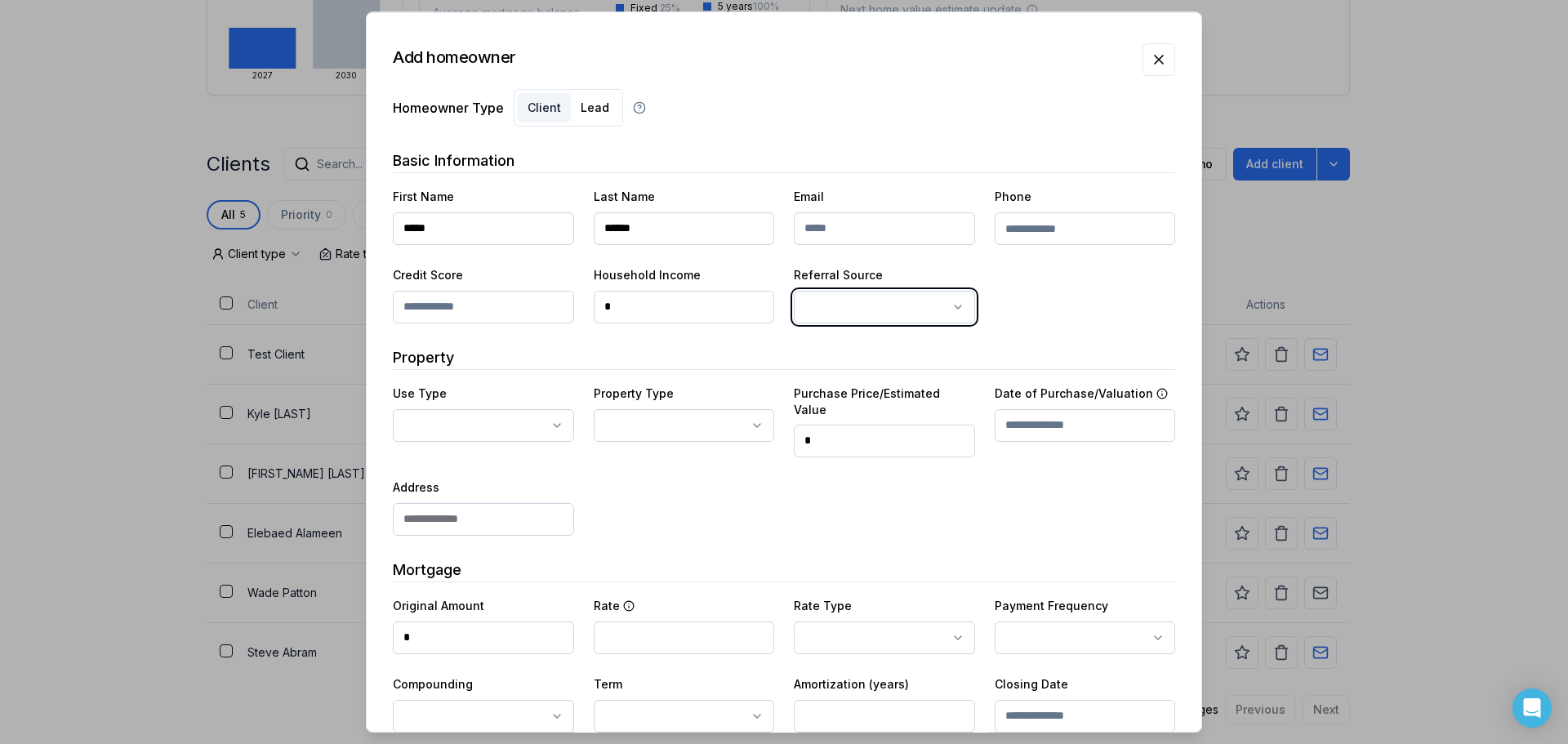 type 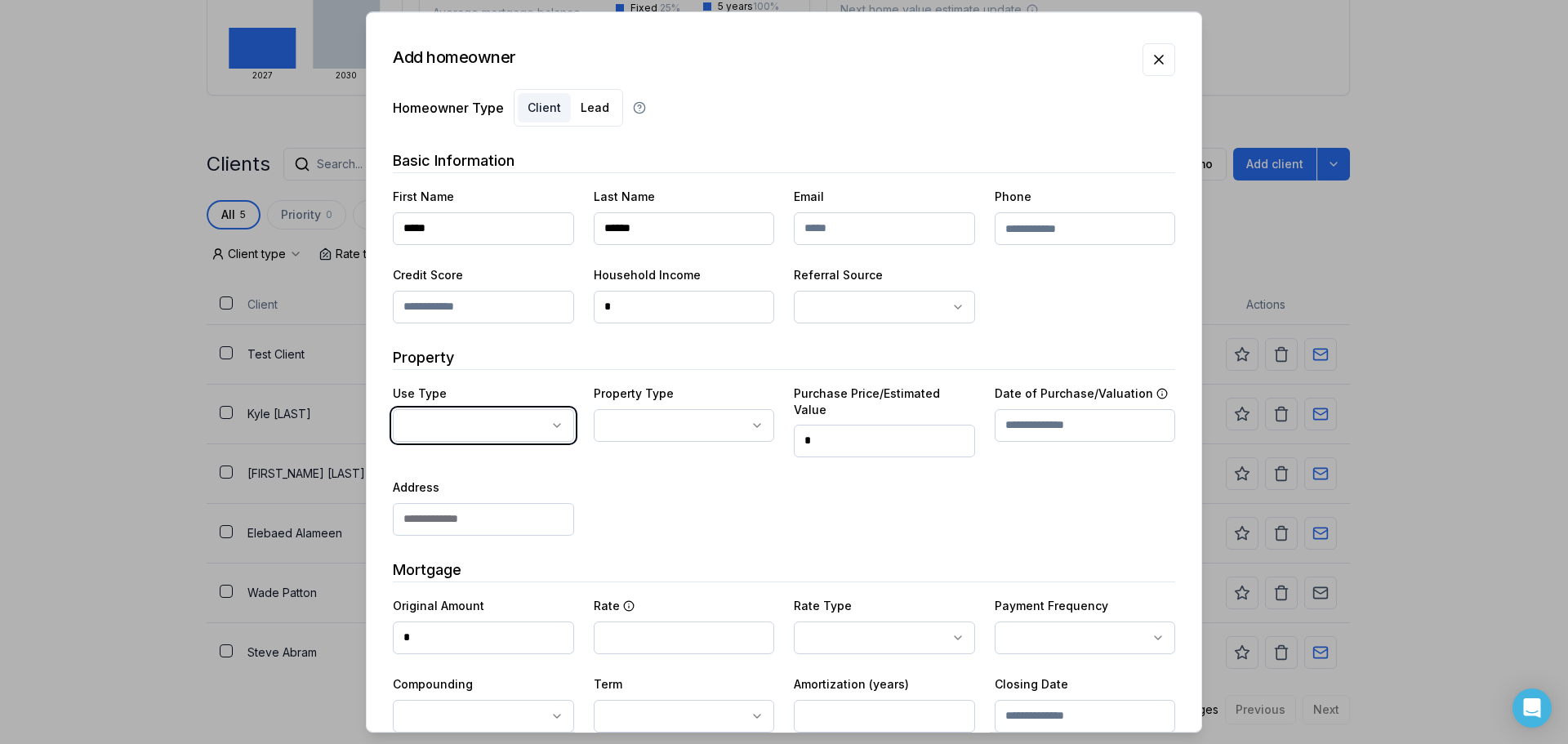 type 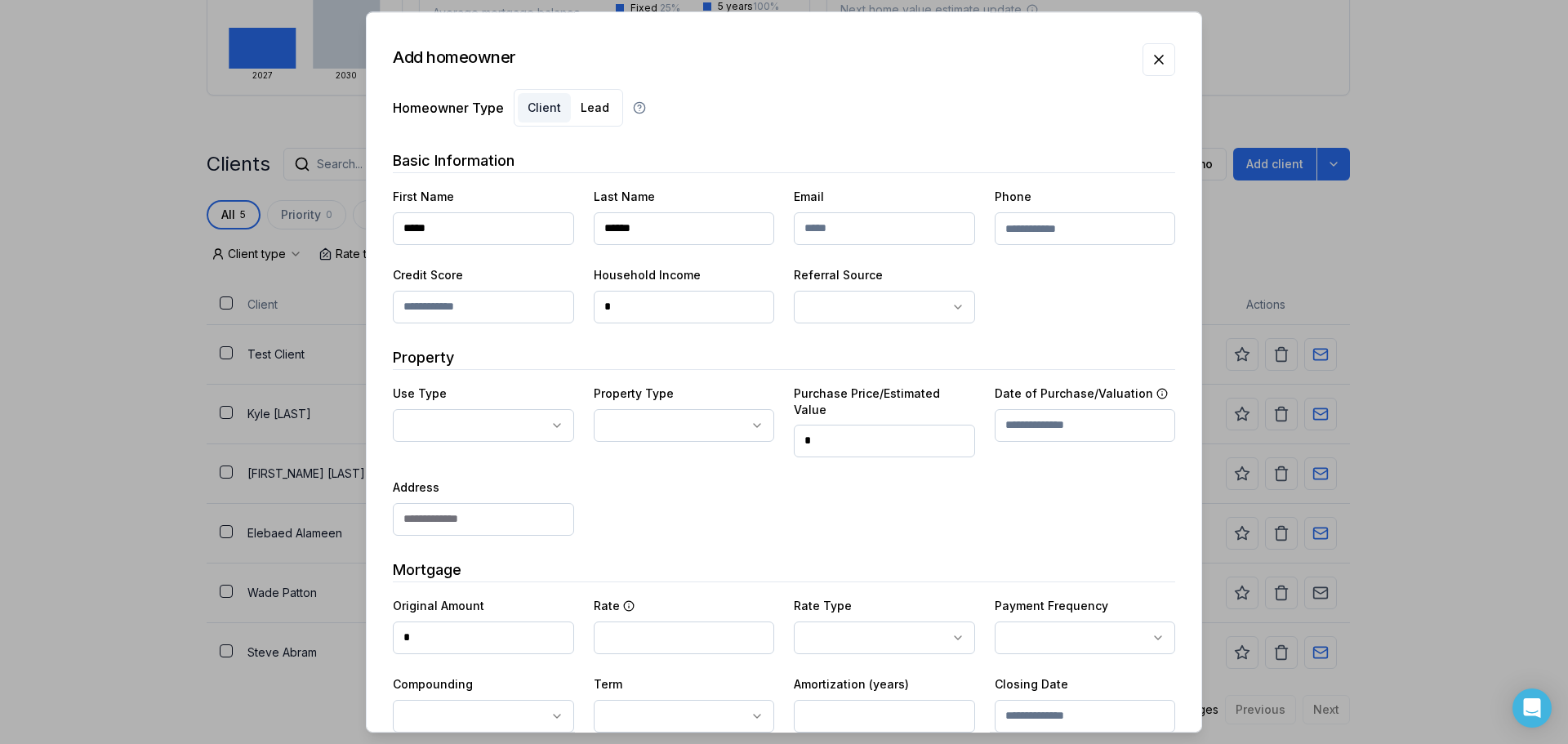 click on "Ownwell's platform is not optimized for mobile at this time.   For the best experience, please use a   desktop or laptop  to manage your account.   Note:  The   personalized homeownership reports   you generate for clients   are fully mobile-friendly   and can be easily viewed on any device. own well Dashboard Landing Page Adopt My Mortgage 5  of  100  clients used Purchase additional client capacity Insights Maturities by year 1 in 2027 2027 2030 Mortgages All active Average fixed rate 3.87% Average variable rate 4.42% 2% Average mortgage balance $448,378.81 Average LTV 87.02% Fixed   25 % Variable   75 % 5 years  100 % 3 years   0 % 1 year  0 % Digests Export Aug 2025 Sent Open rate Click rate Next home value estimate update August 4, 2025 Next digest delivery period Aug 11, 2025 - Aug 17, 2025 Clients Search... Bulk action   Import from  Finmo Add client All 5 Priority 0 Maturing soon 0 Trade up potential 2 Savings potential 0 Equity potential 2 Trigger rate 0 Client type Rate type Issues status Lender" at bounding box center (777, -141) 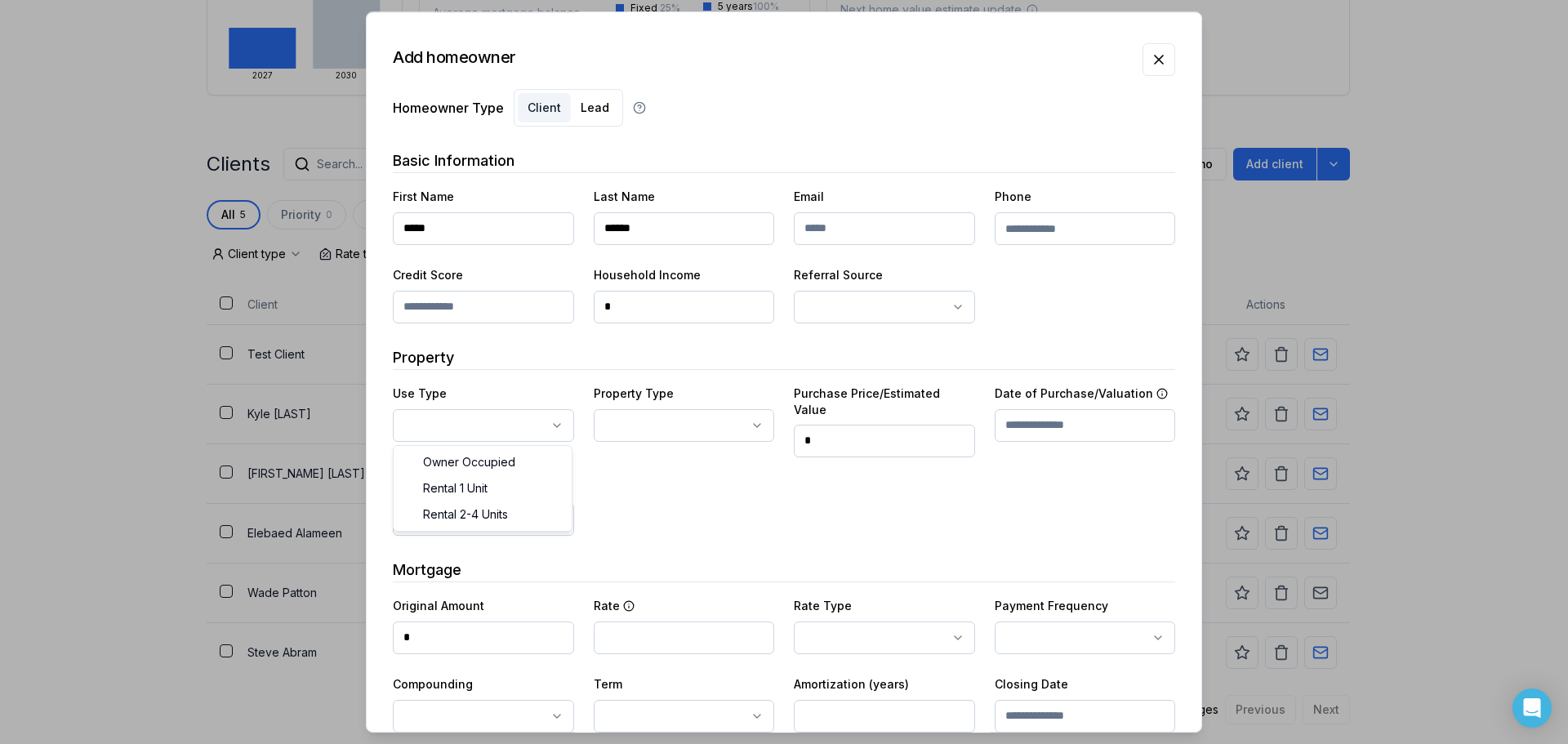 select on "**********" 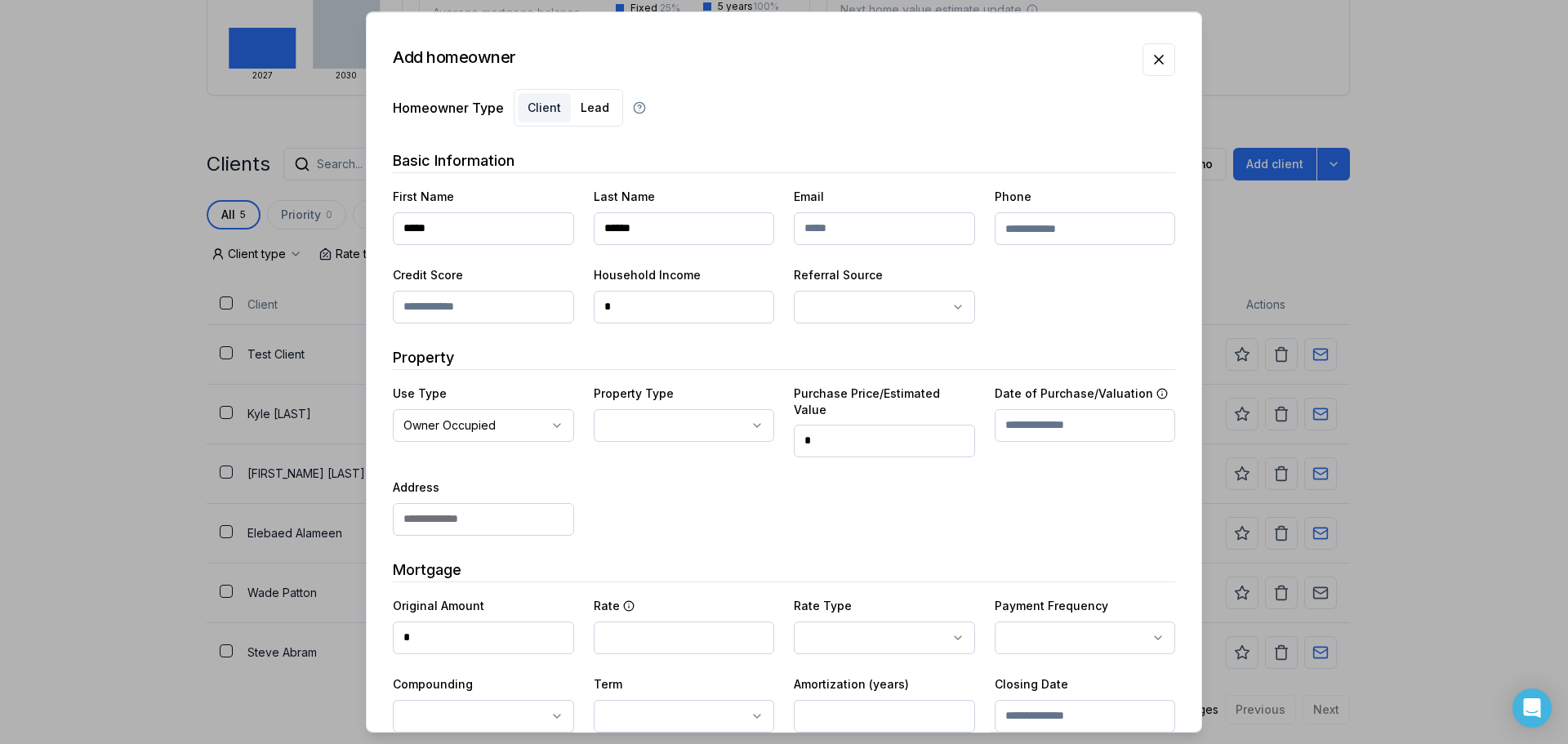 click on "Ownwell's platform is not optimized for mobile at this time.   For the best experience, please use a   desktop or laptop  to manage your account.   Note:  The   personalized homeownership reports   you generate for clients   are fully mobile-friendly   and can be easily viewed on any device. own well Dashboard Landing Page Adopt My Mortgage 5  of  100  clients used Purchase additional client capacity Insights Maturities by year 1 in 2027 2027 2030 Mortgages All active Average fixed rate 3.87% Average variable rate 4.42% 2% Average mortgage balance $448,378.81 Average LTV 87.02% Fixed   25 % Variable   75 % 5 years  100 % 3 years   0 % 1 year  0 % Digests Export Aug 2025 Sent Open rate Click rate Next home value estimate update August 4, 2025 Next digest delivery period Aug 11, 2025 - Aug 17, 2025 Clients Search... Bulk action   Import from  Finmo Add client All 5 Priority 0 Maturing soon 0 Trade up potential 2 Savings potential 0 Equity potential 2 Trigger rate 0 Client type Rate type Issues status Lender" at bounding box center [777, -141] 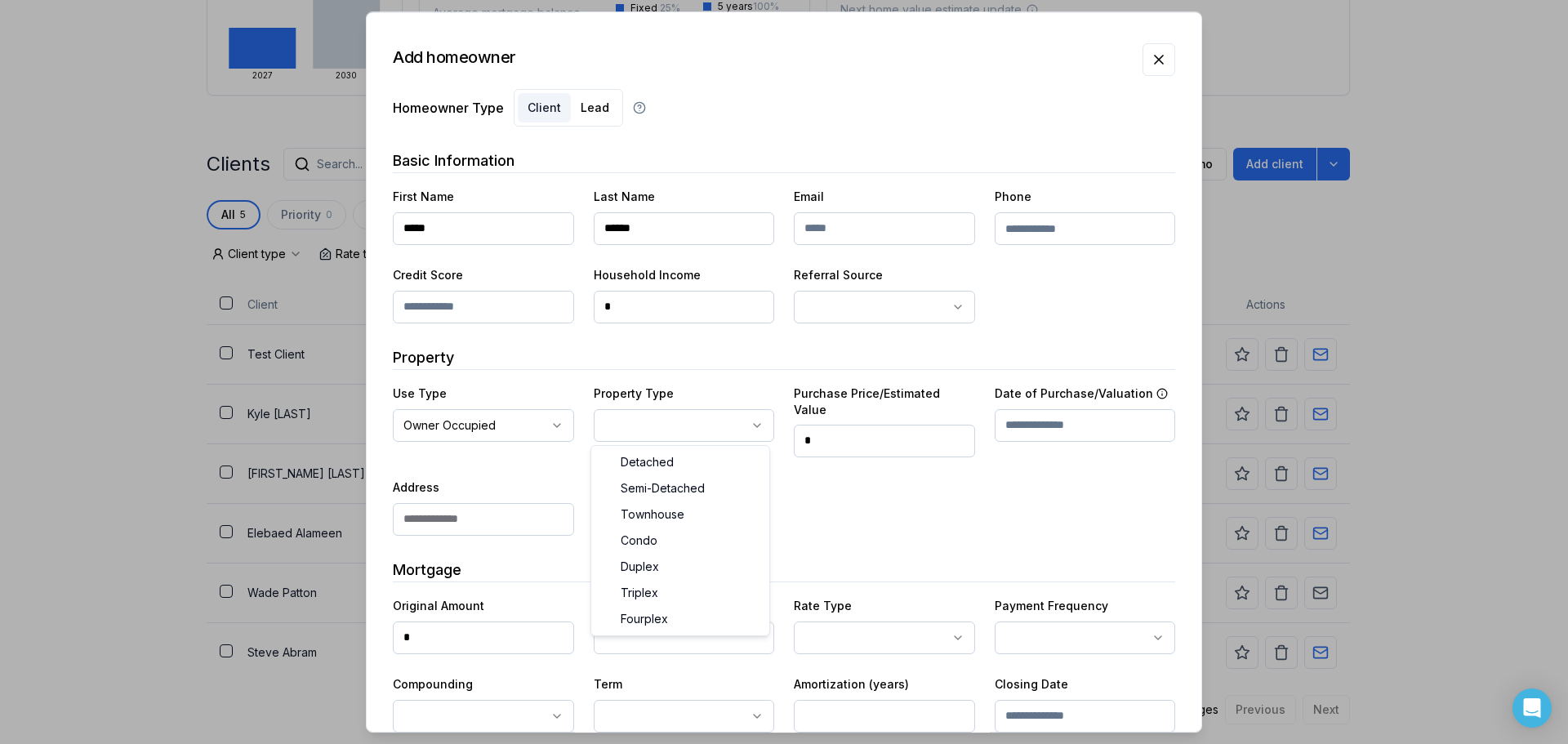 select on "********" 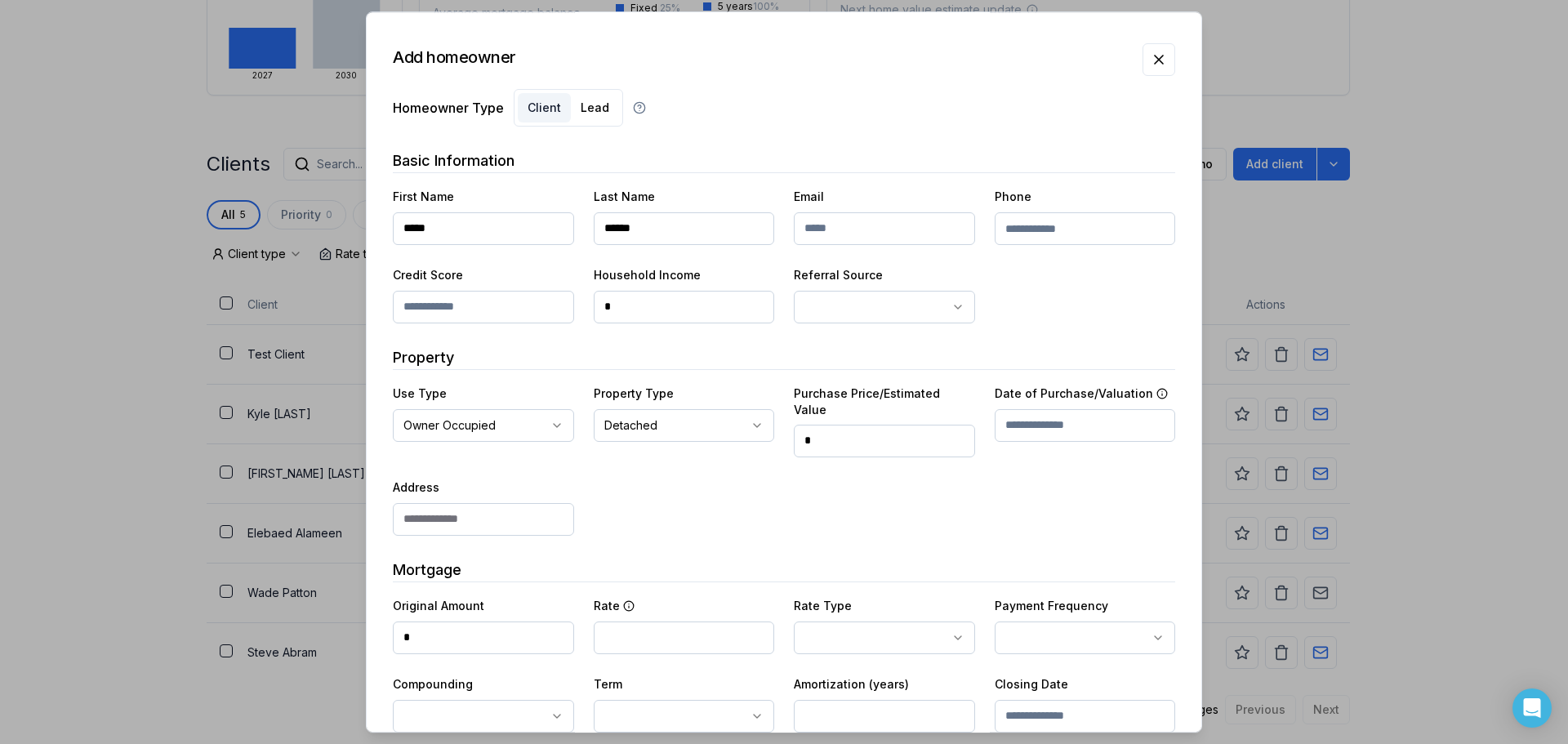 click on "*" at bounding box center [884, 441] 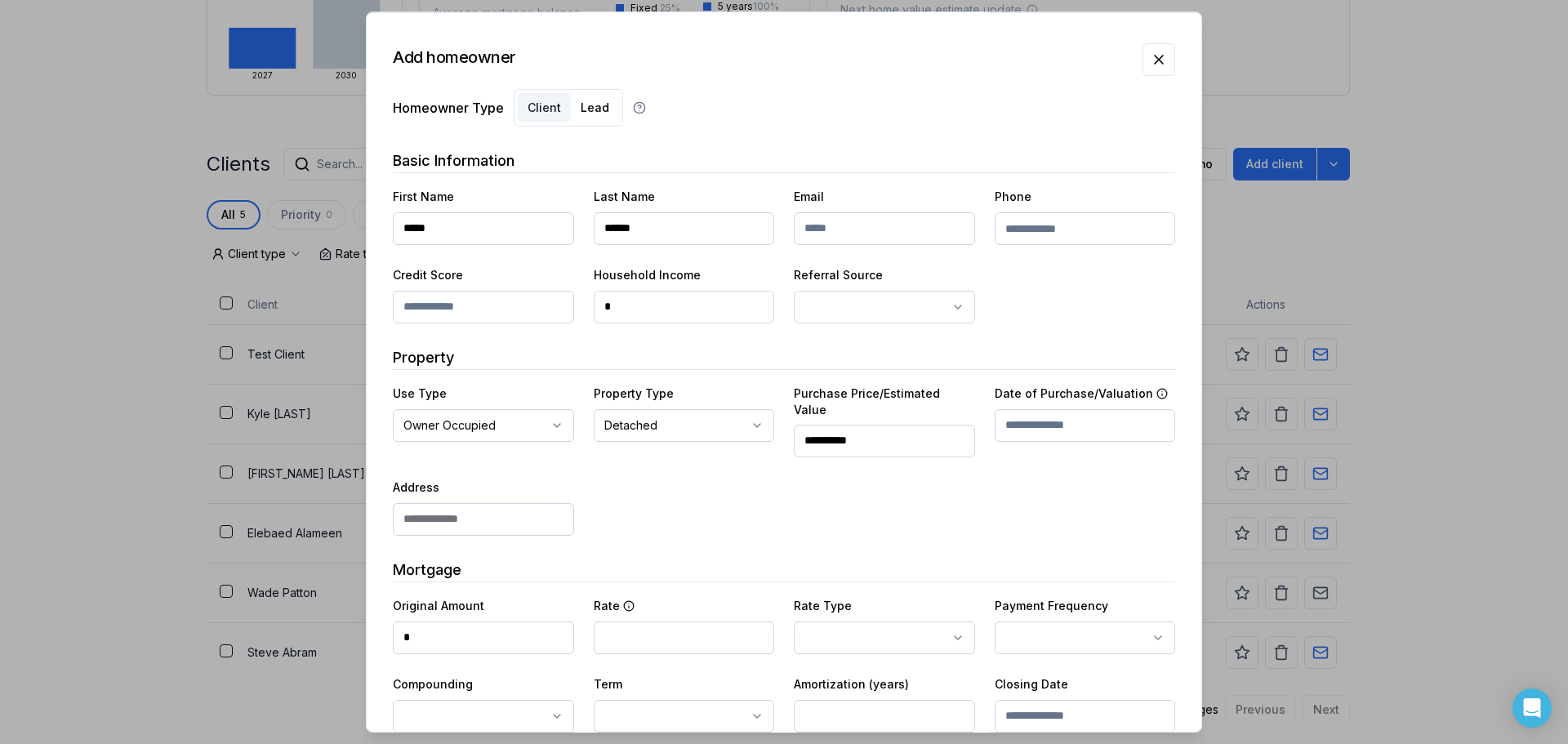 type on "**********" 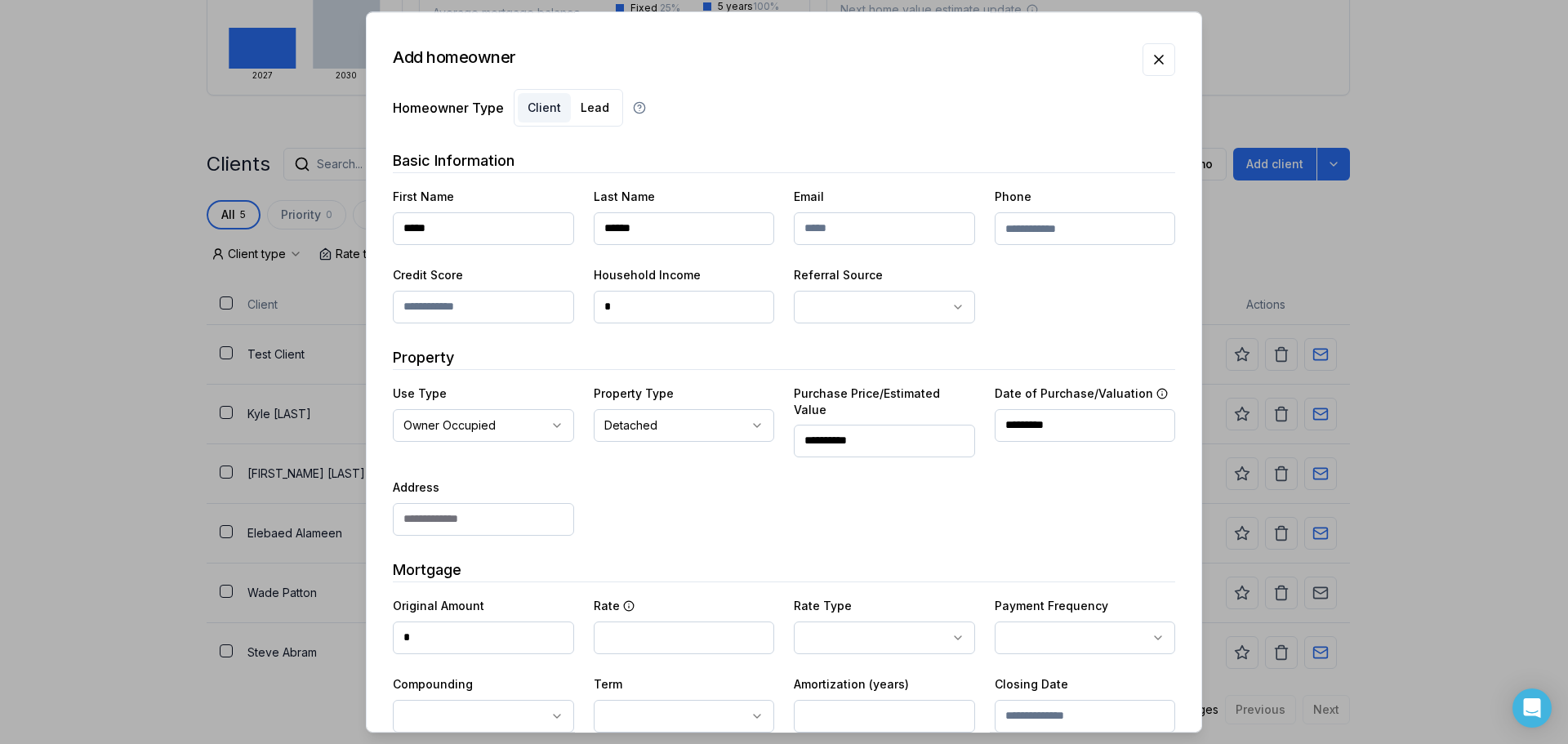 type on "*********" 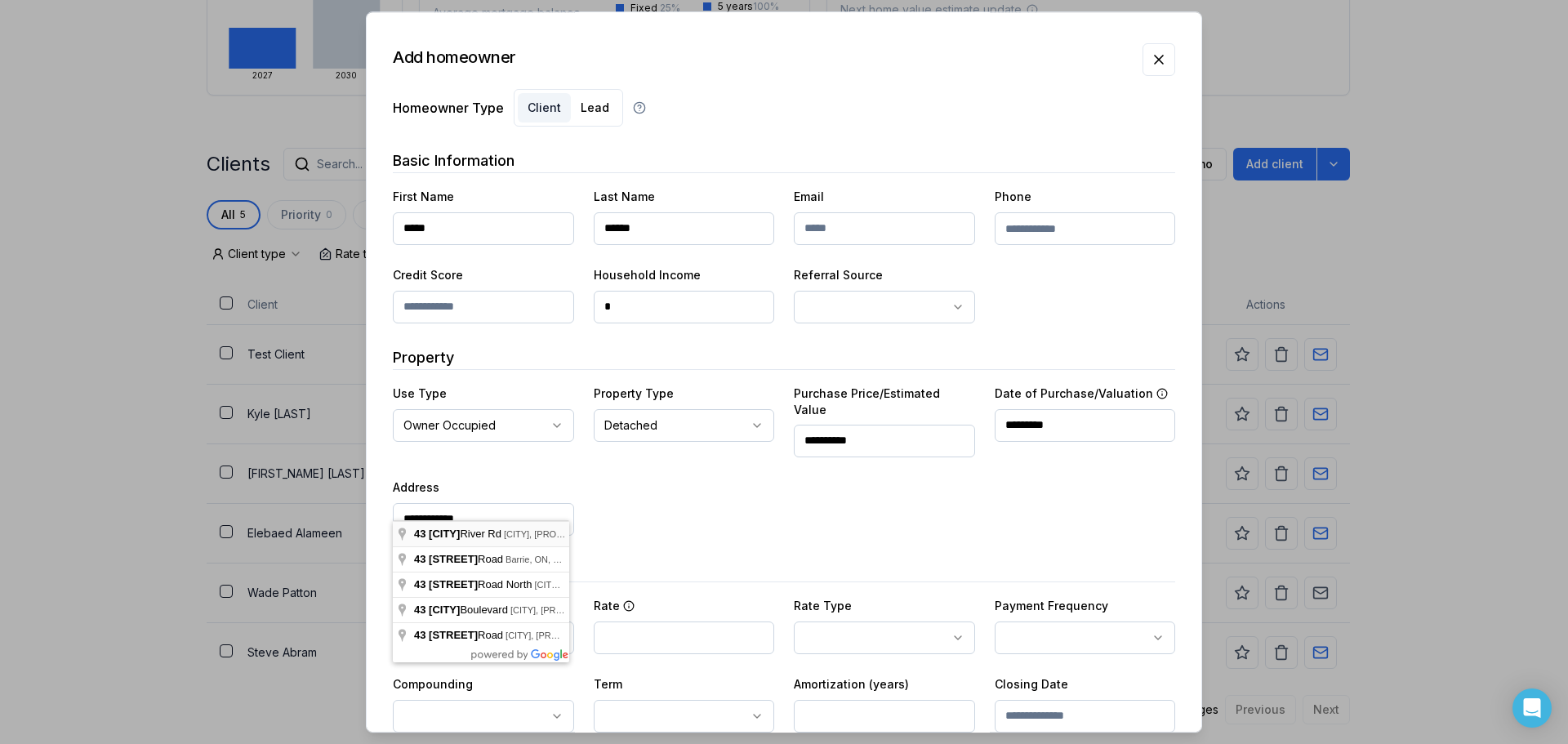 type on "**********" 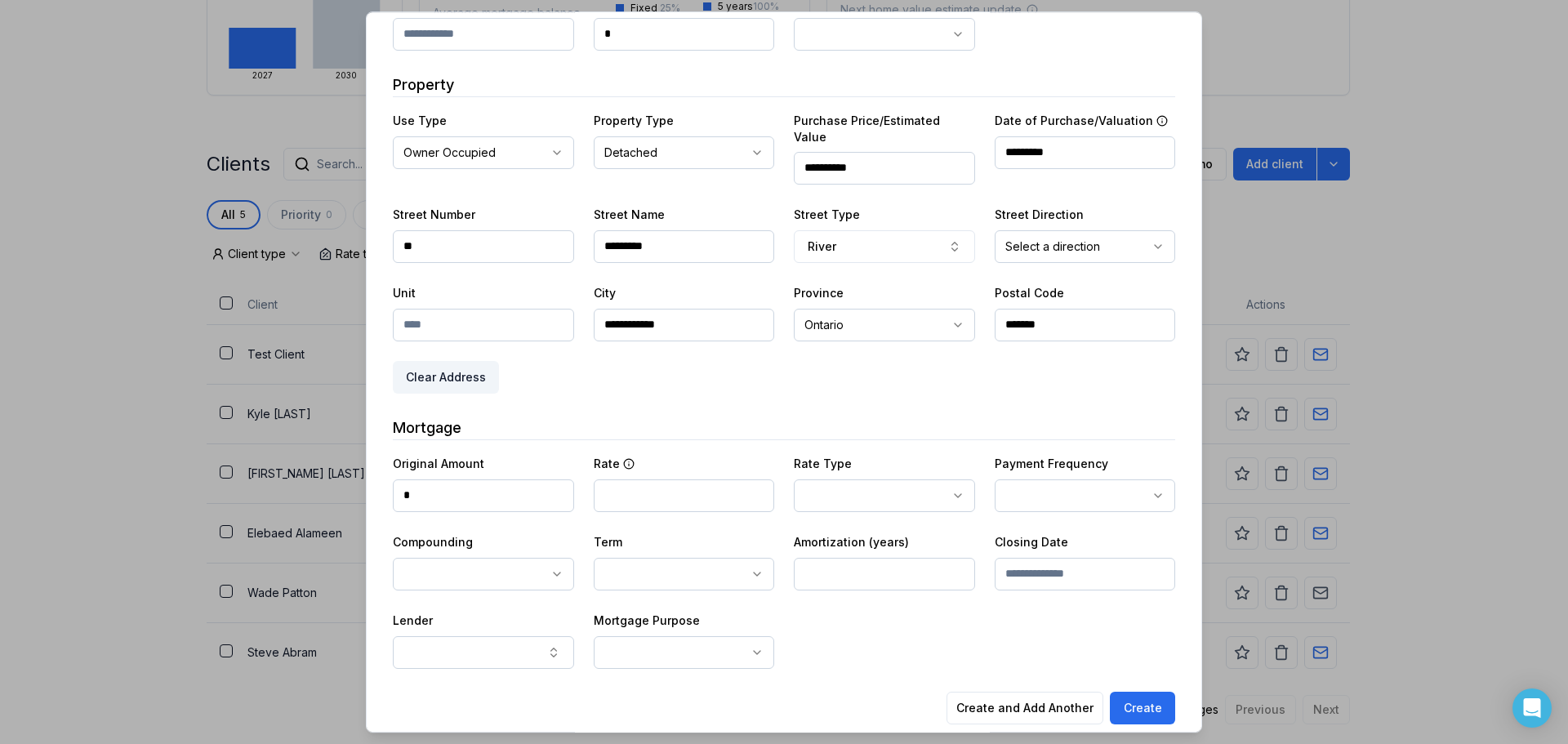 scroll, scrollTop: 275, scrollLeft: 0, axis: vertical 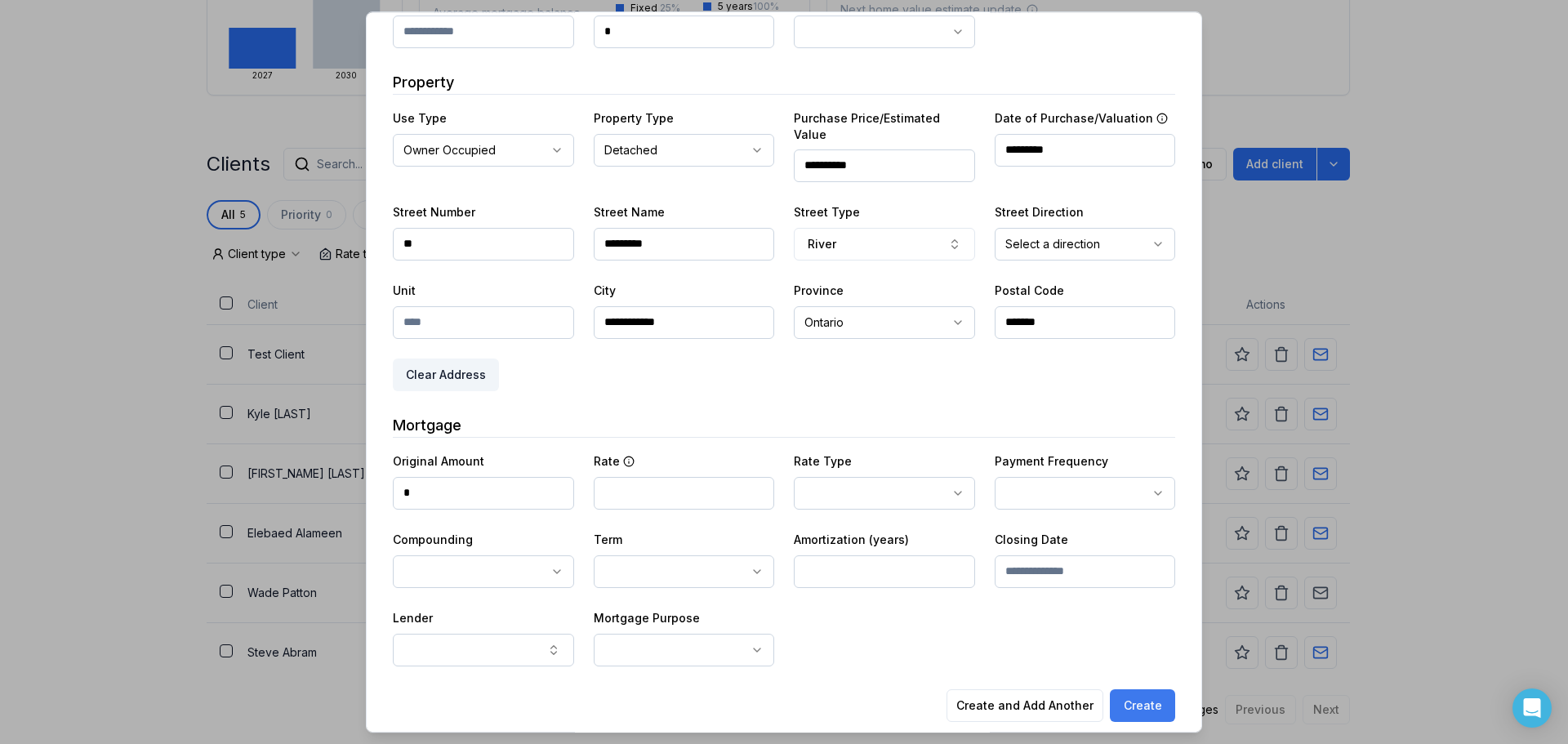click on "Create" at bounding box center (1143, 706) 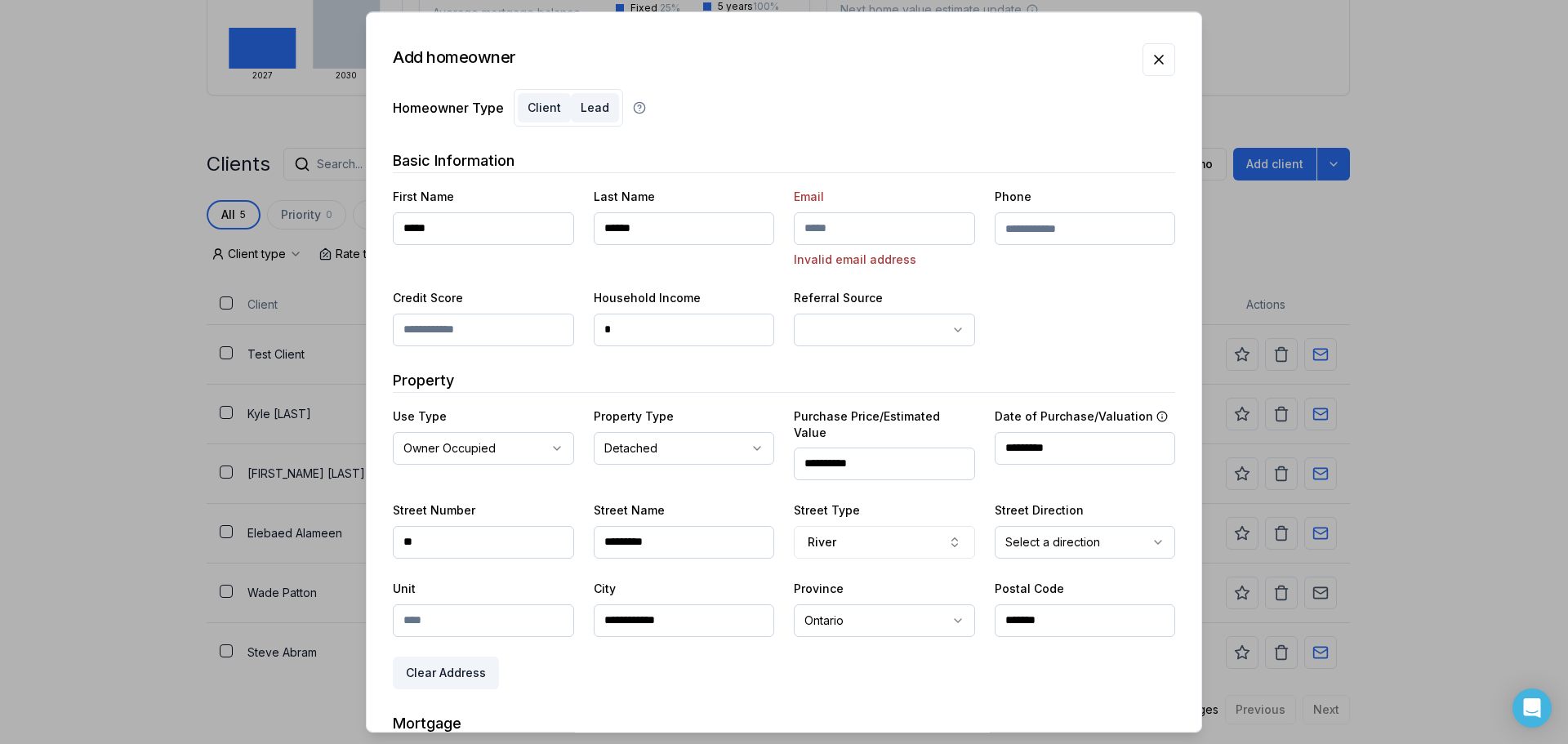 click on "Lead" at bounding box center [595, 108] 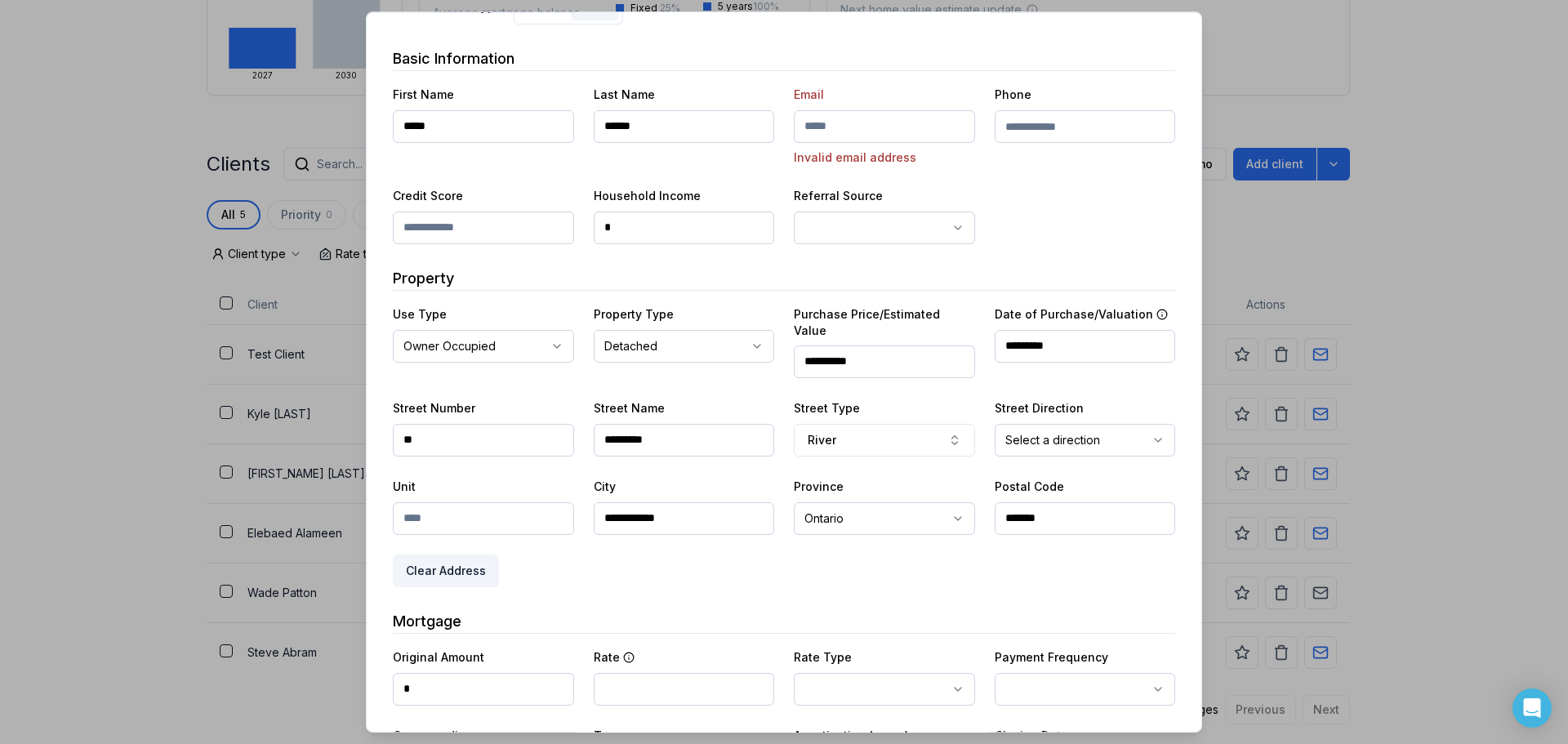 scroll, scrollTop: 298, scrollLeft: 0, axis: vertical 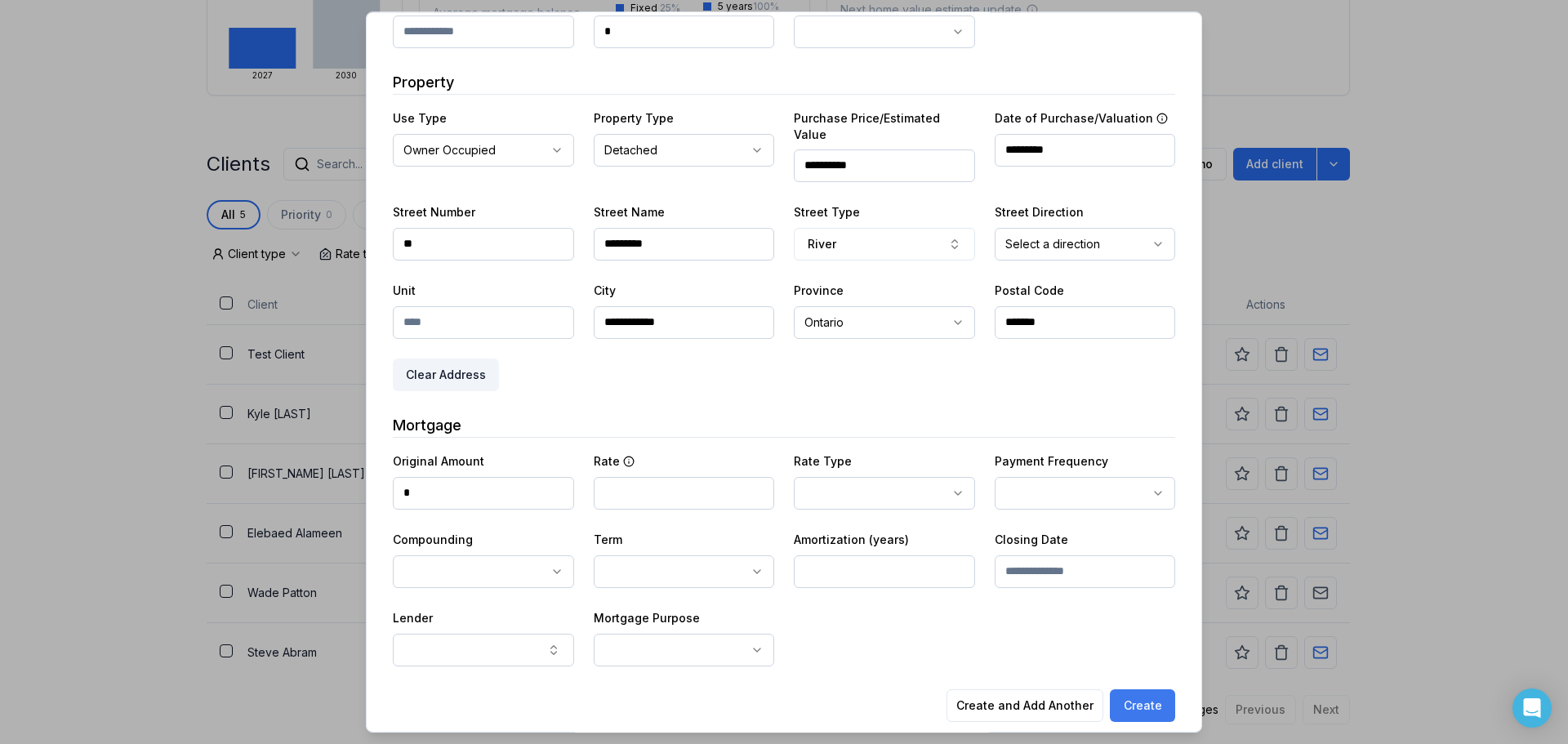 click on "Create" at bounding box center [1143, 706] 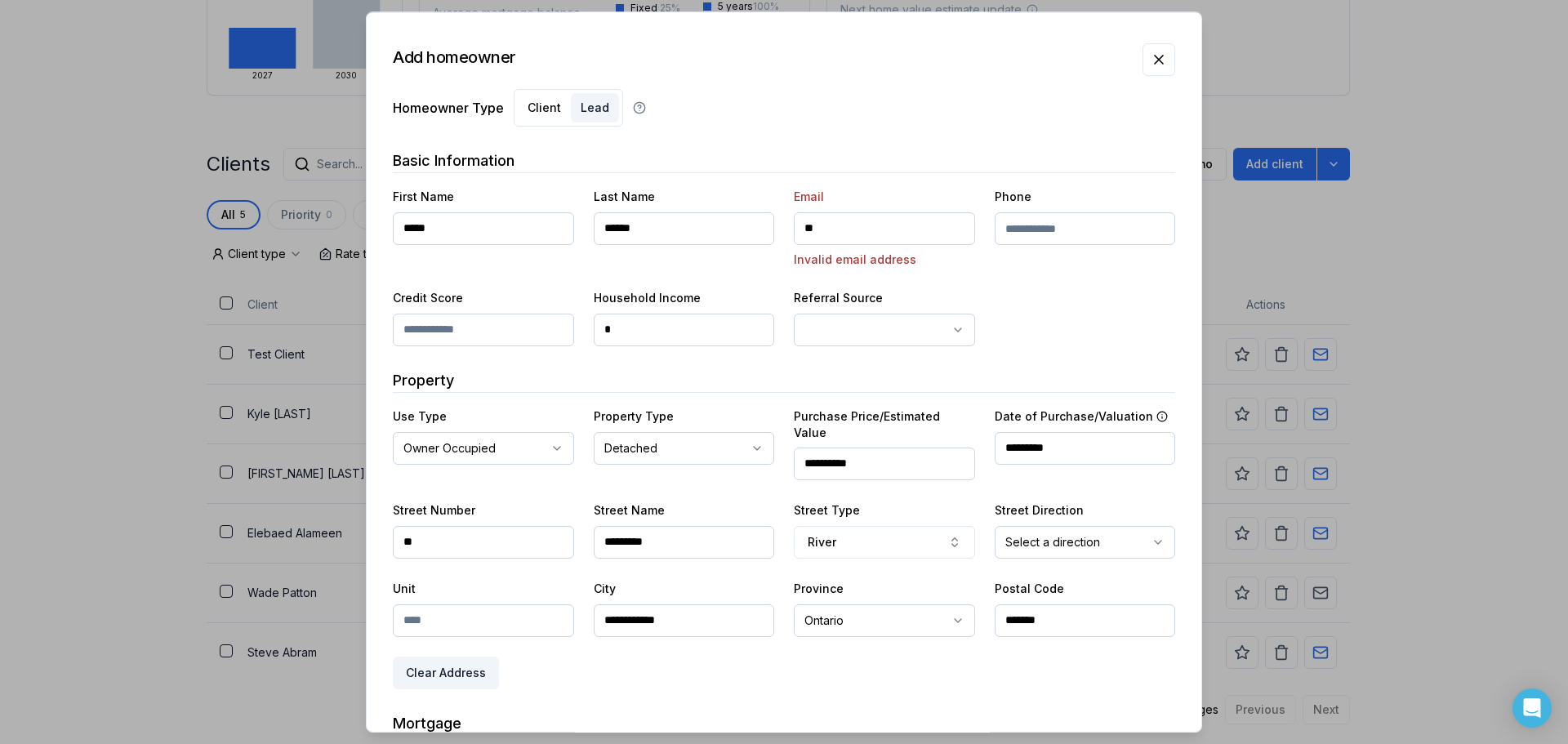 type on "*" 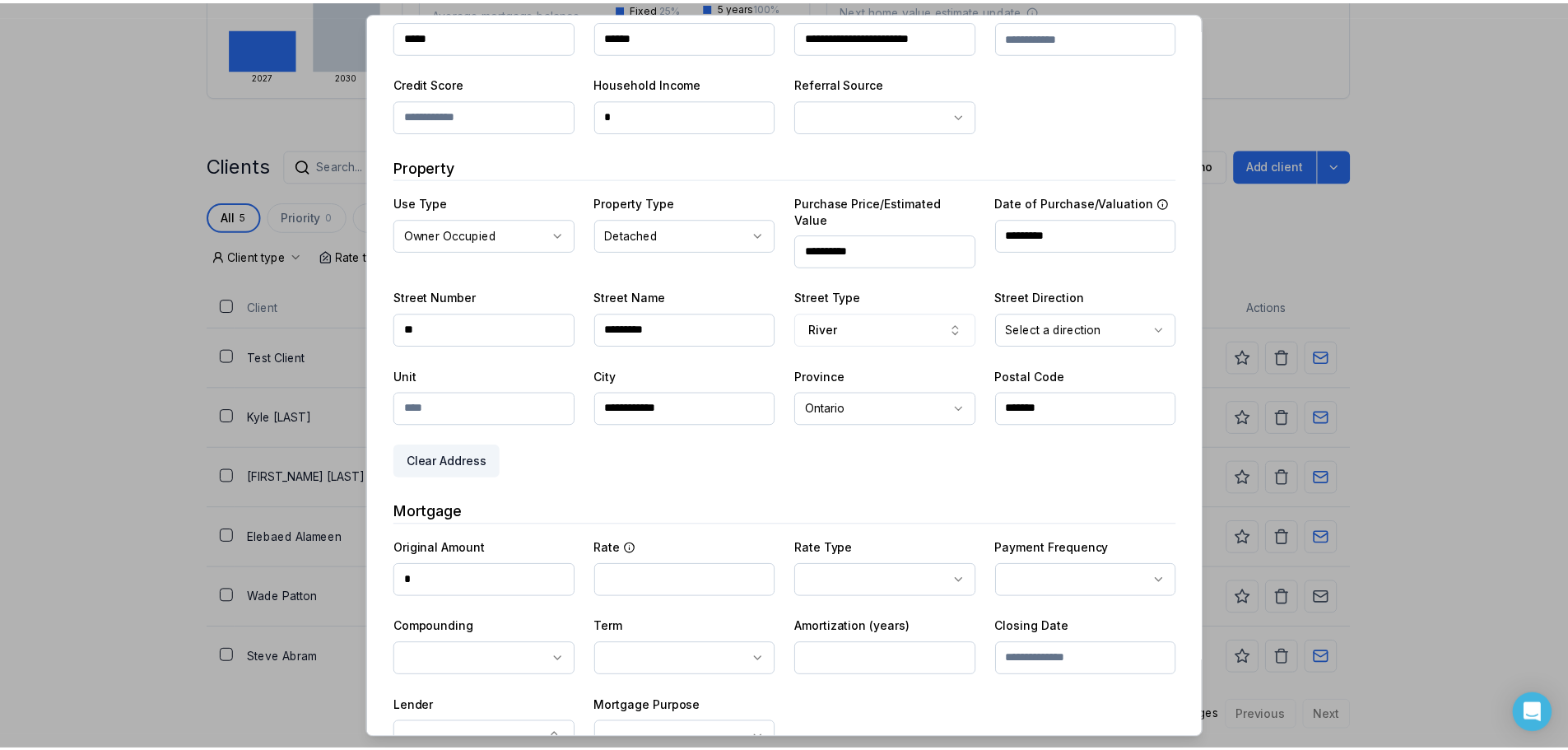 scroll, scrollTop: 277, scrollLeft: 0, axis: vertical 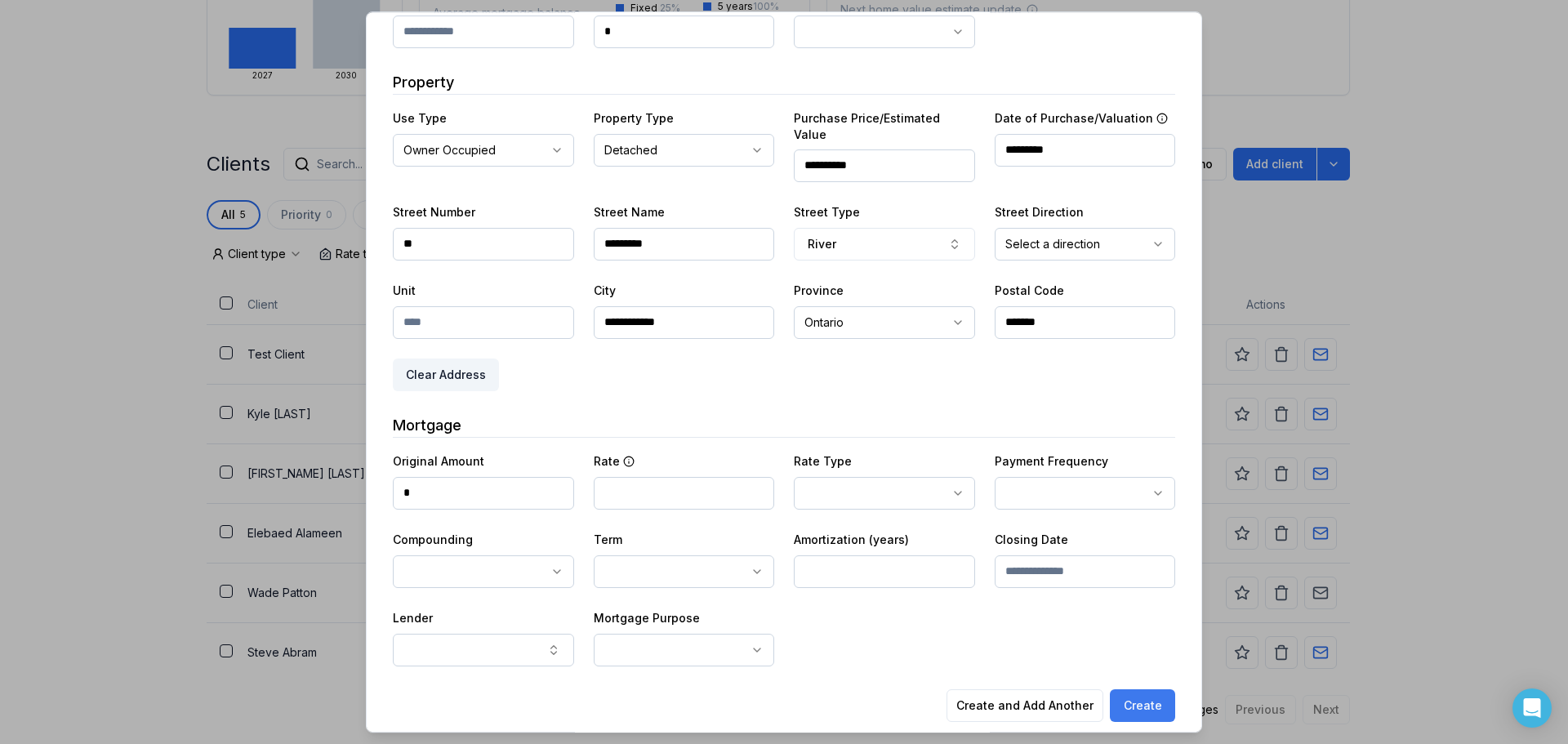type on "**********" 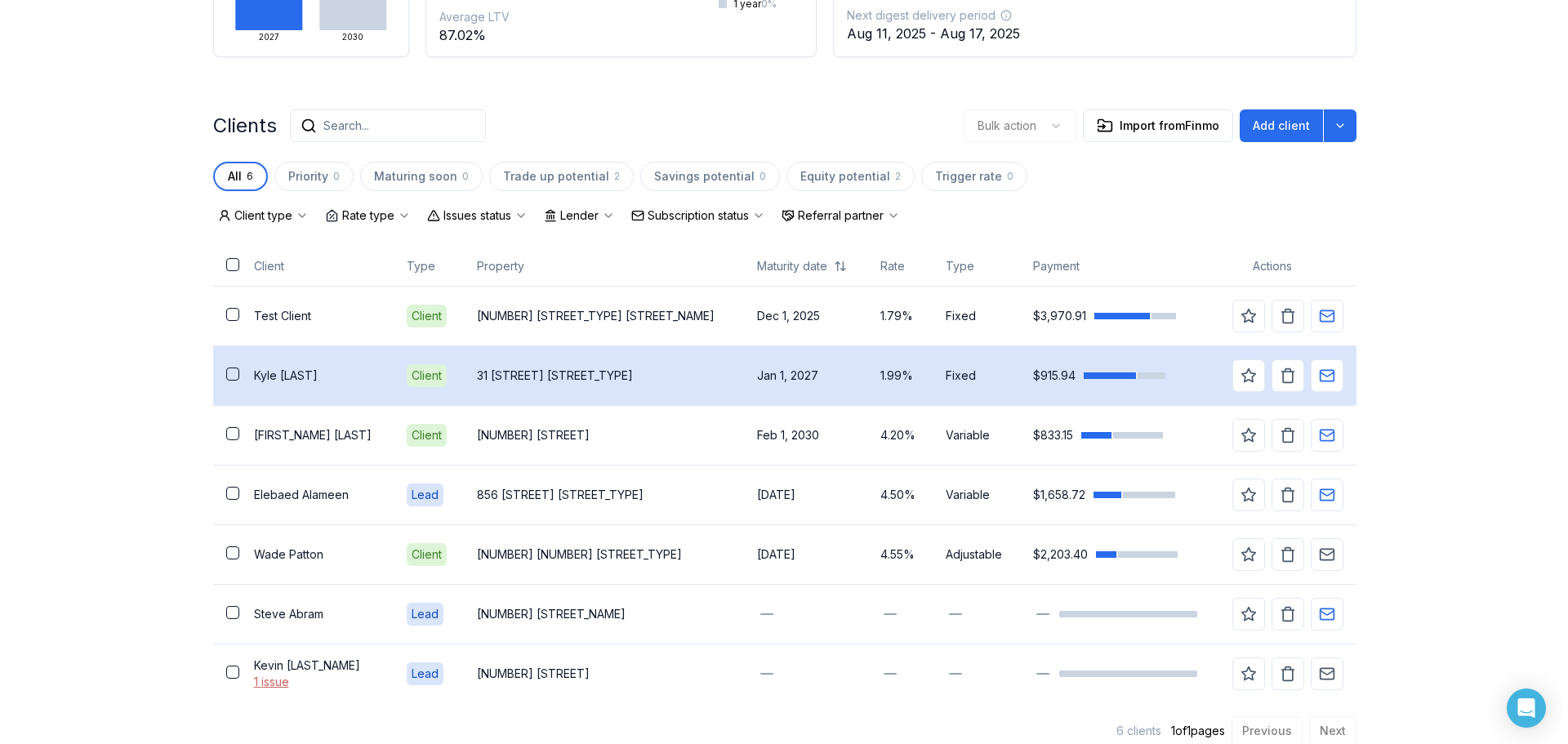scroll, scrollTop: 323, scrollLeft: 0, axis: vertical 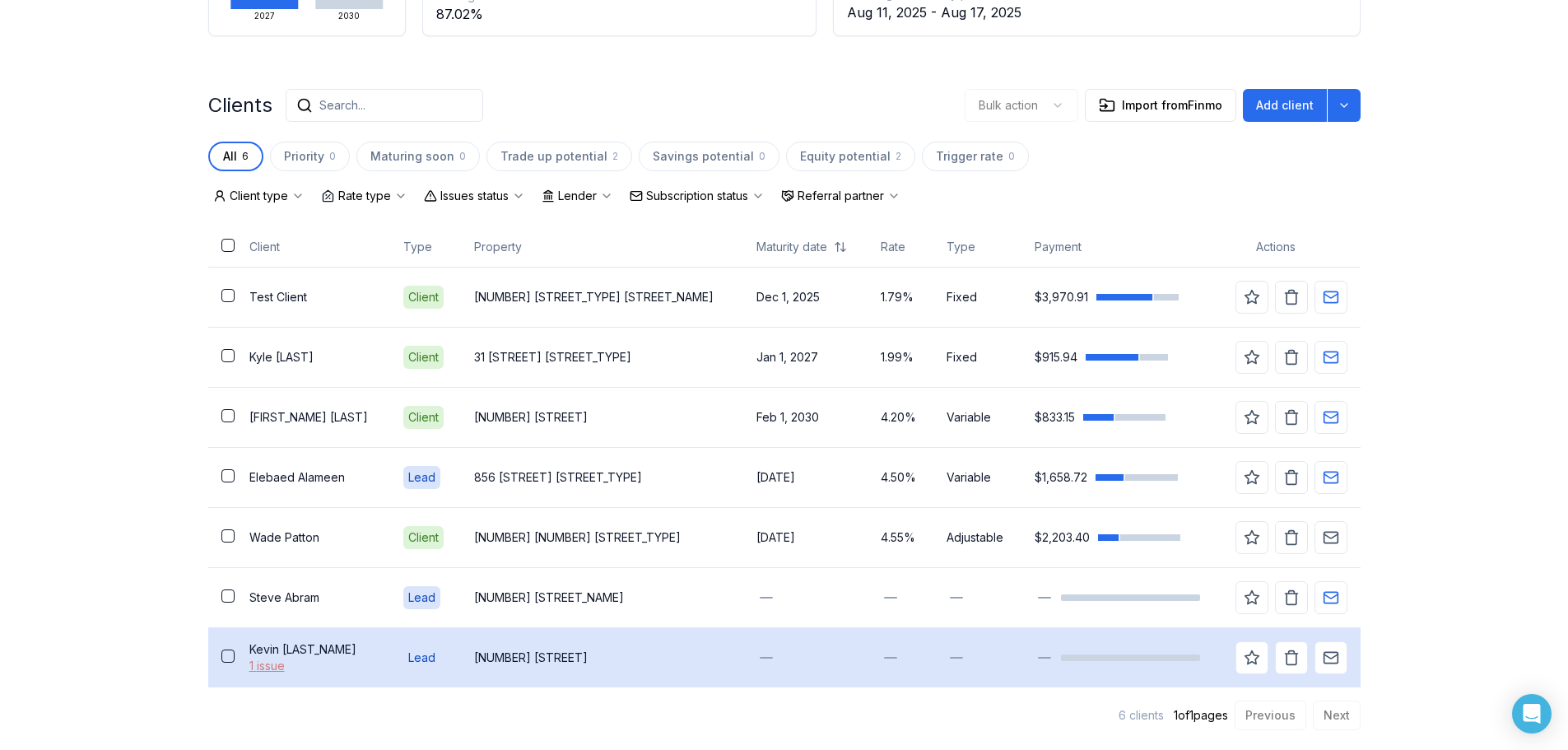 click on "1   issue" at bounding box center (313, 666) 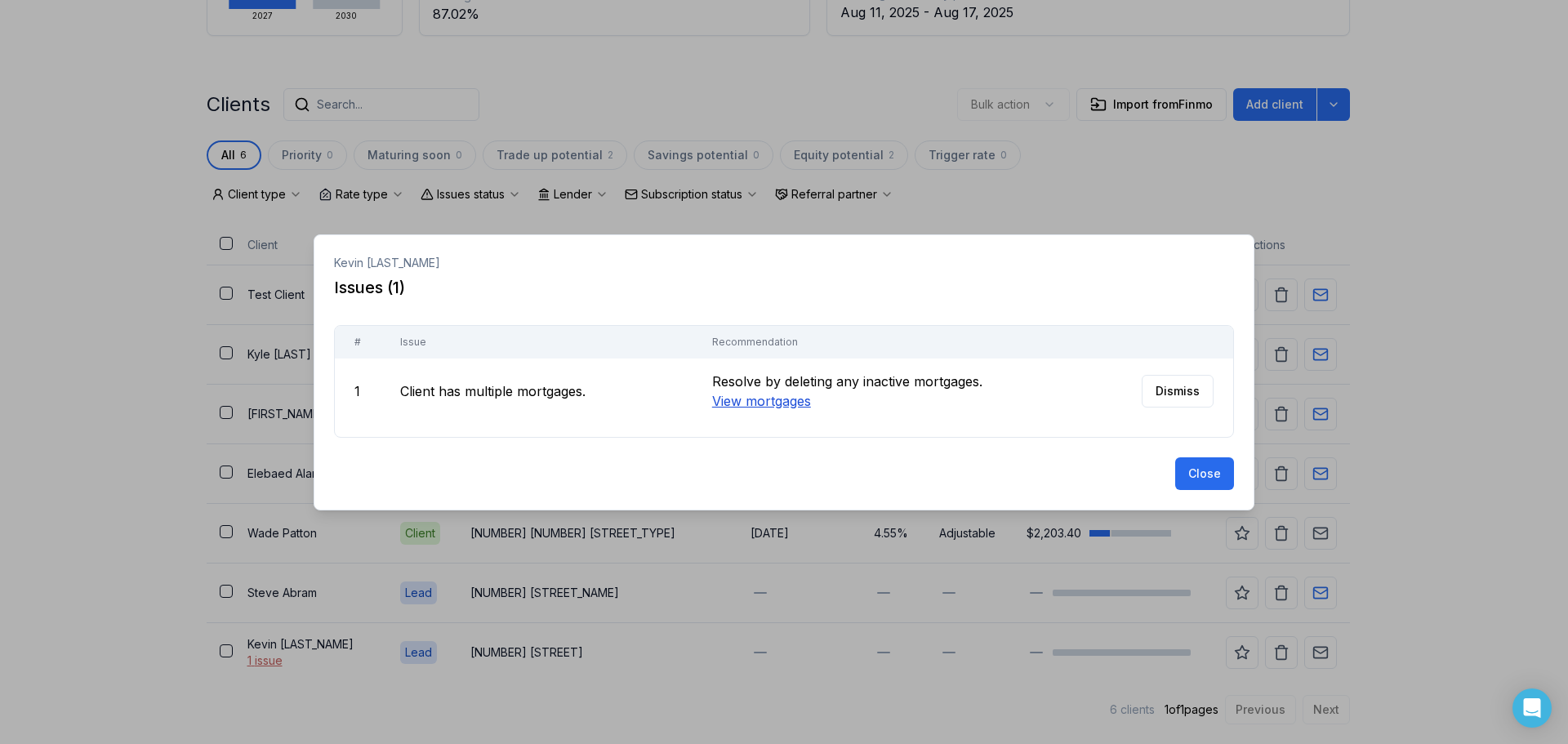 click on "View mortgages" at bounding box center (761, 401) 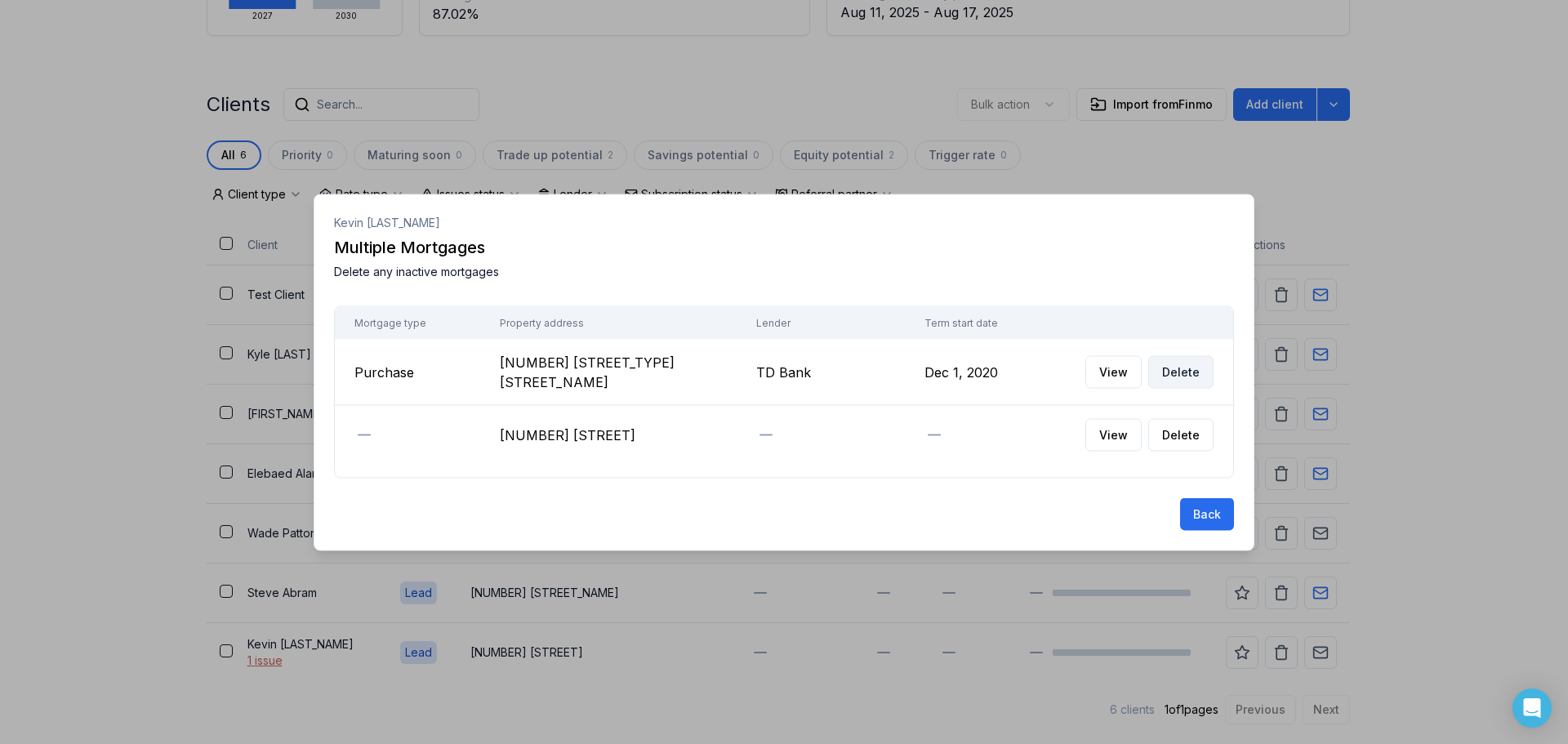 click on "Delete" at bounding box center [1181, 372] 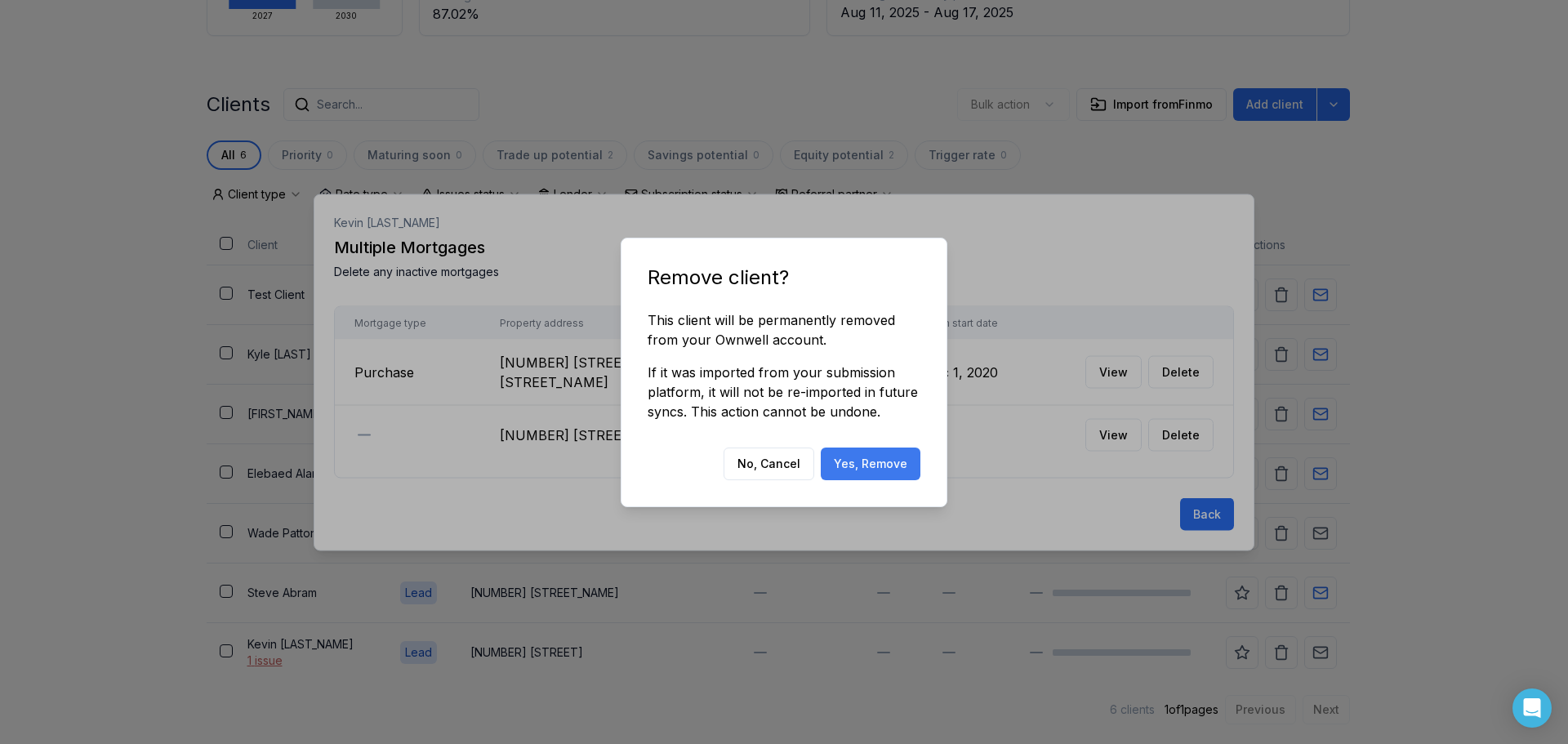 click on "Yes, Remove" at bounding box center [871, 464] 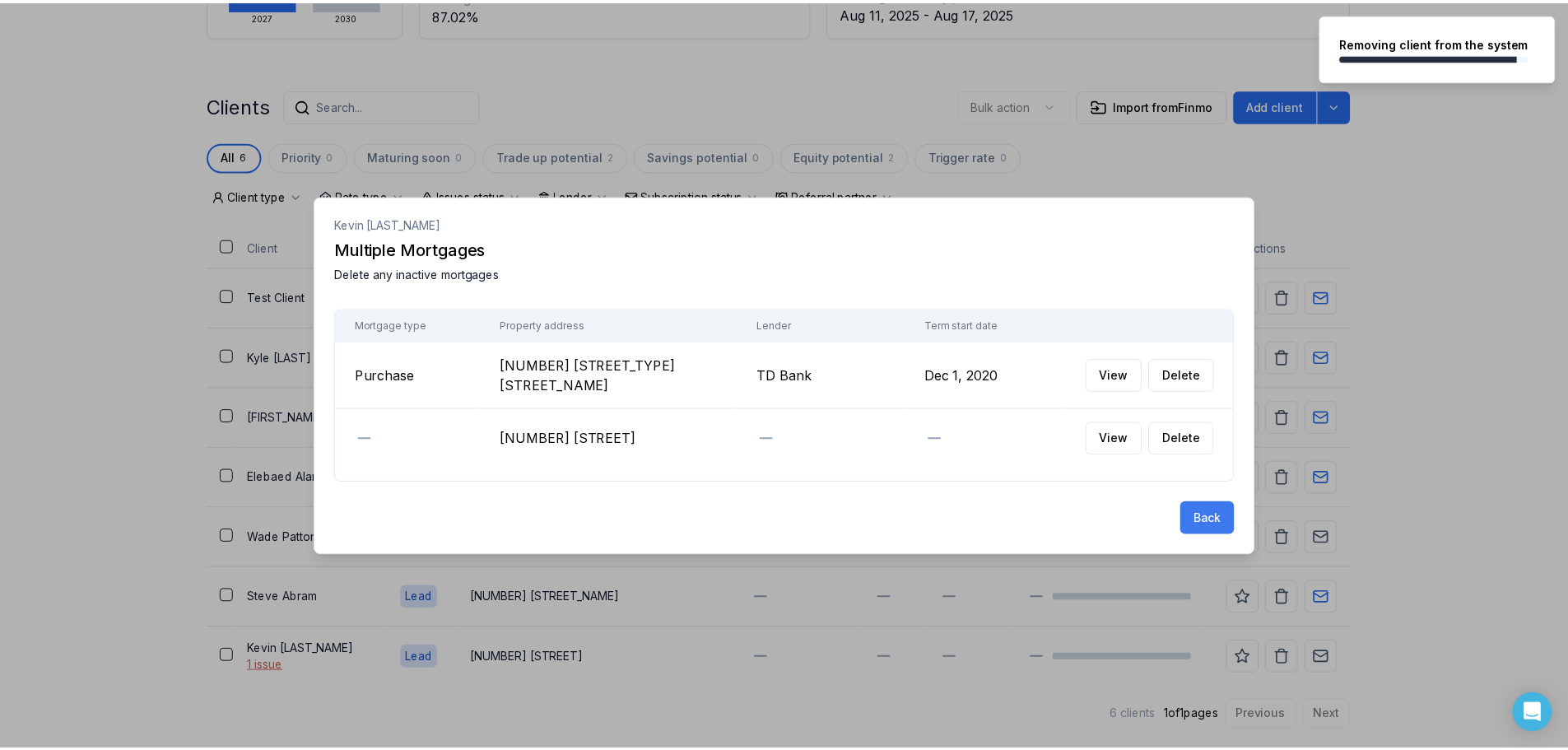 scroll, scrollTop: 266, scrollLeft: 0, axis: vertical 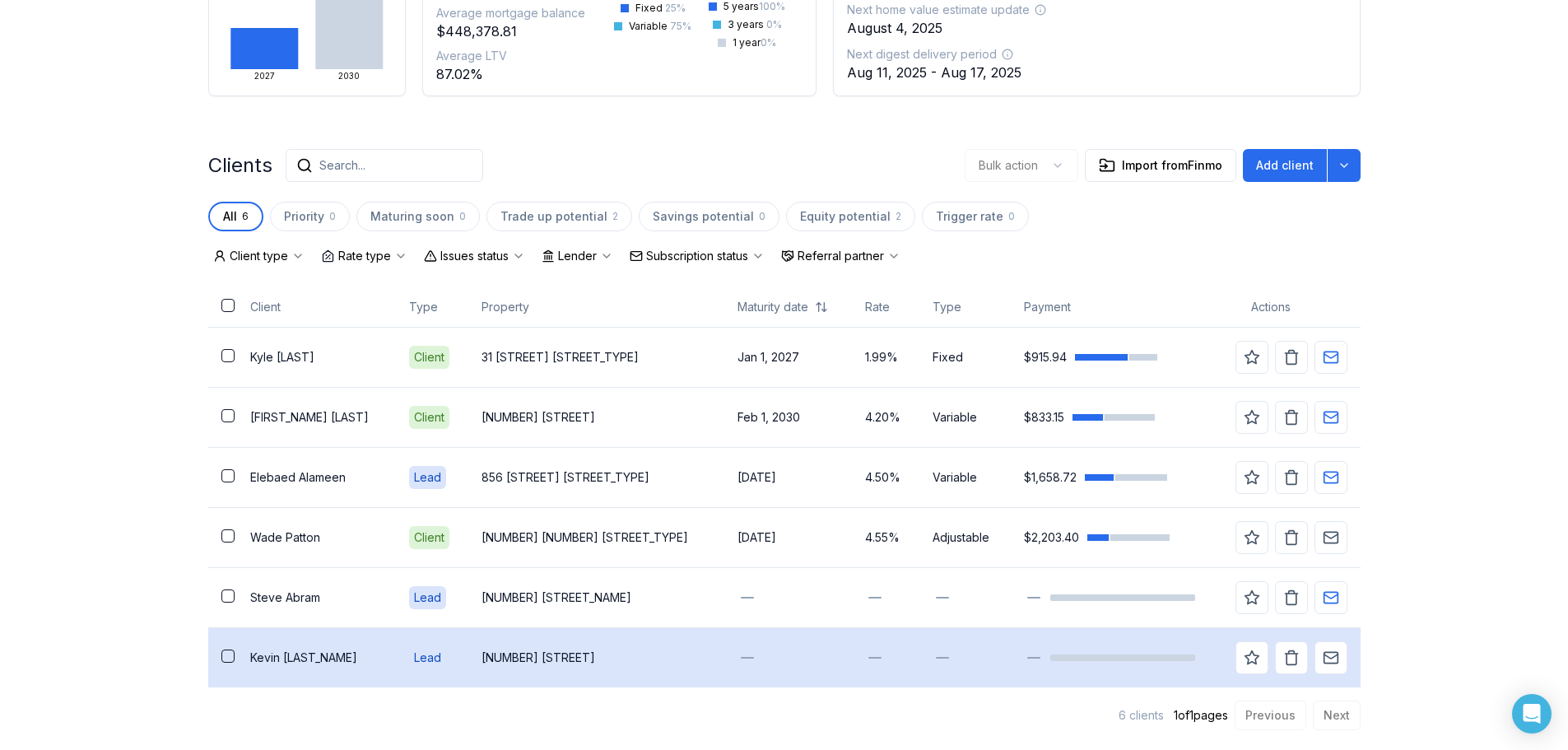 click on "[NUMBER] [STREET]" at bounding box center [596, 658] 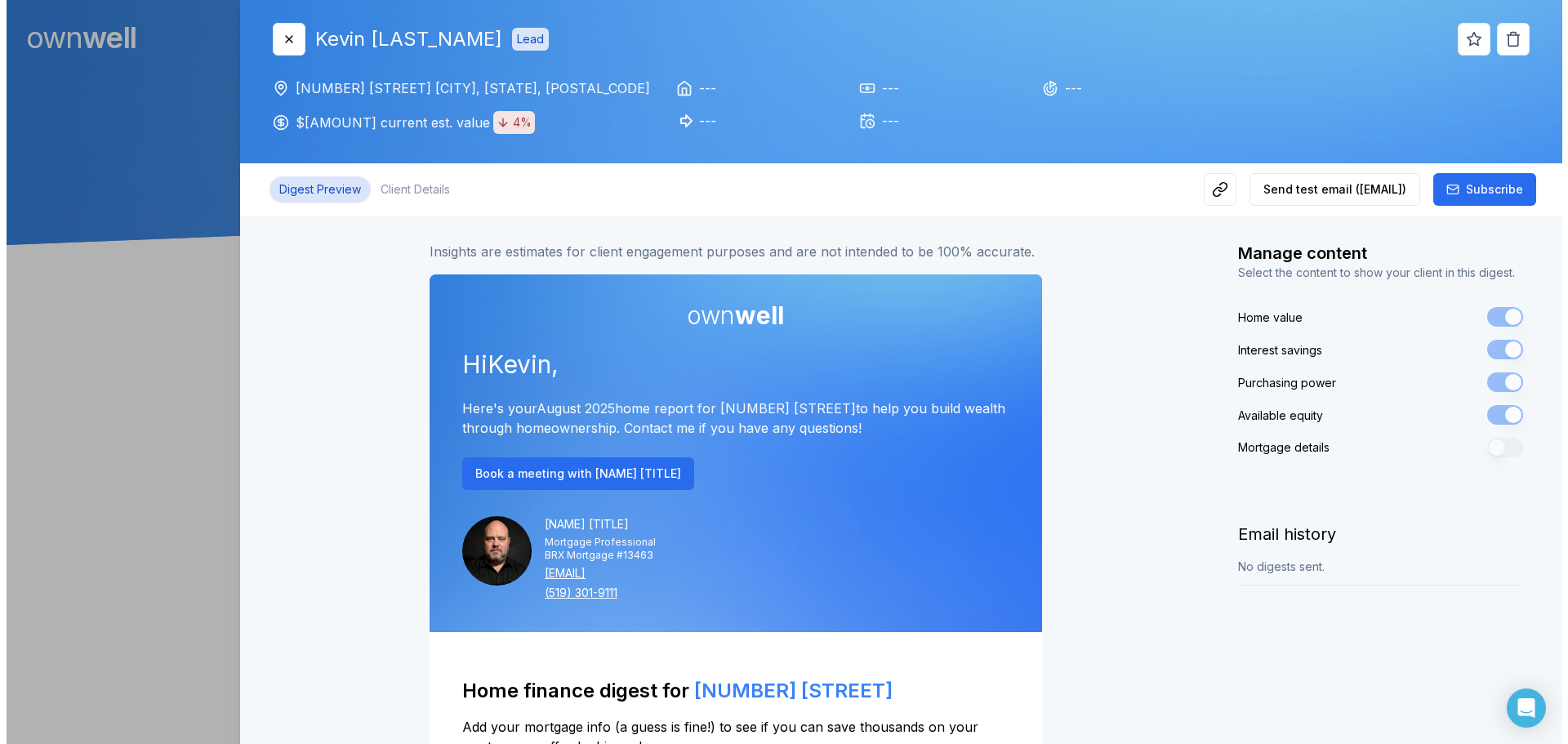 scroll, scrollTop: 0, scrollLeft: 0, axis: both 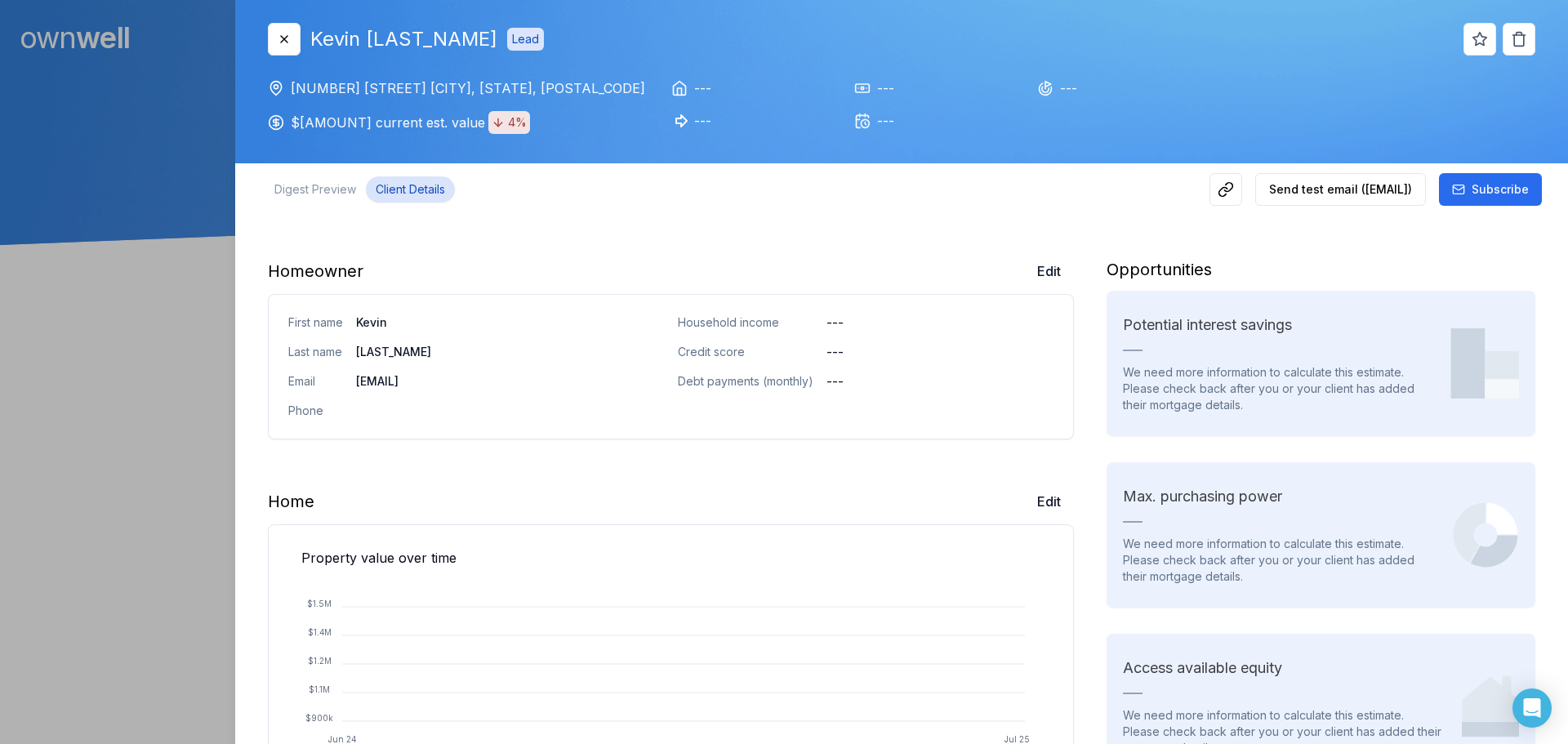 click on "Client Details" at bounding box center [410, 189] 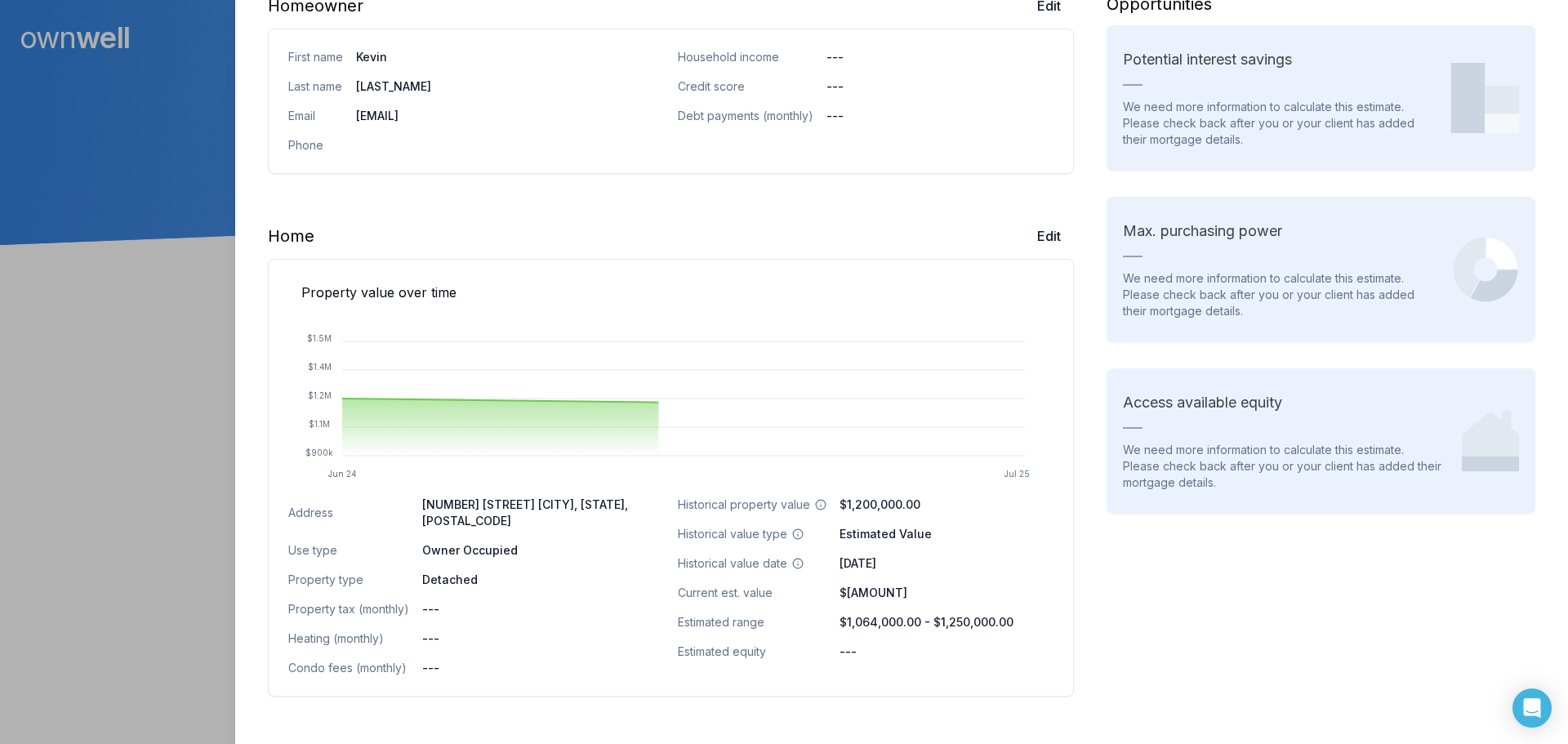 scroll, scrollTop: 613, scrollLeft: 0, axis: vertical 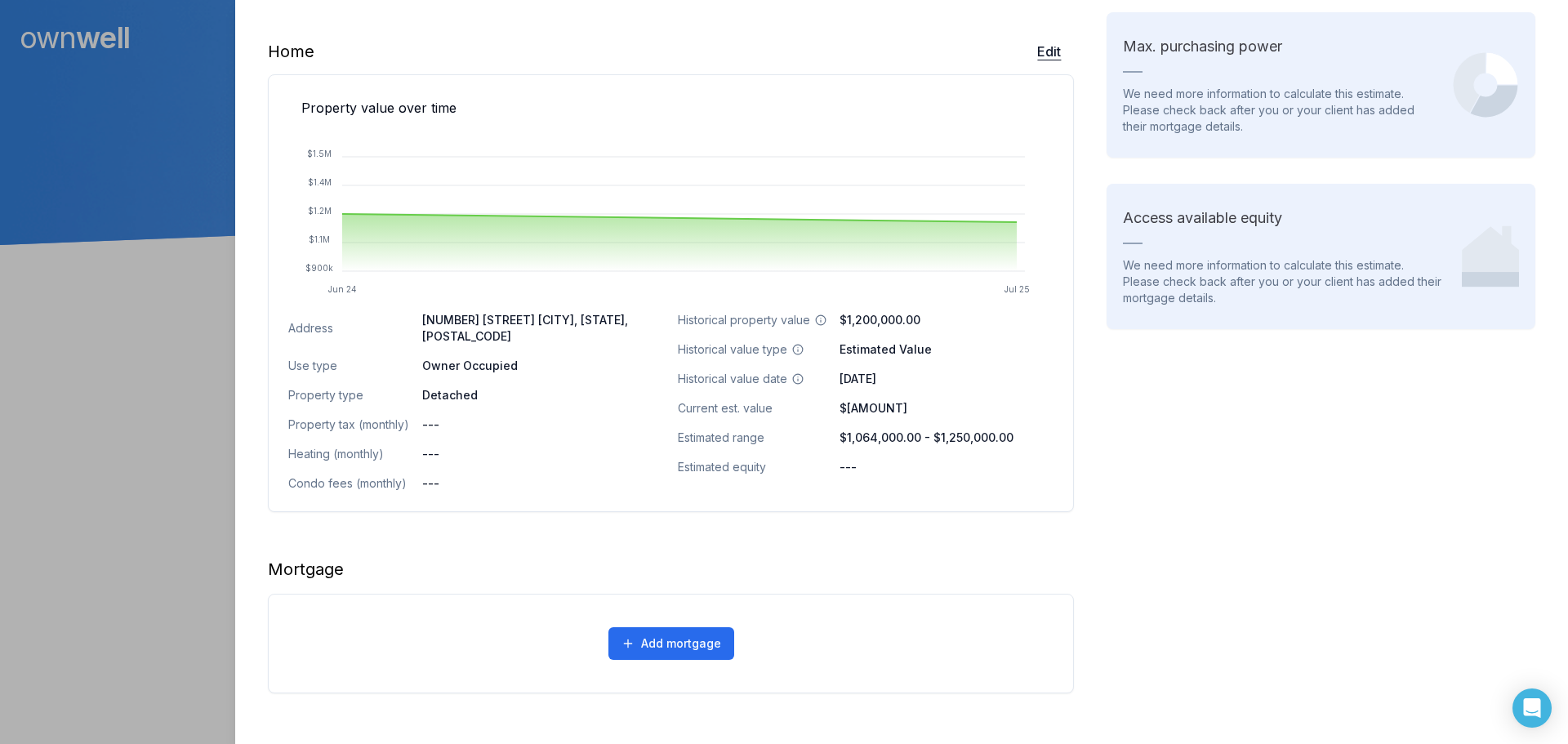 click on "Edit" at bounding box center [1049, 51] 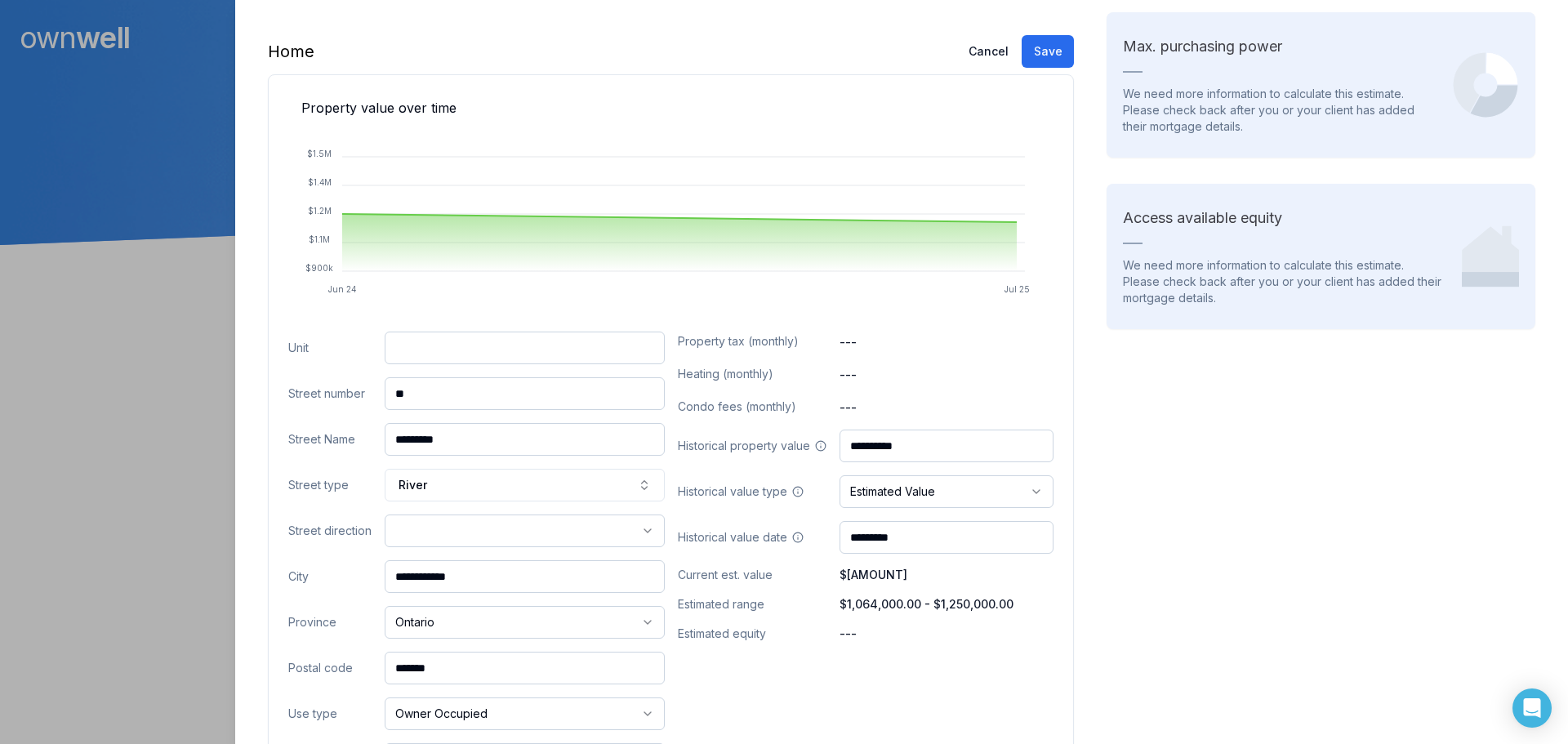 drag, startPoint x: 911, startPoint y: 446, endPoint x: 851, endPoint y: 443, distance: 60.074953 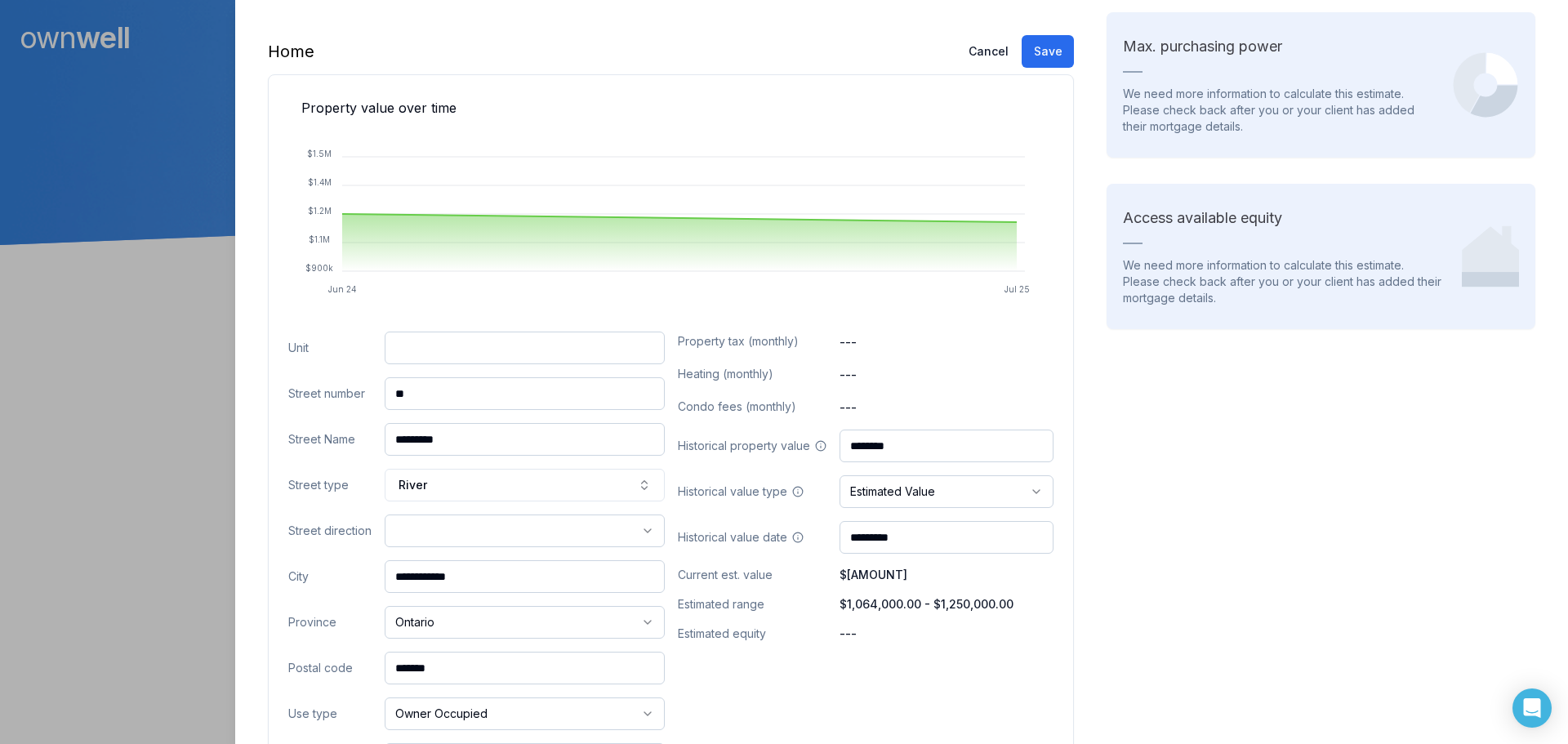 type on "********" 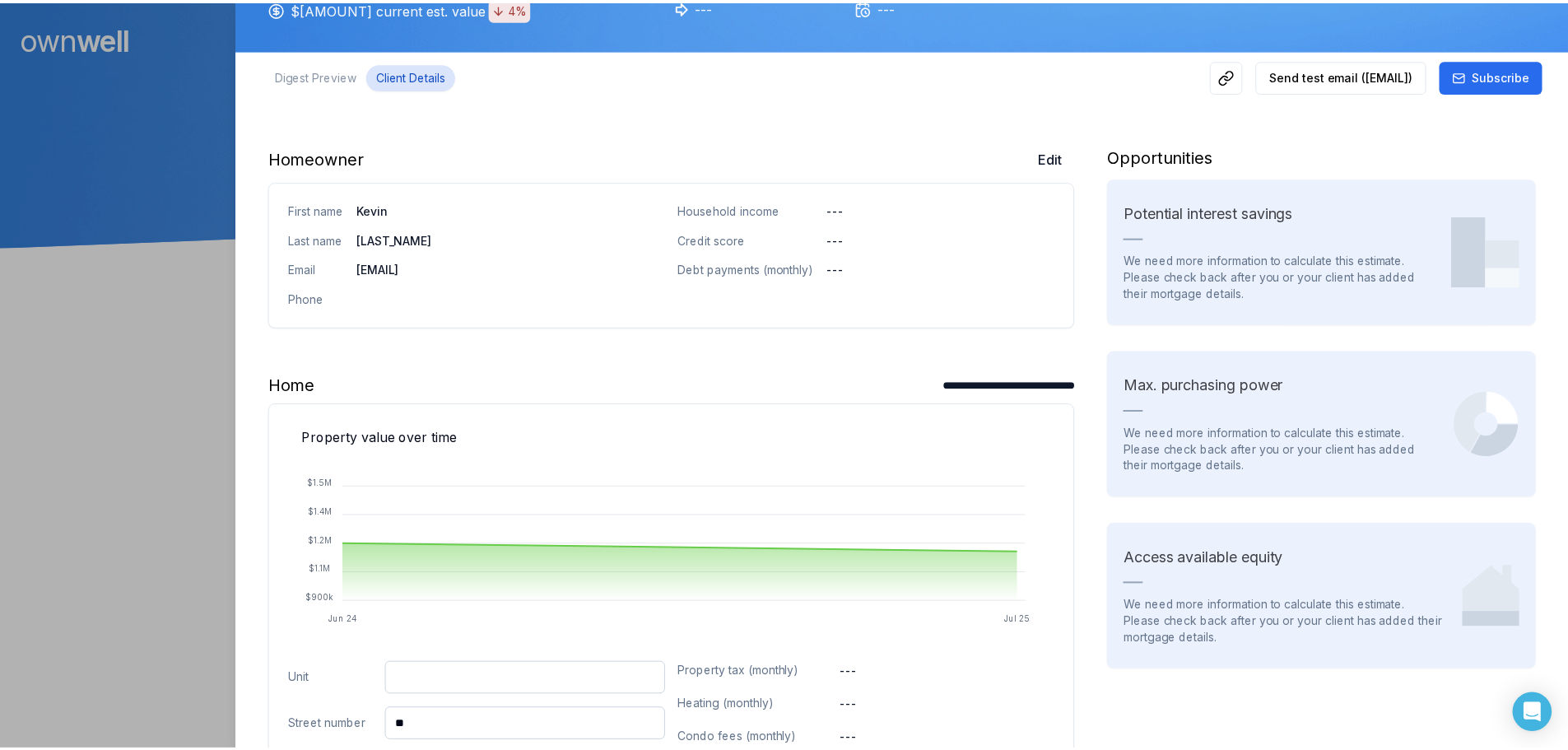 scroll, scrollTop: 0, scrollLeft: 0, axis: both 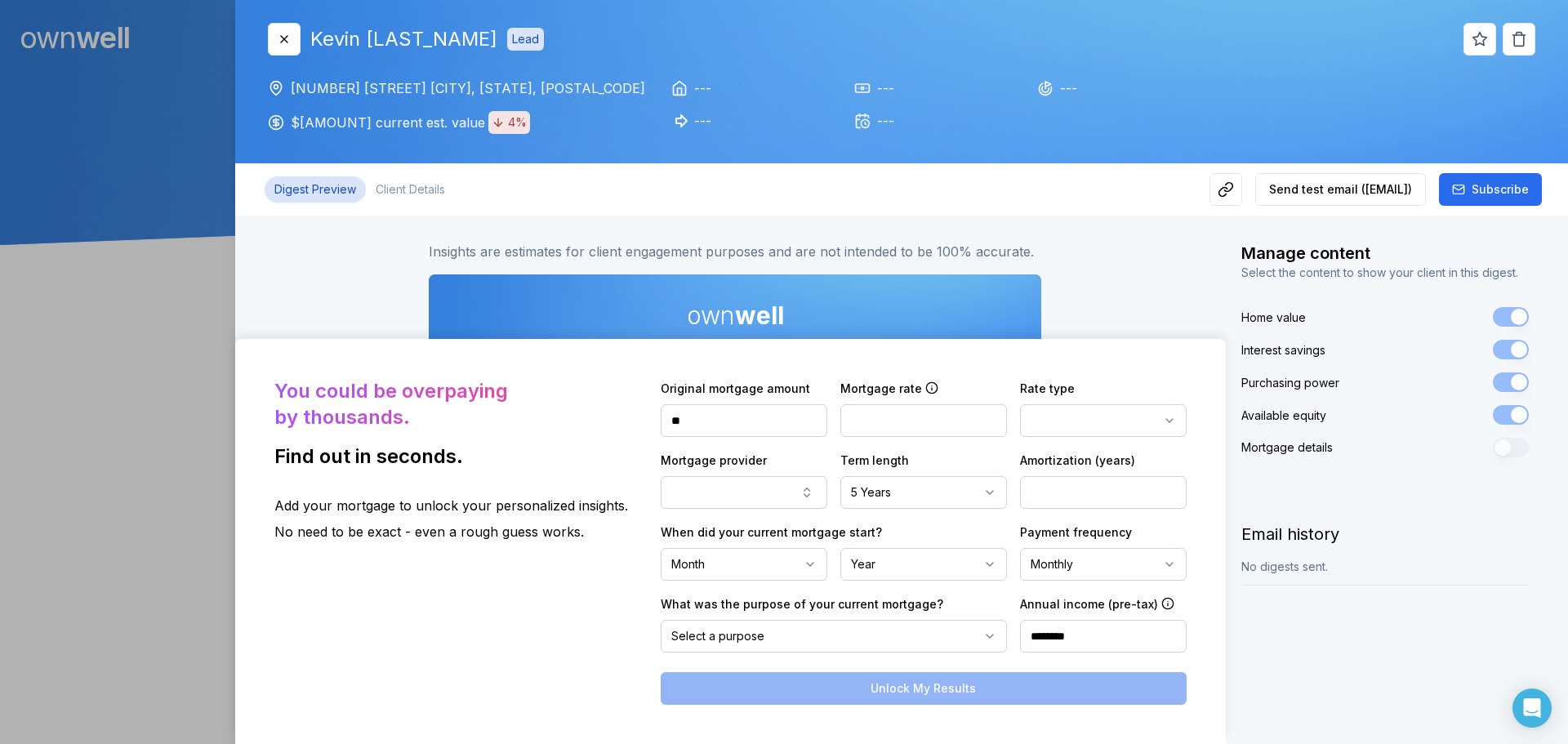 click on "Digest Preview" at bounding box center (315, 189) 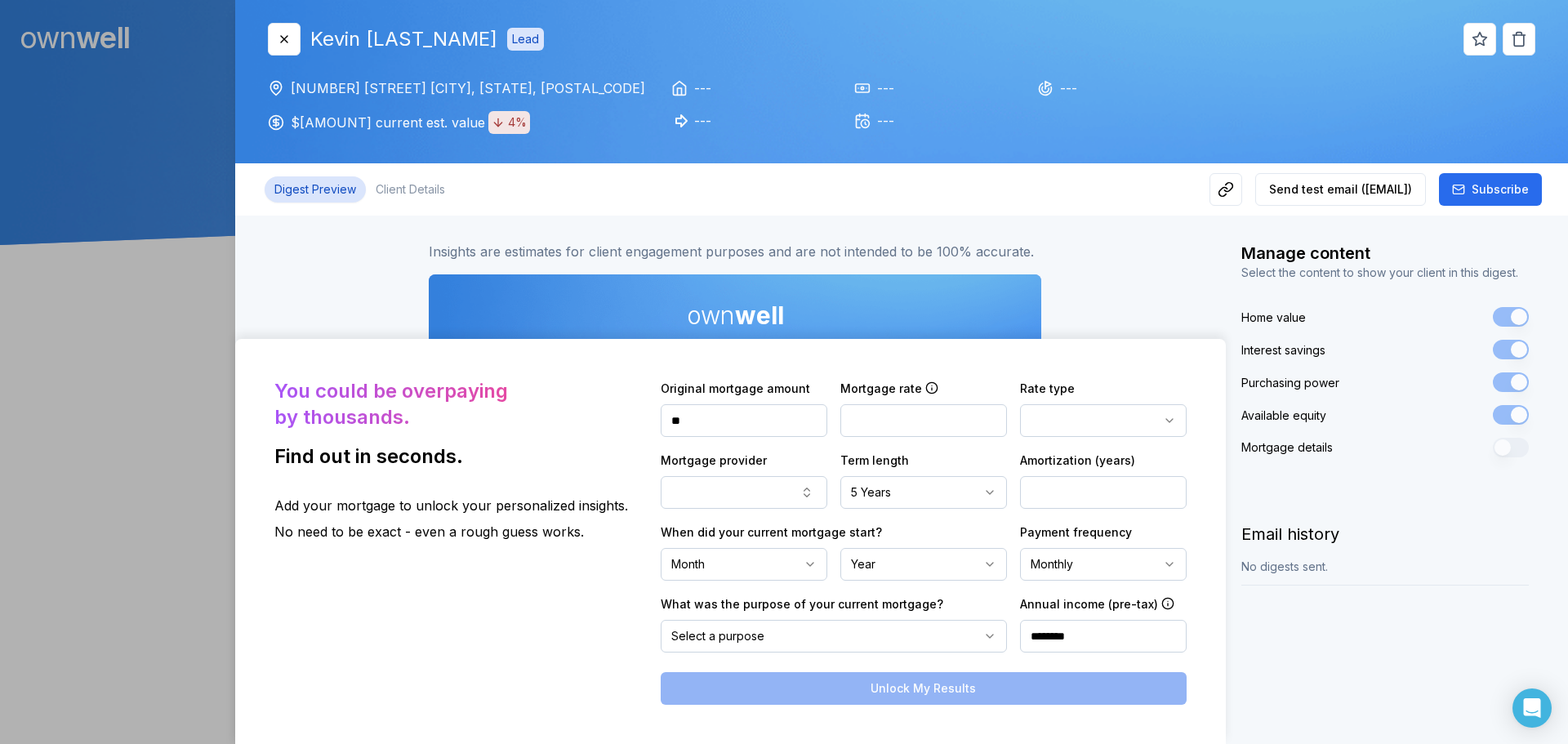 click on "Unlock My Results own well Hi  [FIRST] , Here's your  August 2025  home report for   [NUMBER] [STREET]  to help you build wealth through homeownership. Contact me if you have any questions!" at bounding box center [735, 1675] 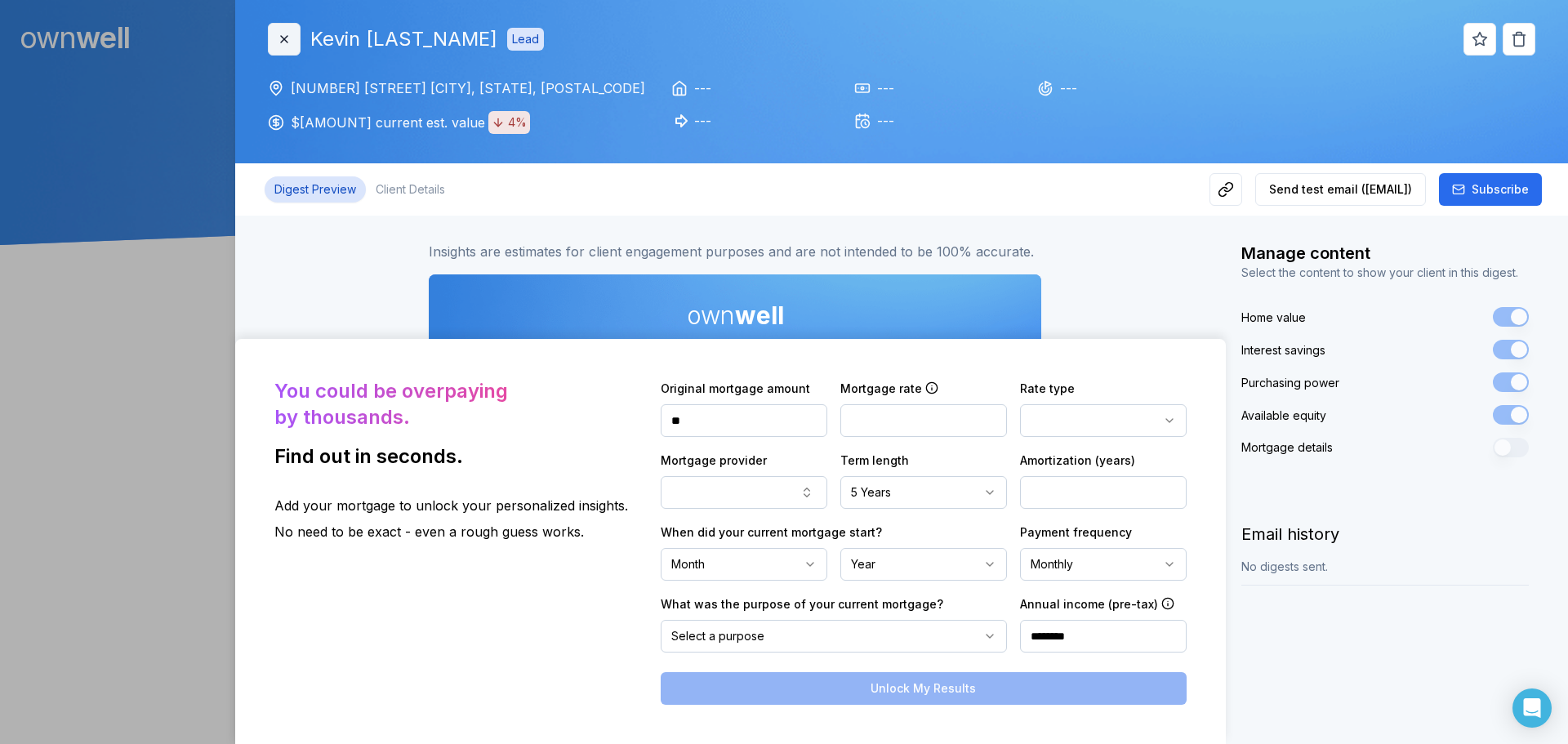 click on "Close" at bounding box center [284, 39] 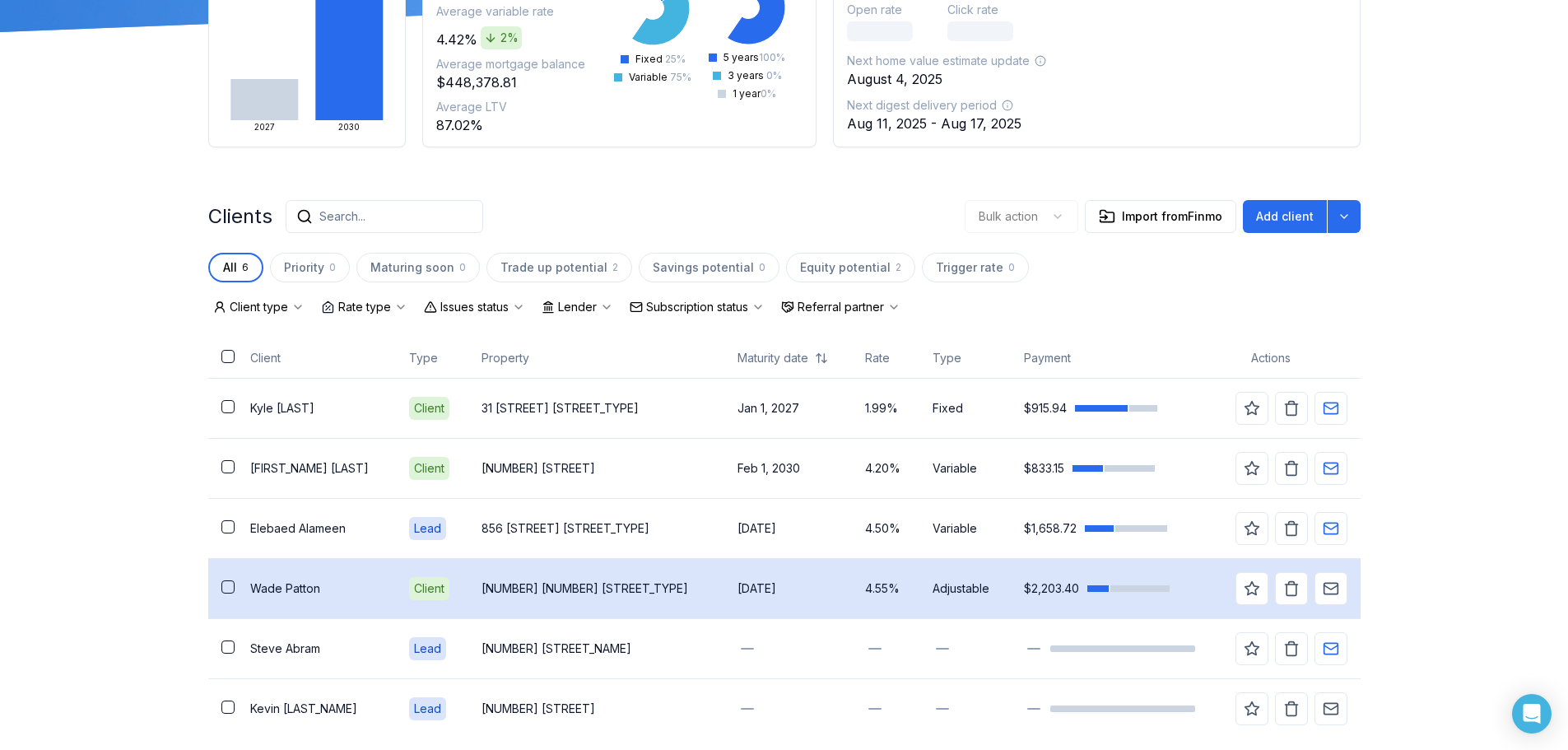 scroll, scrollTop: 266, scrollLeft: 0, axis: vertical 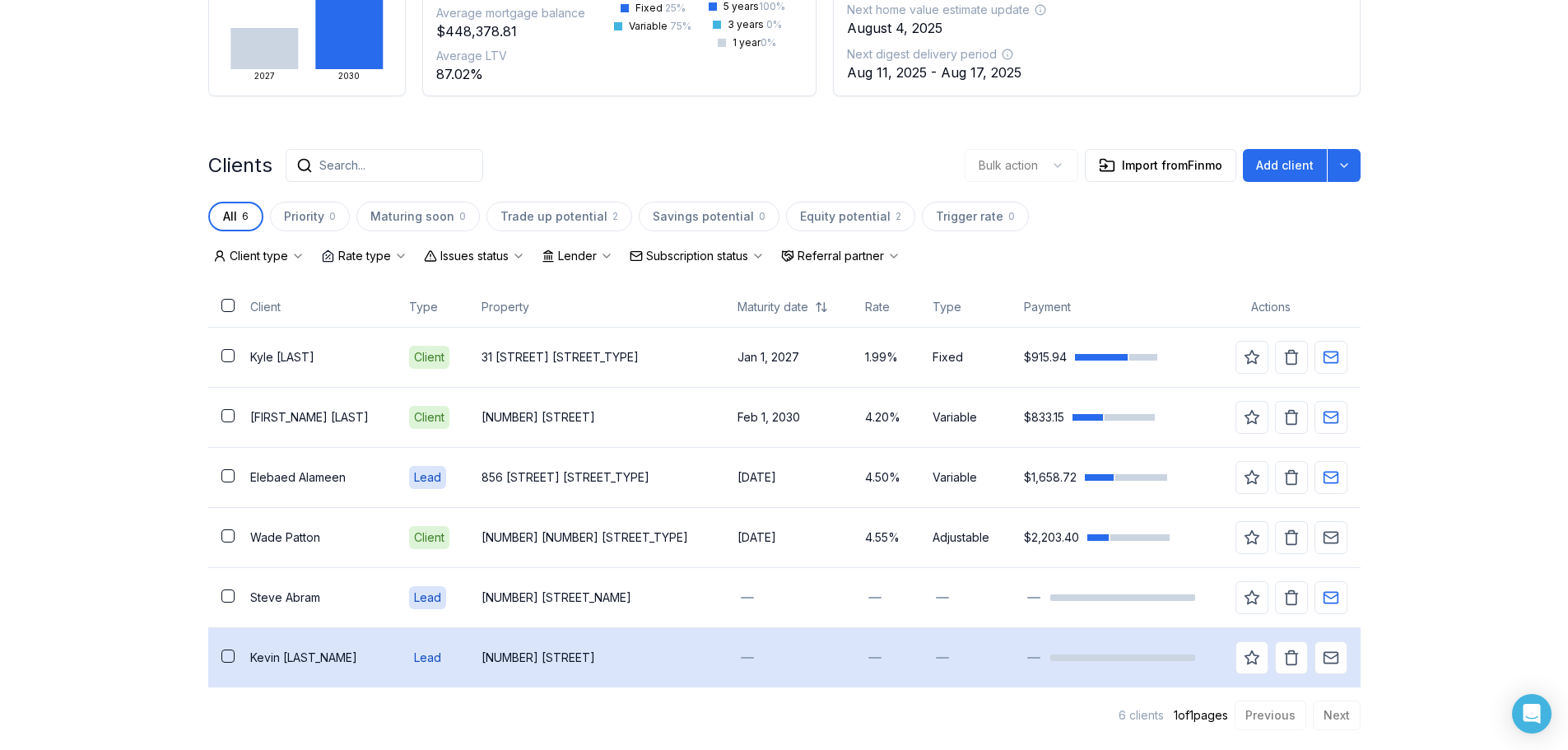 click on "[FIRST]   [LAST]" at bounding box center (316, 658) 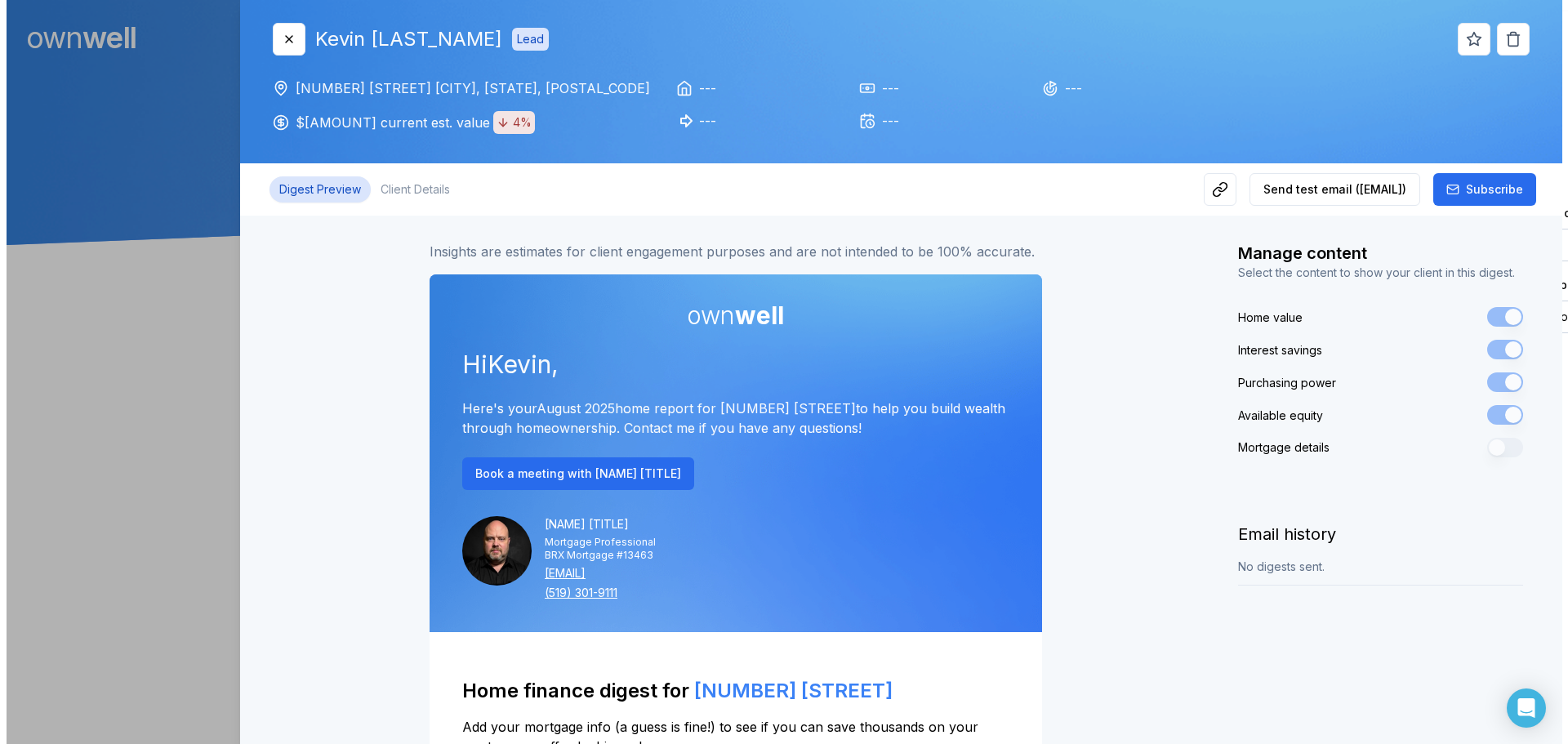 scroll, scrollTop: 0, scrollLeft: 0, axis: both 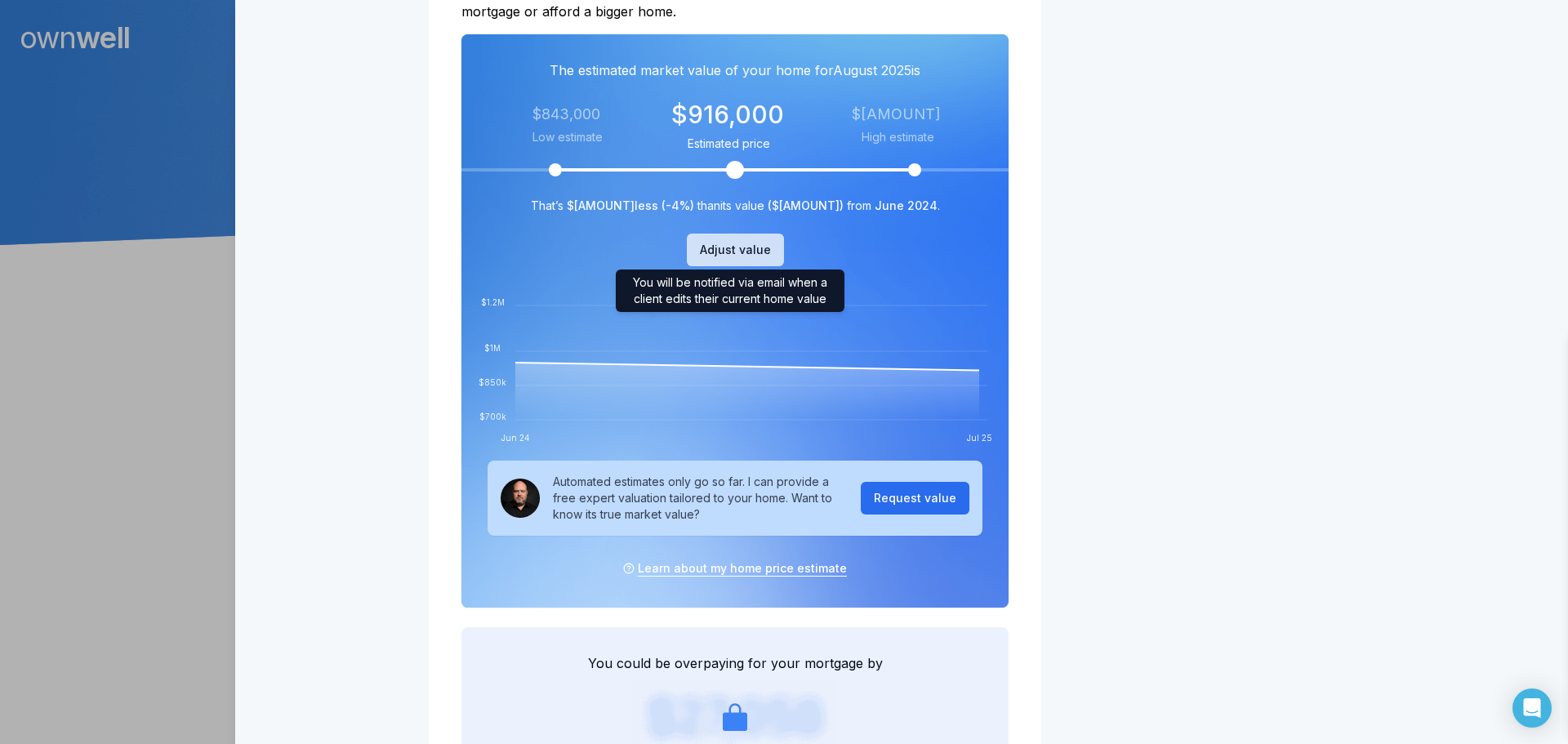 click on "Adjust value" at bounding box center (735, 250) 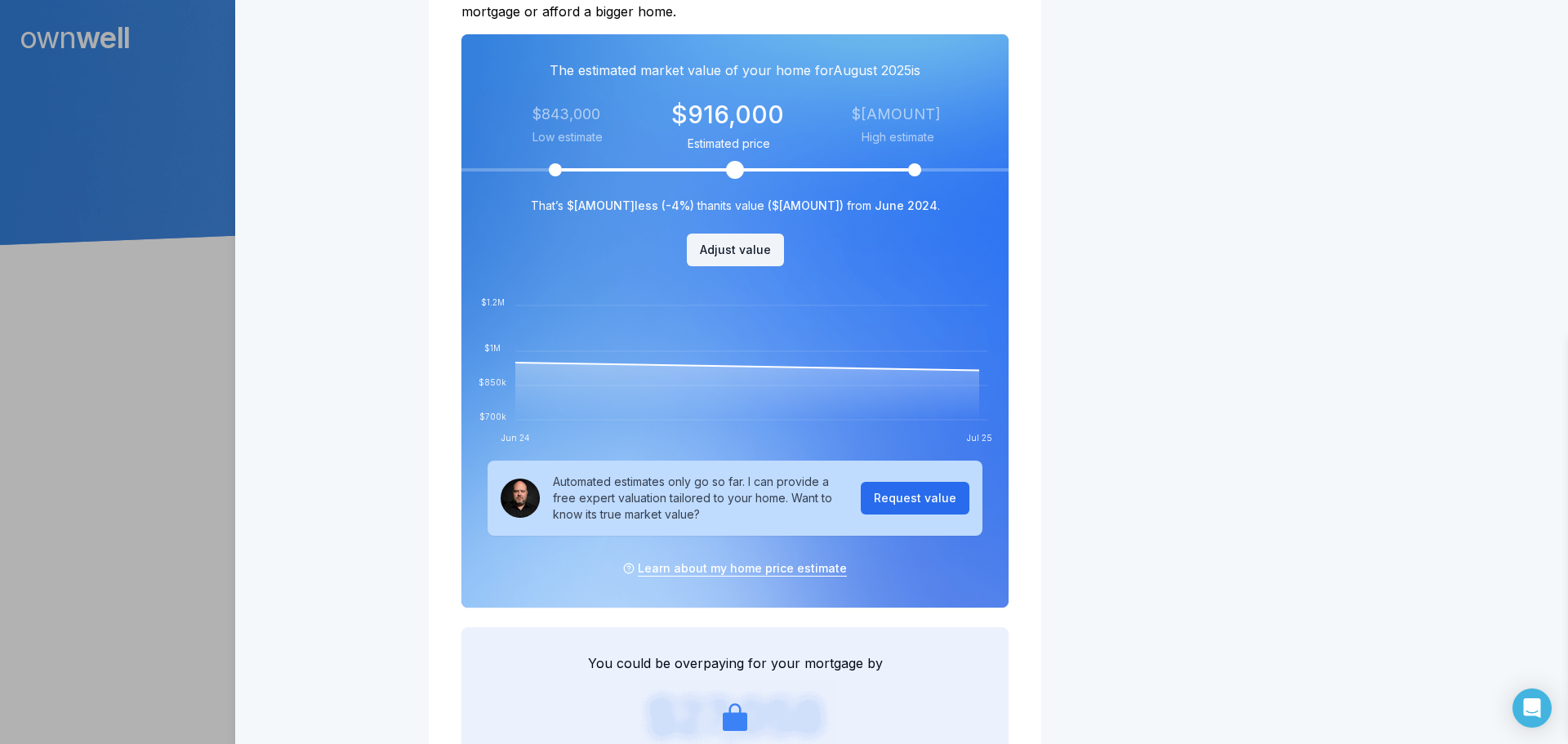 drag, startPoint x: 730, startPoint y: 168, endPoint x: 784, endPoint y: 170, distance: 54.037 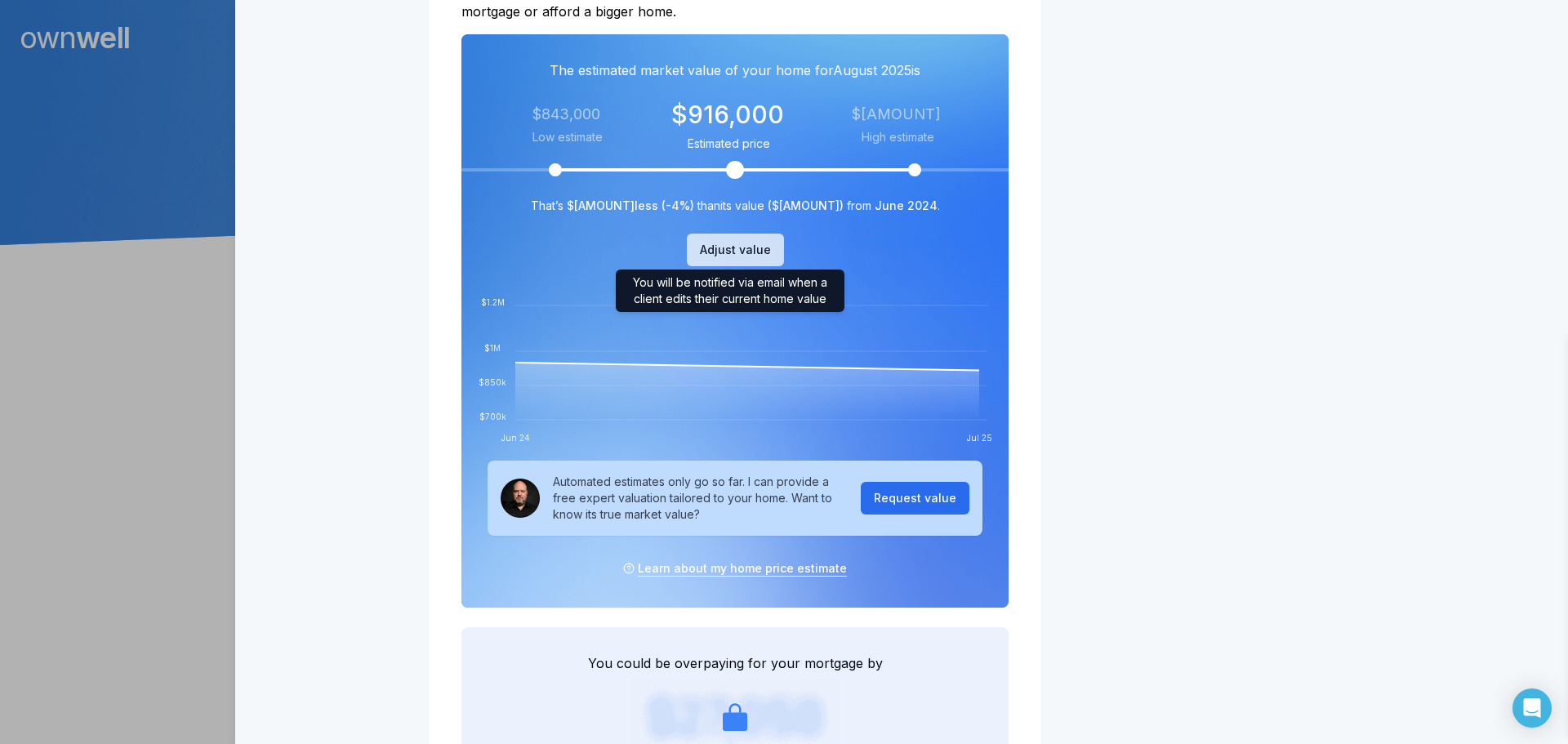 click on "Adjust value" at bounding box center [735, 250] 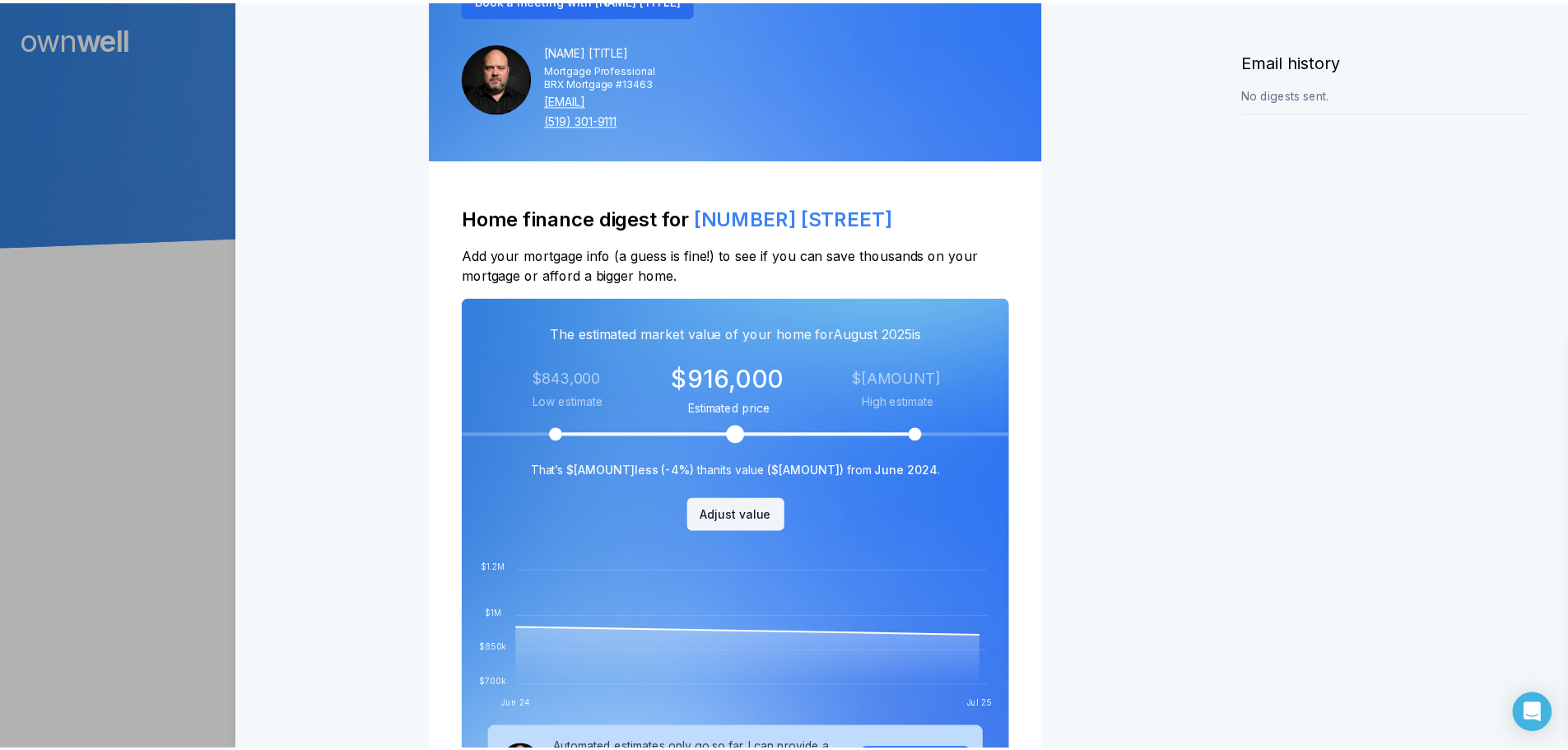 scroll, scrollTop: 0, scrollLeft: 0, axis: both 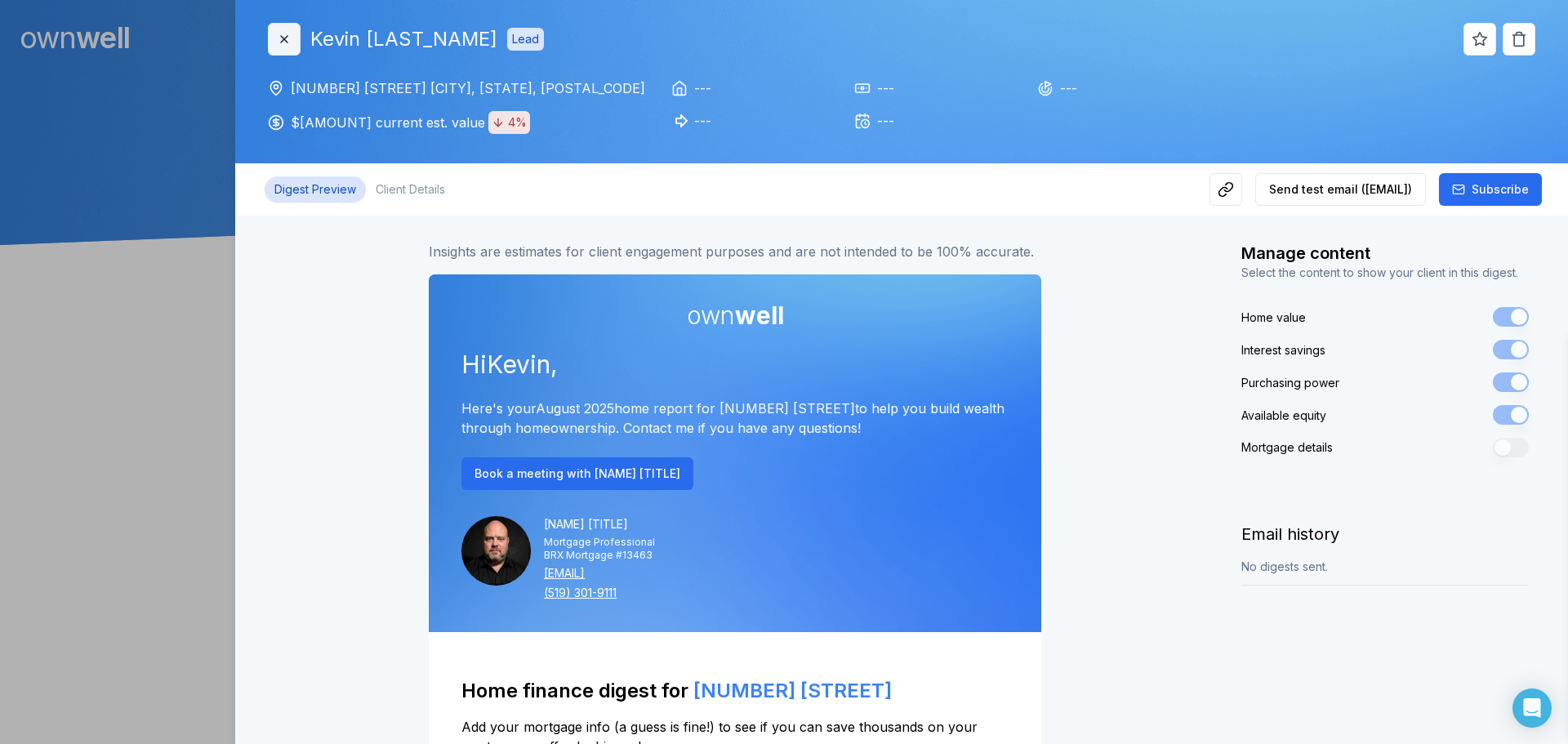 click on "Close" at bounding box center (284, 39) 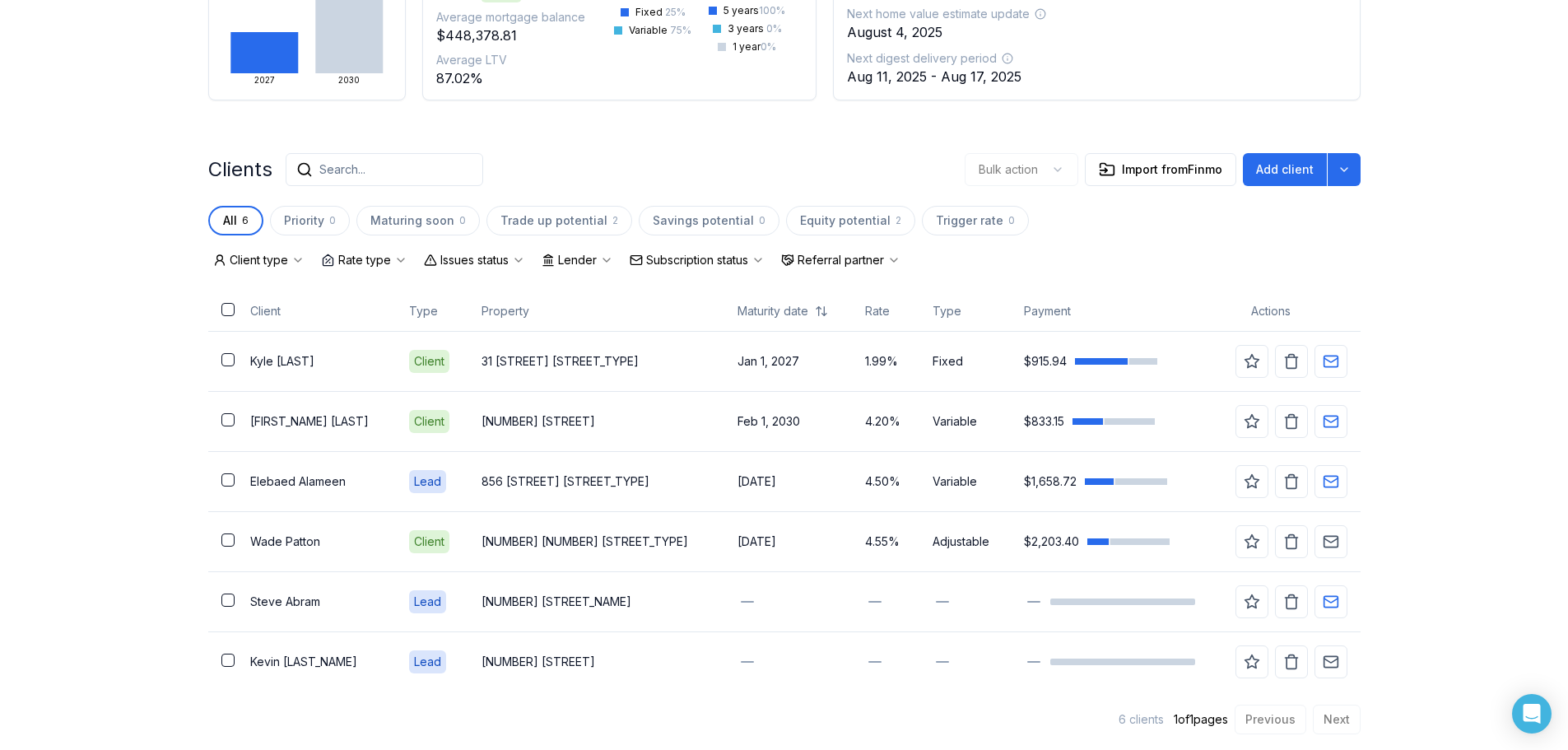 scroll, scrollTop: 266, scrollLeft: 0, axis: vertical 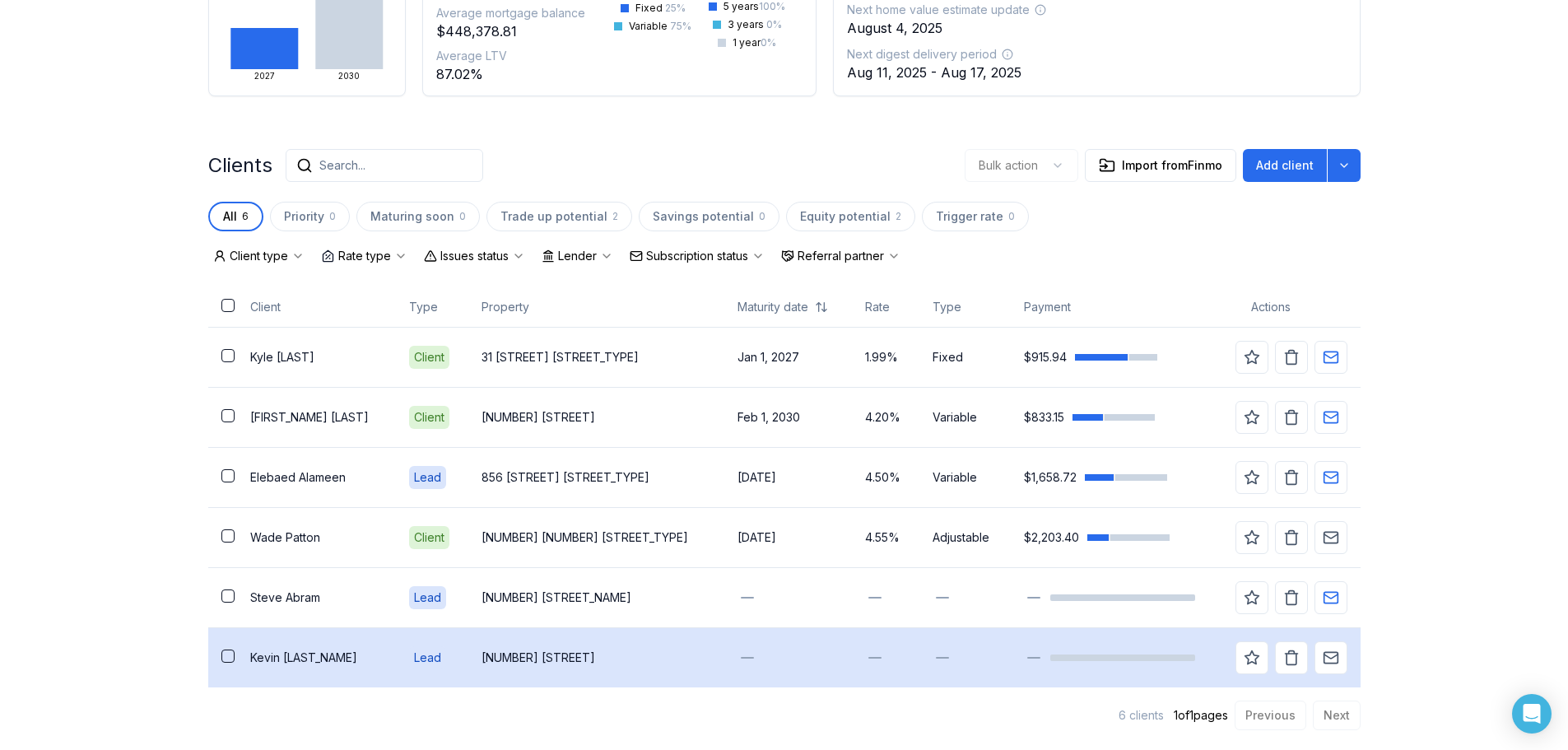 click on "[NUMBER] [STREET]" at bounding box center (596, 658) 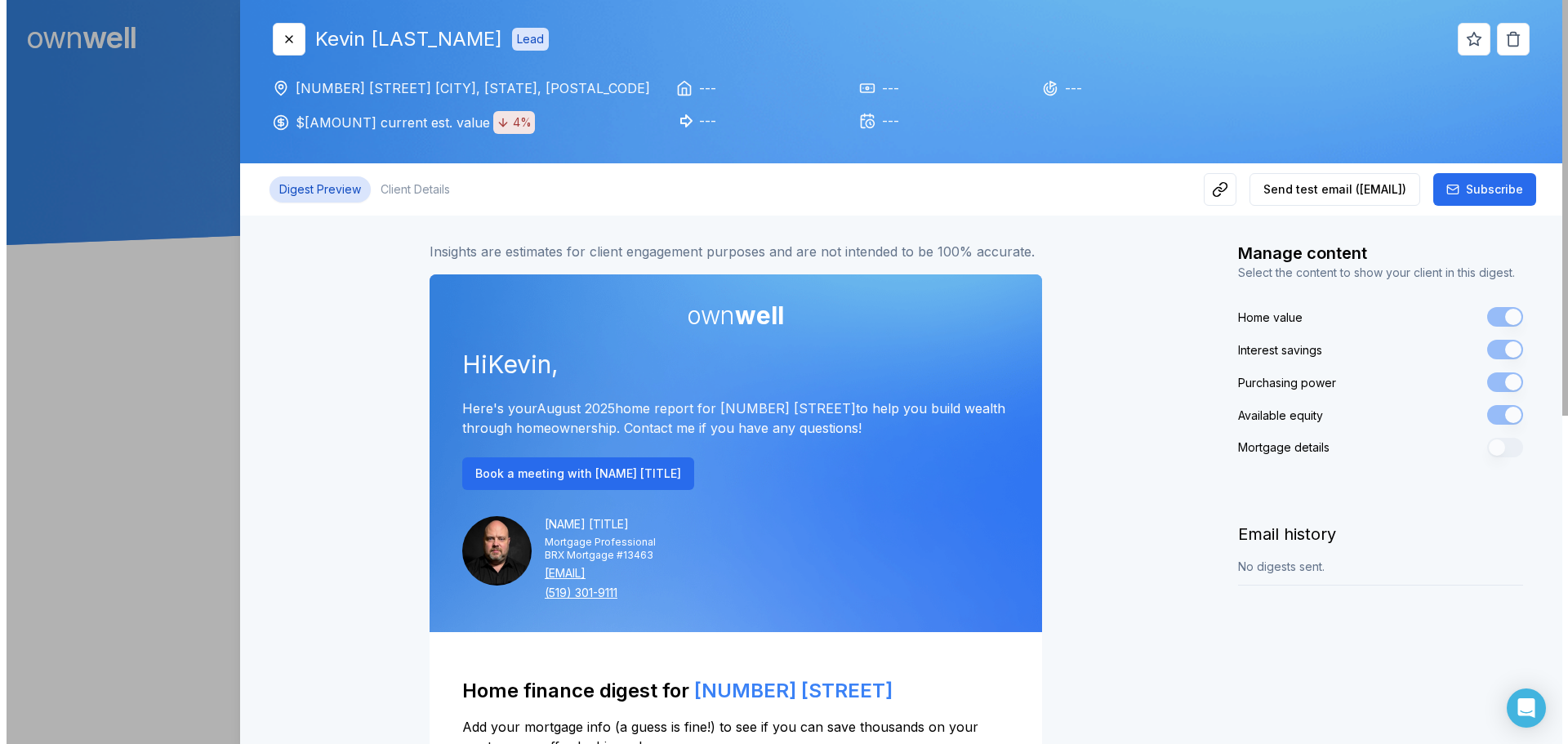 scroll, scrollTop: 0, scrollLeft: 0, axis: both 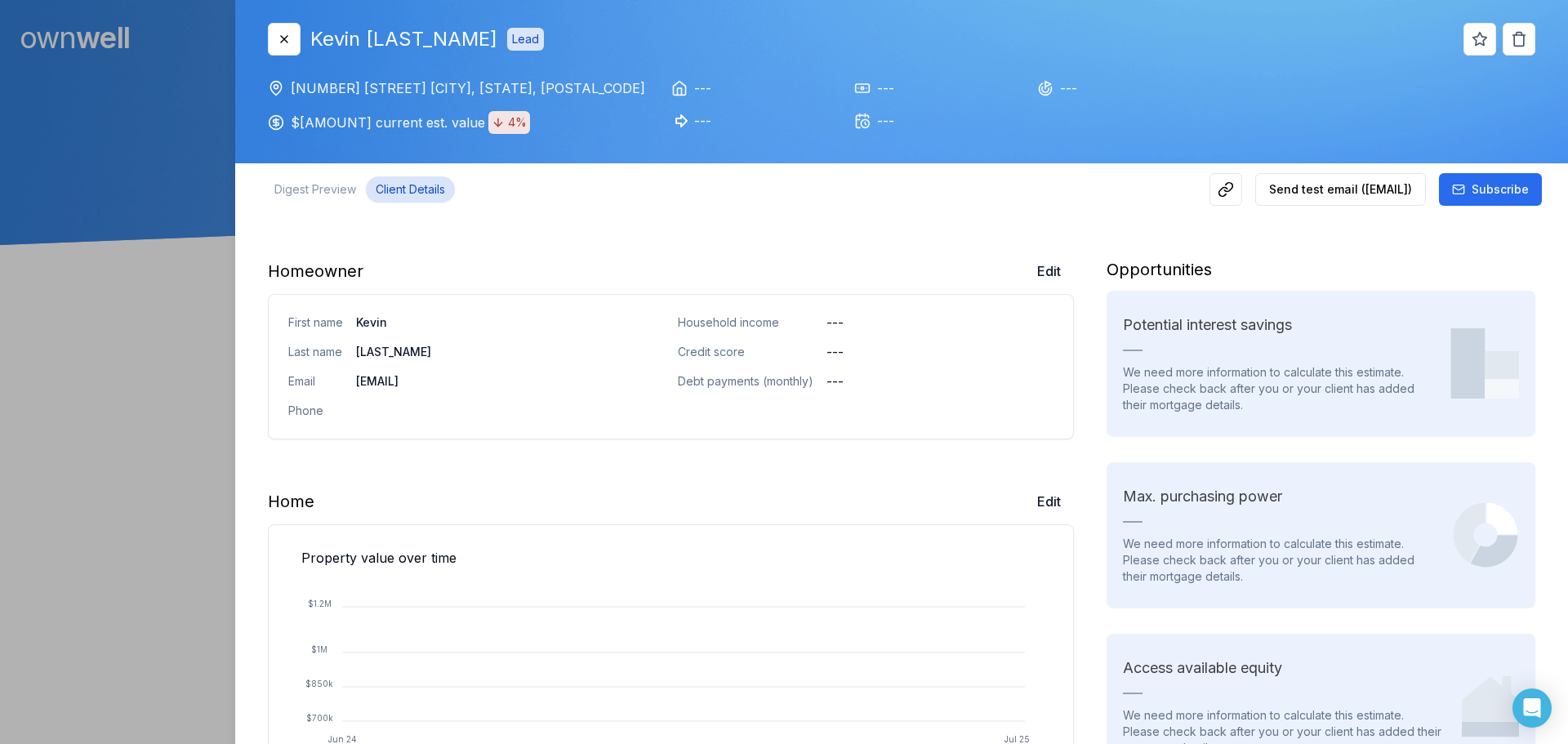 click on "Client Details" at bounding box center [410, 189] 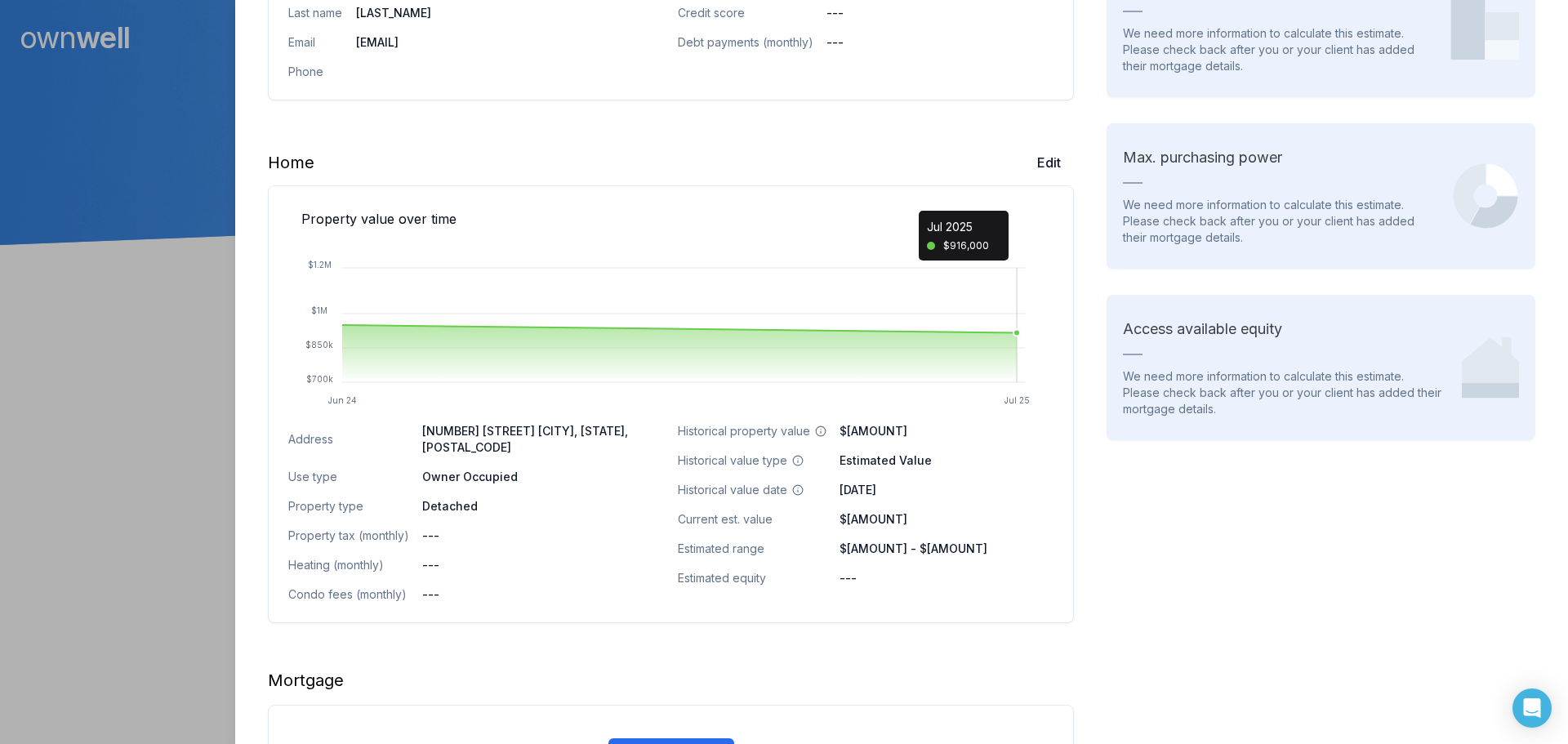 scroll, scrollTop: 408, scrollLeft: 0, axis: vertical 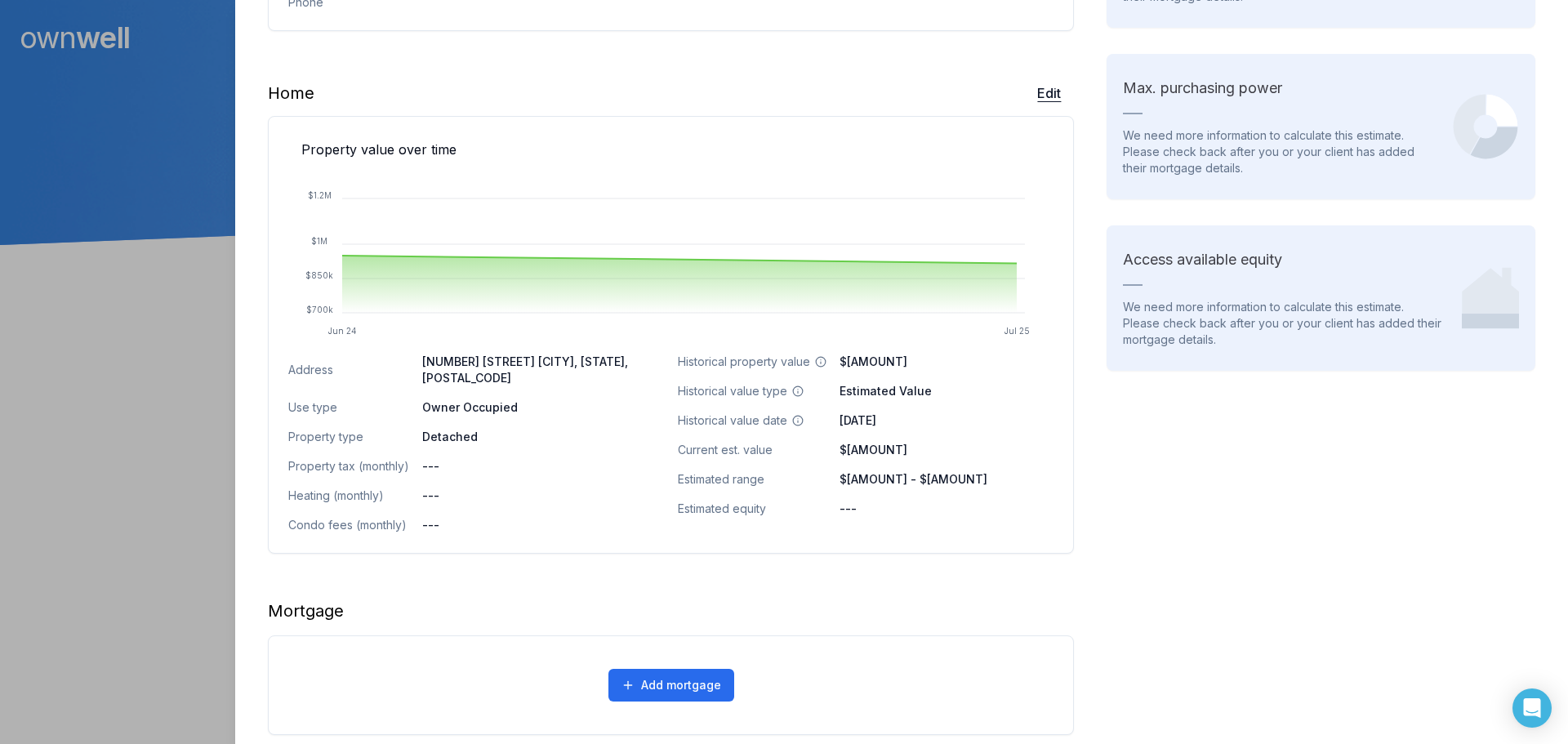 click on "Edit" at bounding box center [1049, 93] 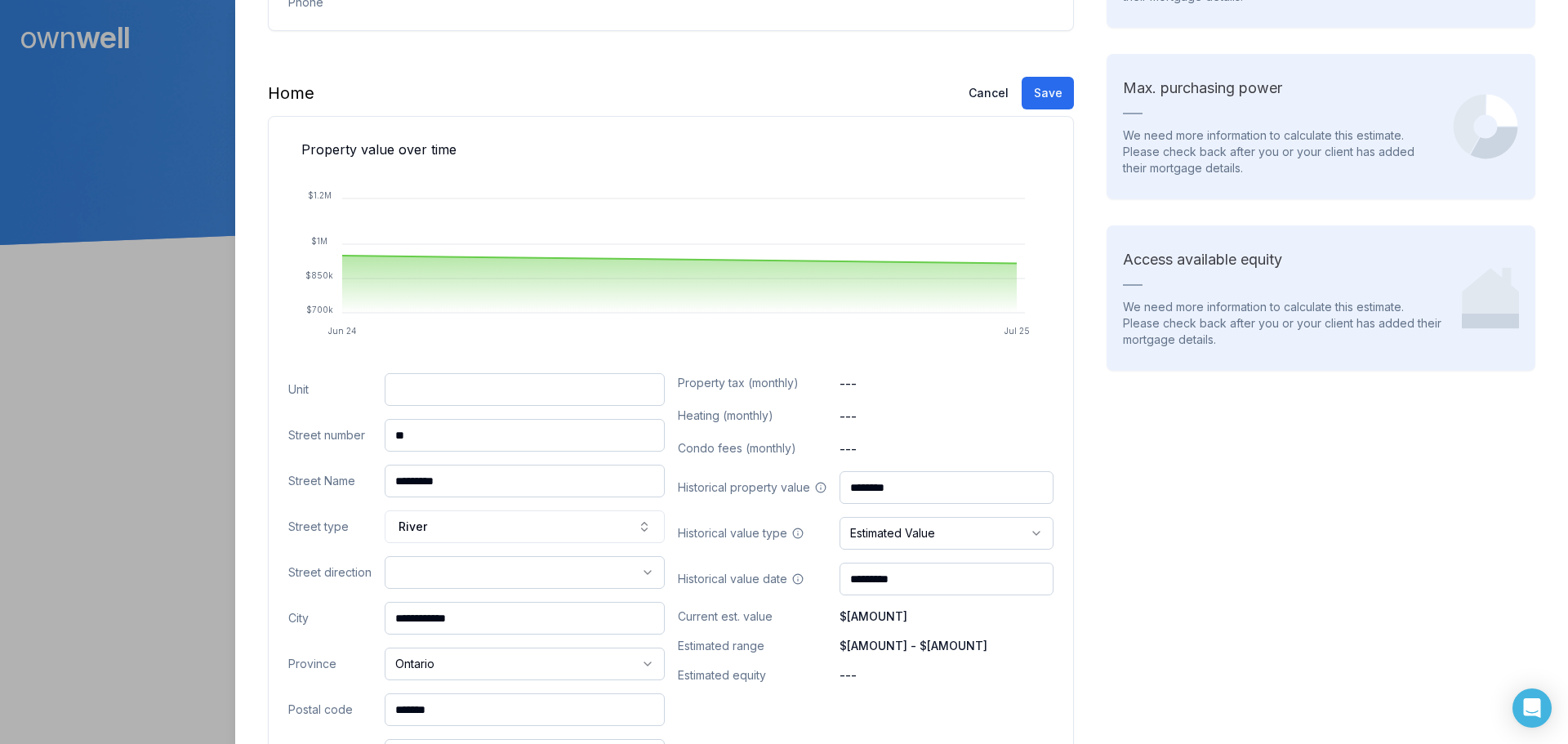click on "*********" at bounding box center (524, 481) 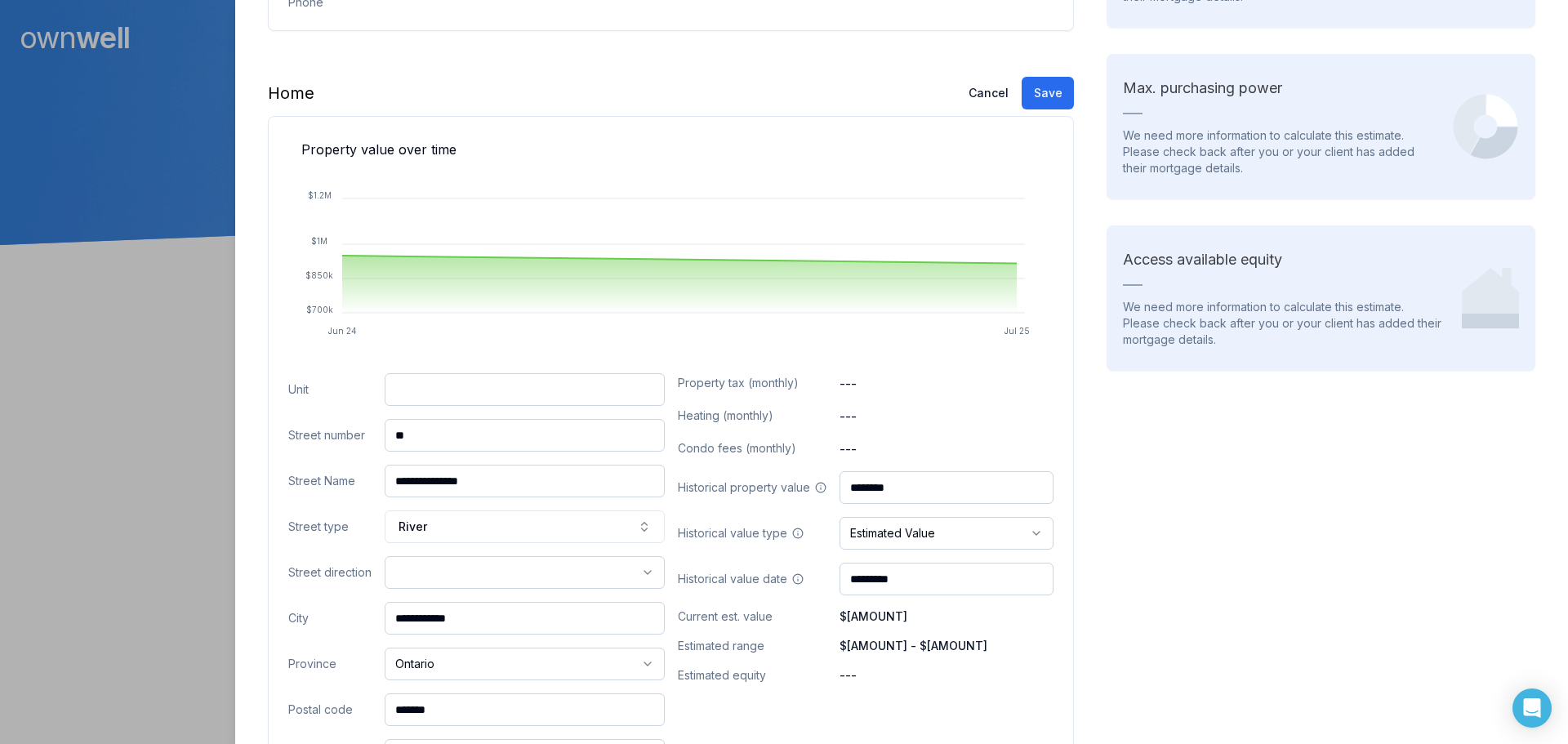 scroll, scrollTop: 327, scrollLeft: 0, axis: vertical 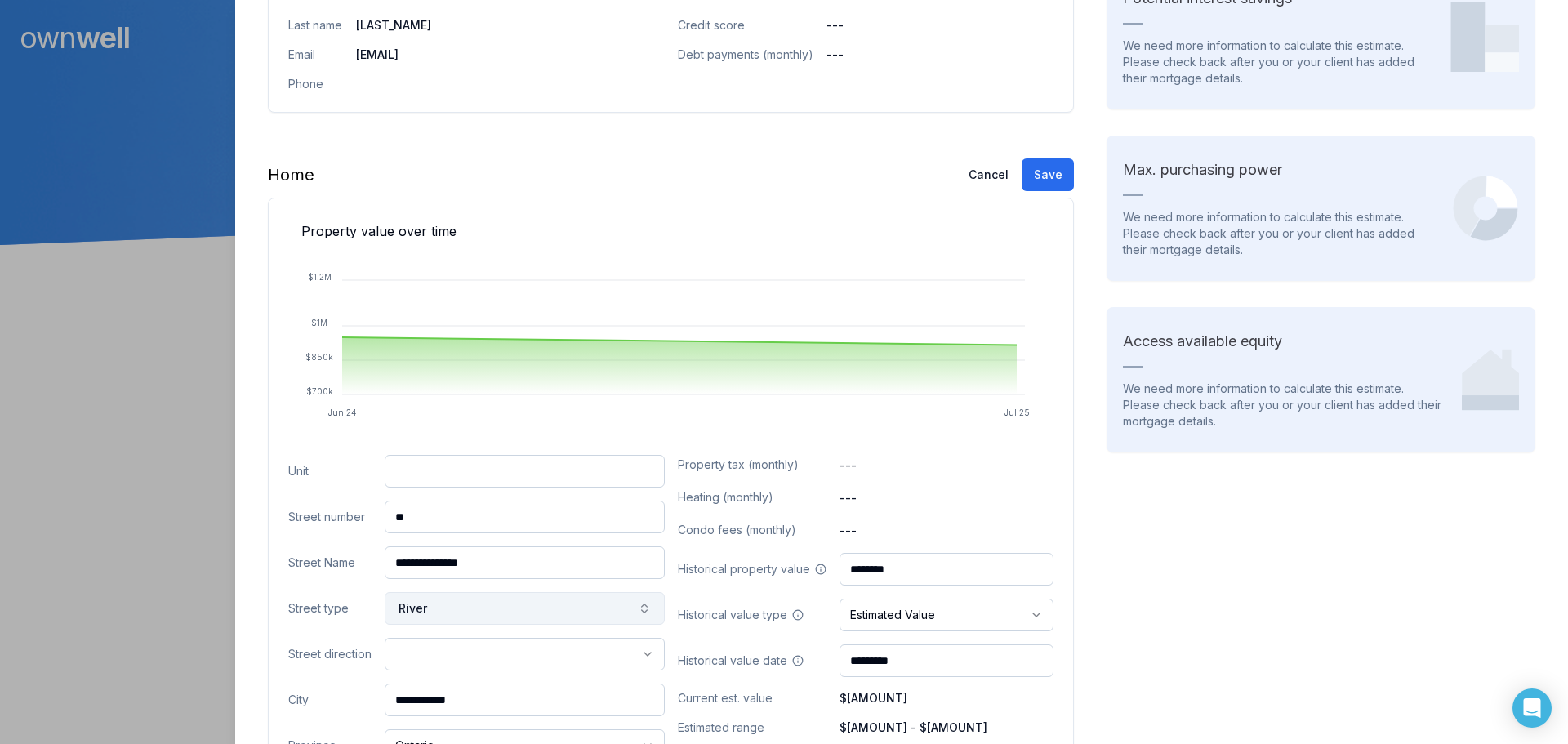 type on "**********" 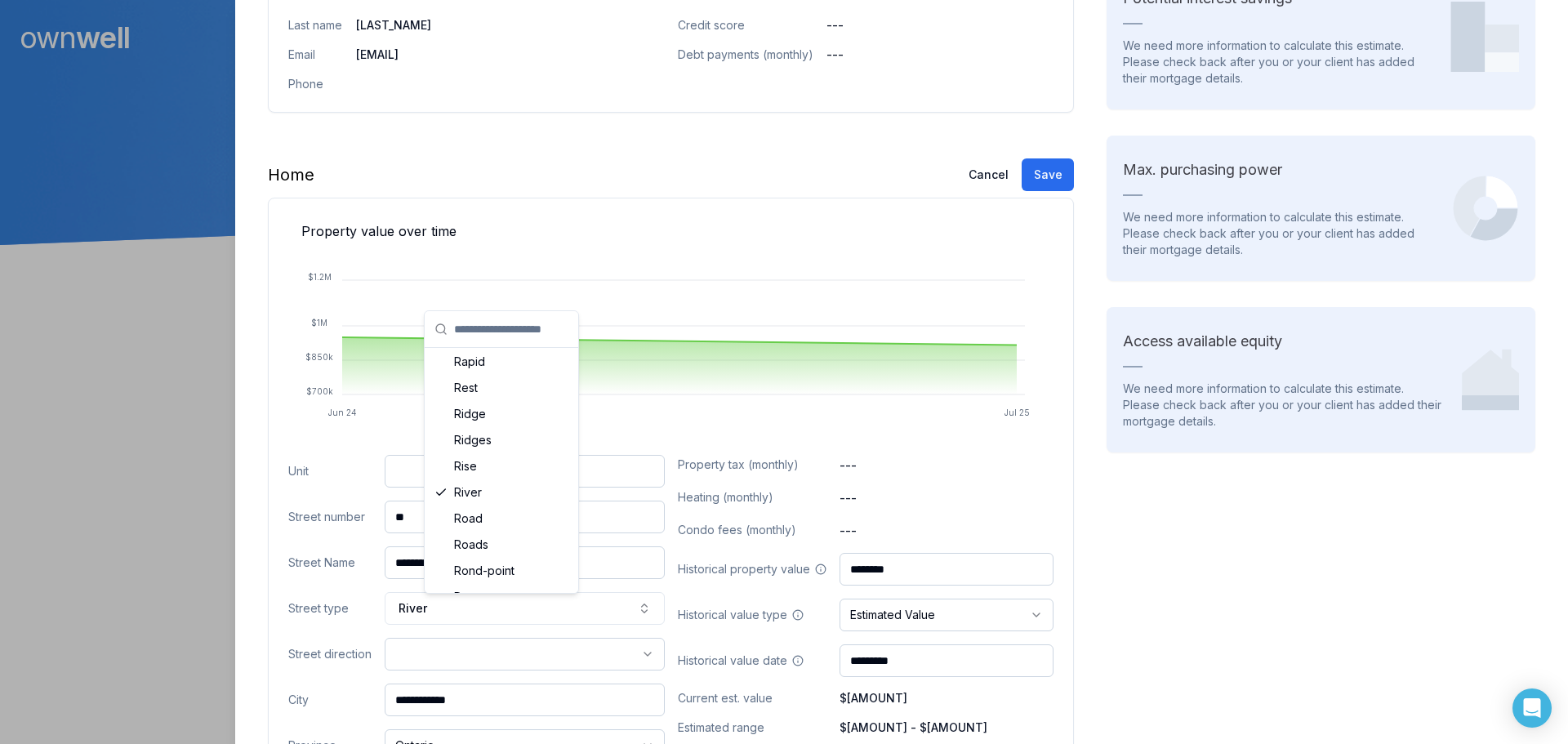 scroll, scrollTop: 5308, scrollLeft: 0, axis: vertical 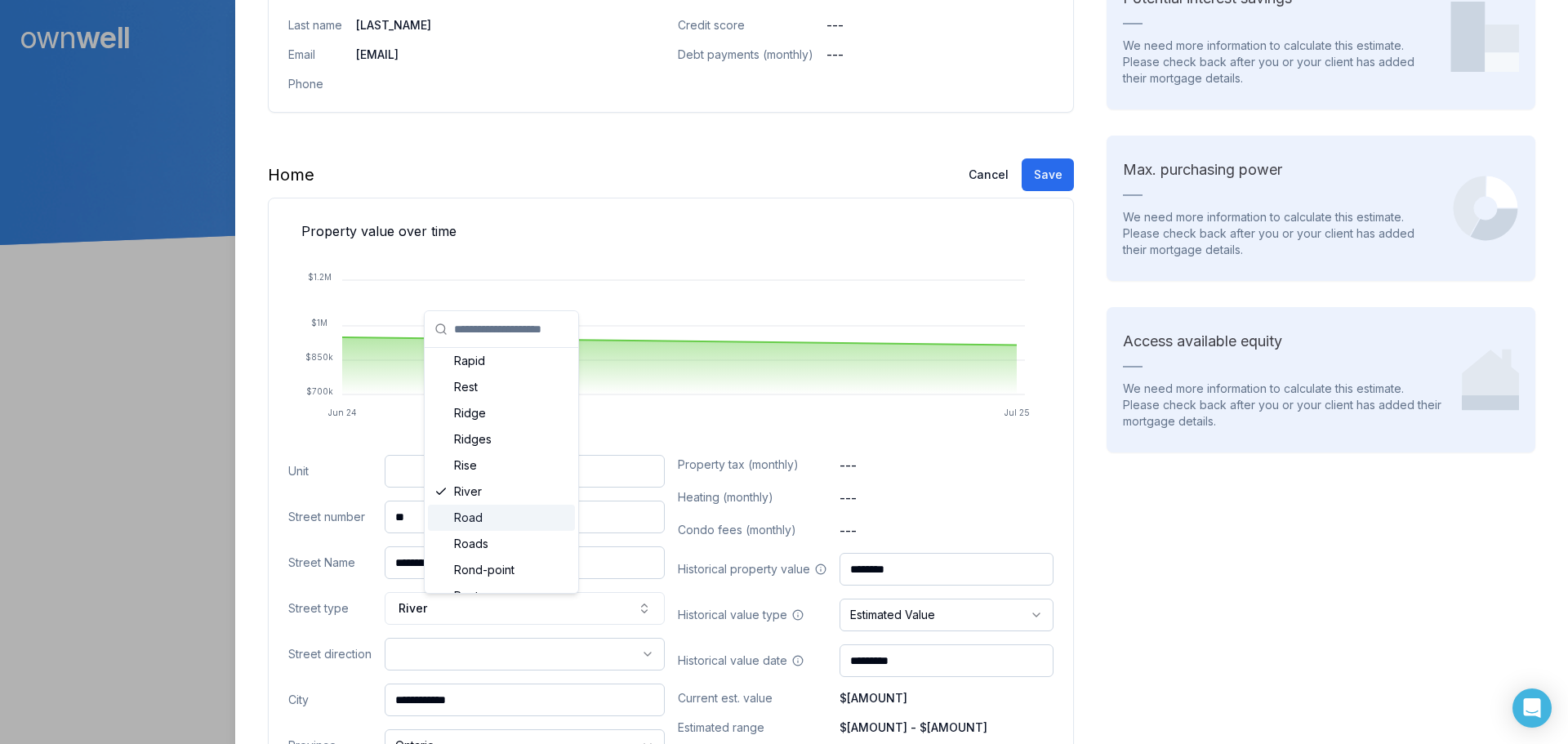 click on "Road" at bounding box center [501, 518] 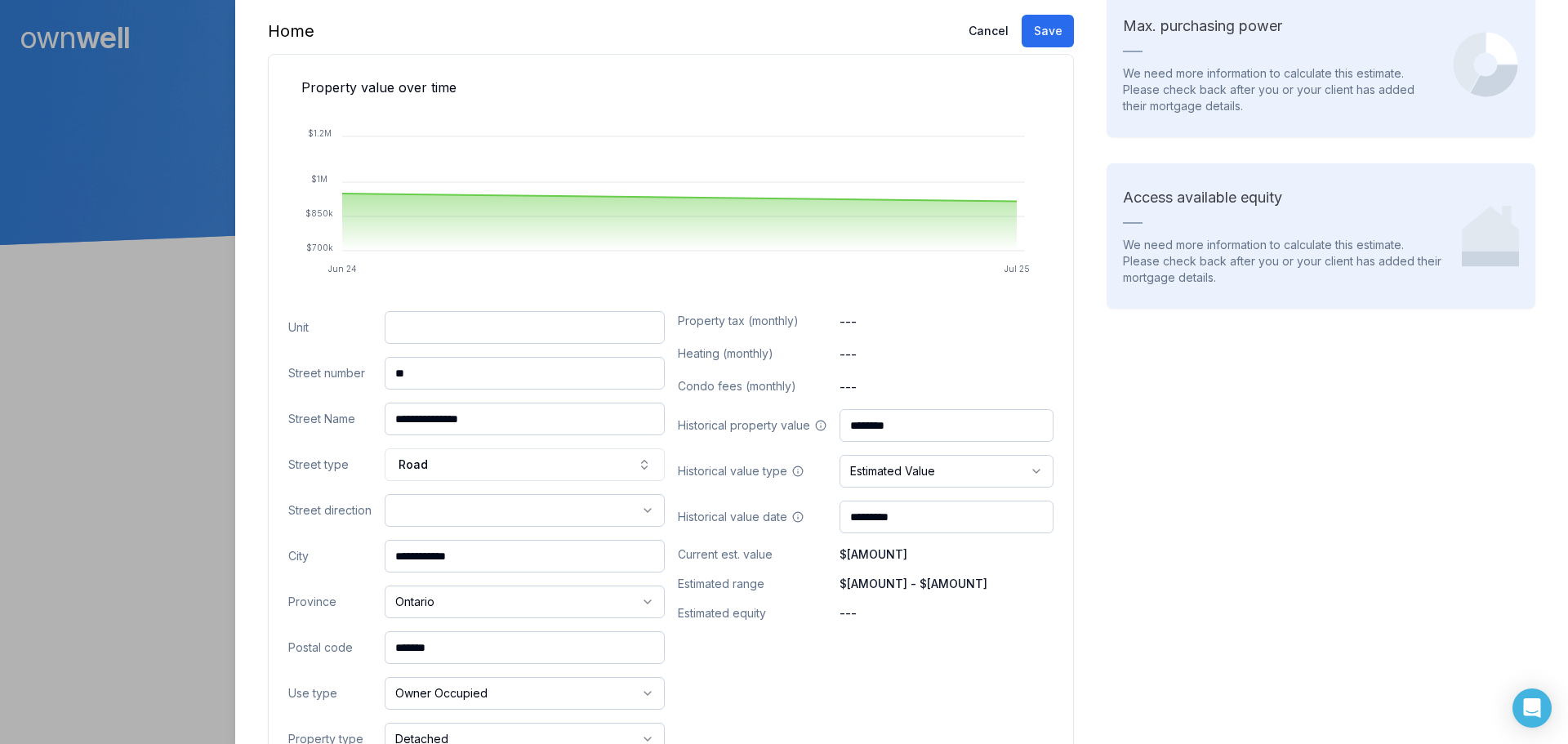 scroll, scrollTop: 489, scrollLeft: 0, axis: vertical 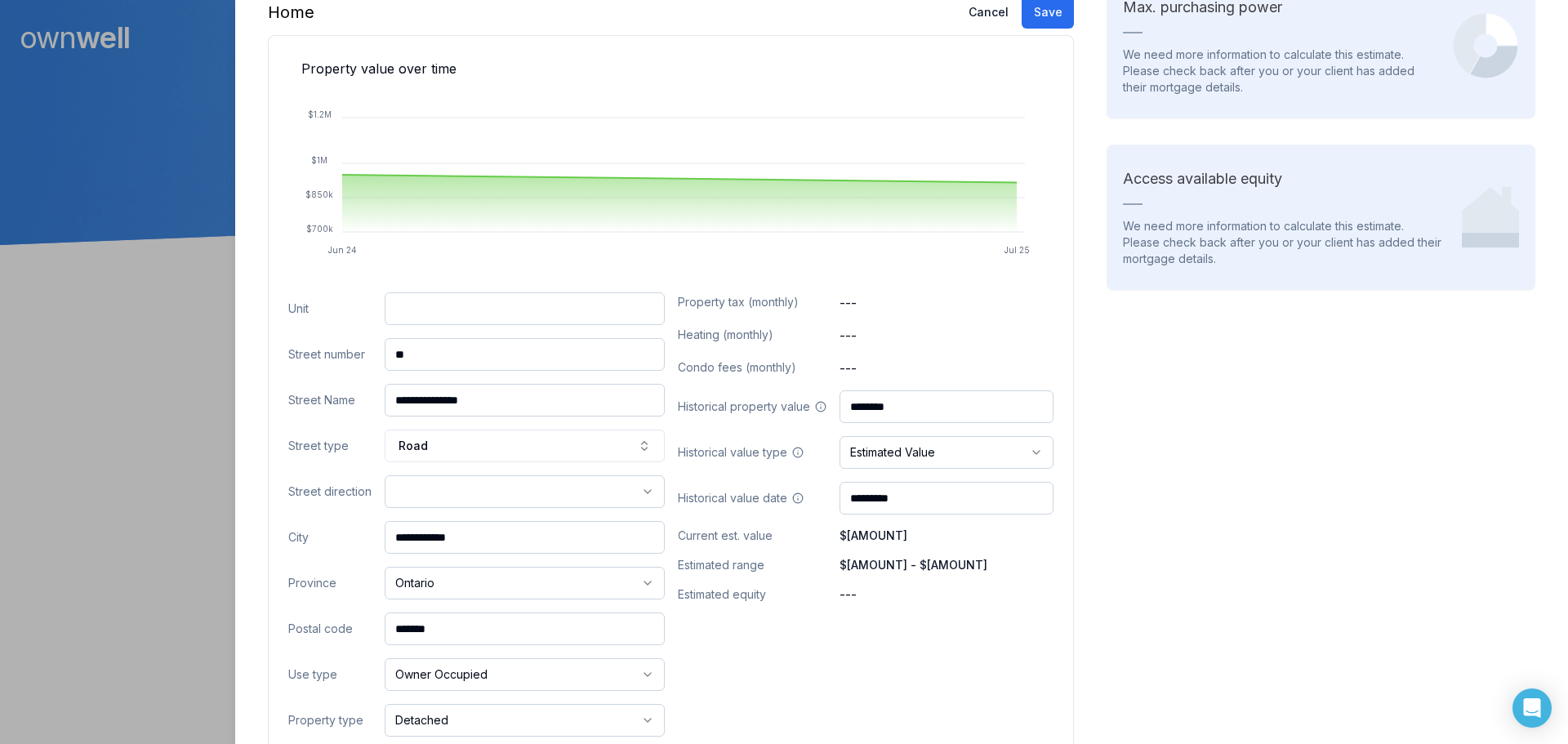 drag, startPoint x: 920, startPoint y: 404, endPoint x: 855, endPoint y: 403, distance: 65.007692 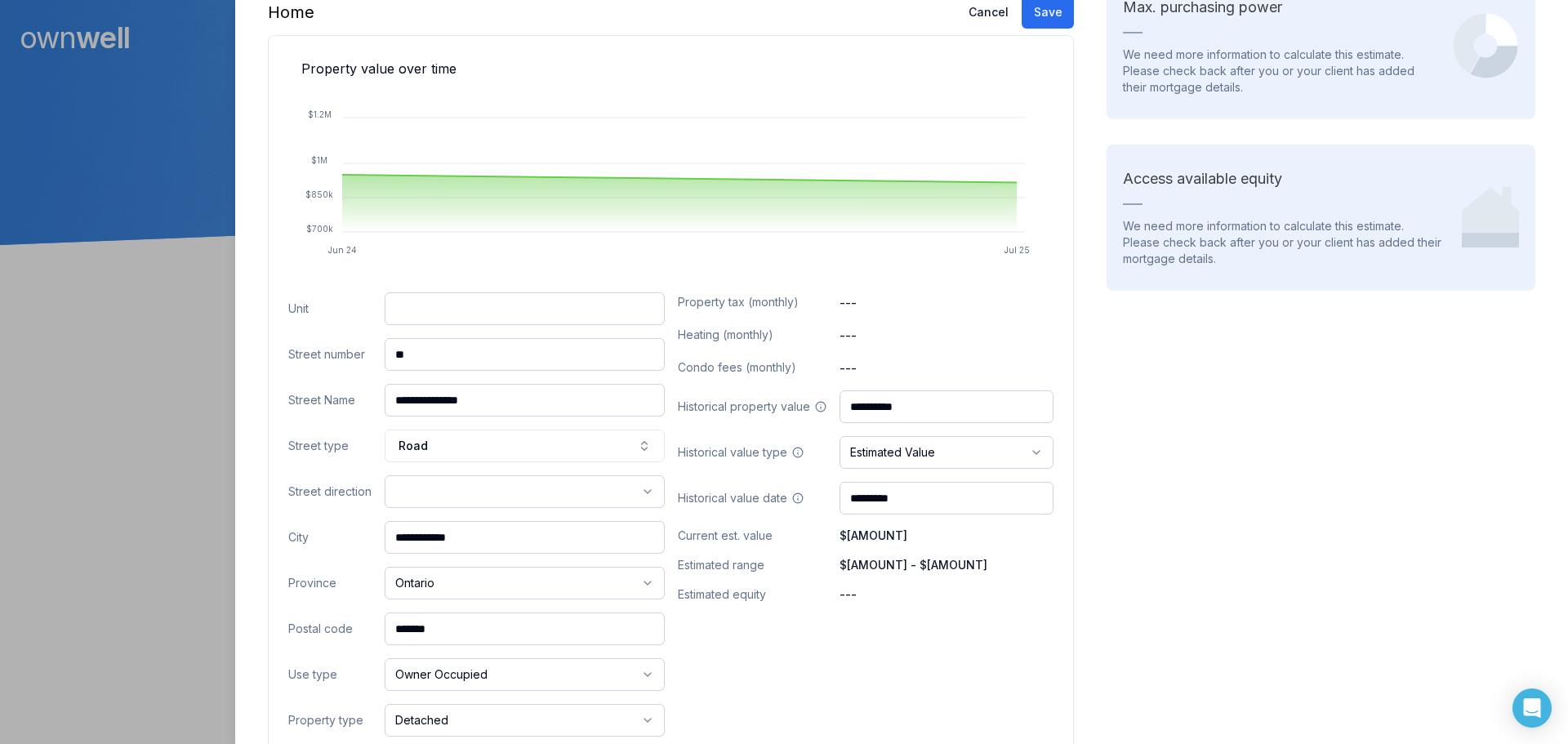 type on "**********" 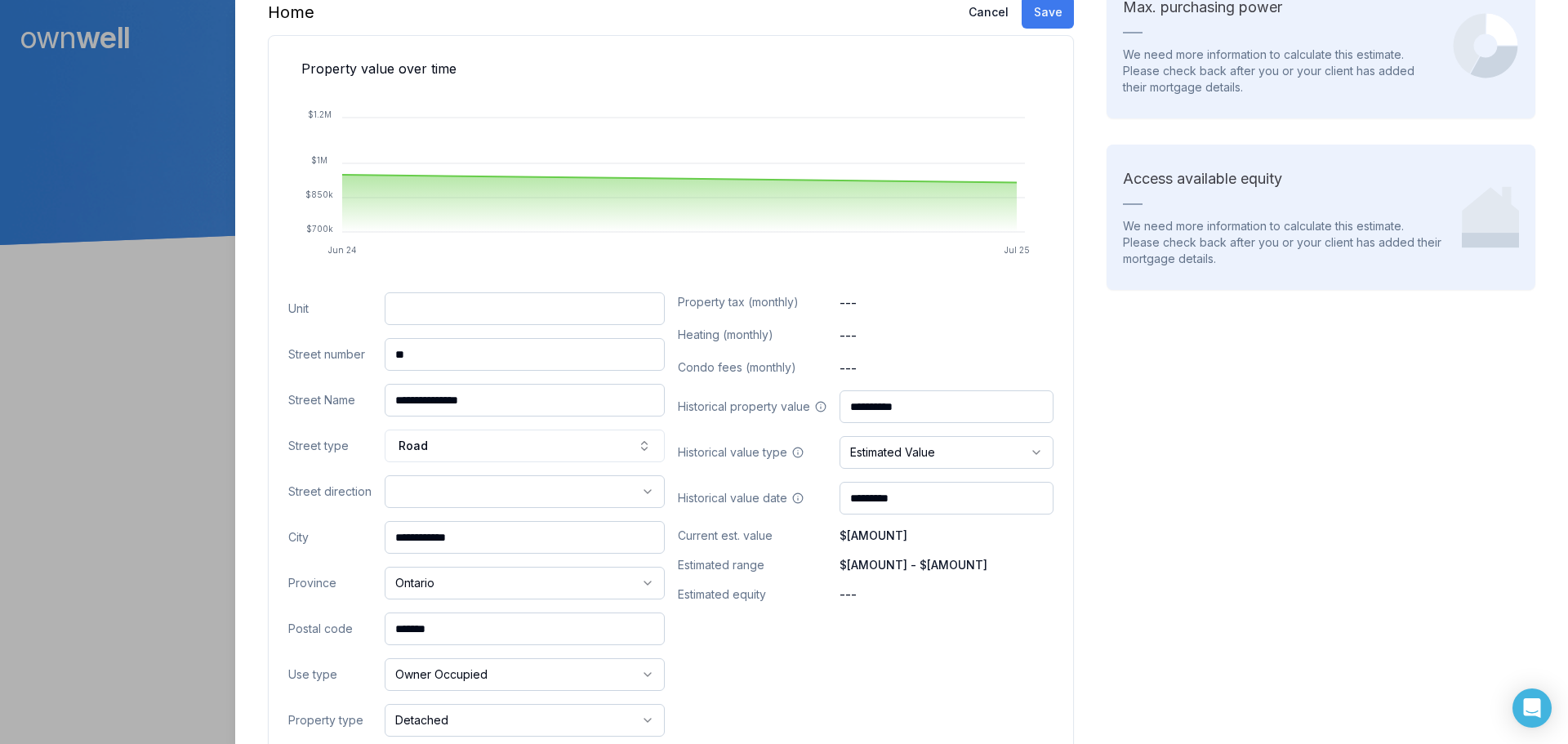 click on "Save" at bounding box center (1048, 12) 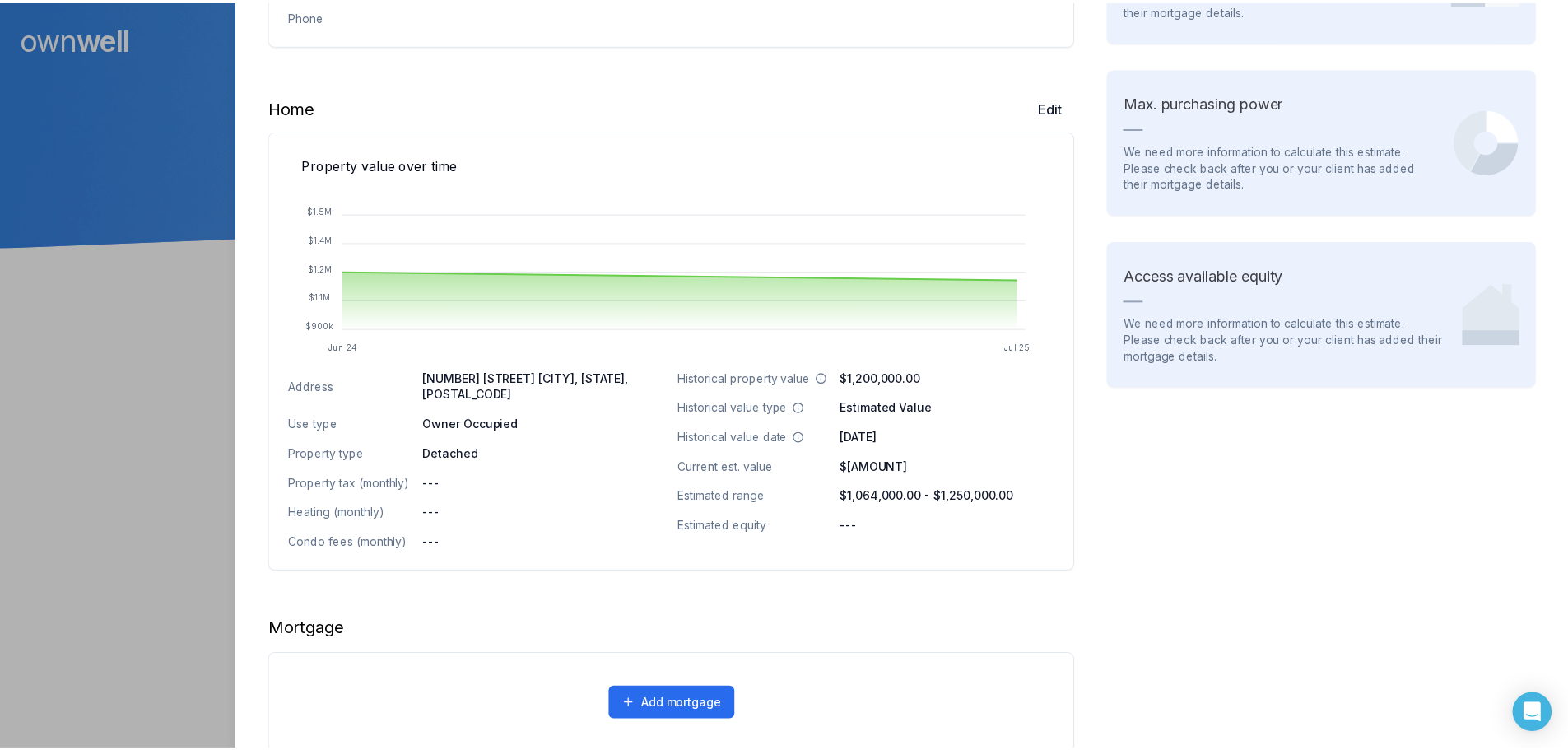 scroll, scrollTop: 0, scrollLeft: 0, axis: both 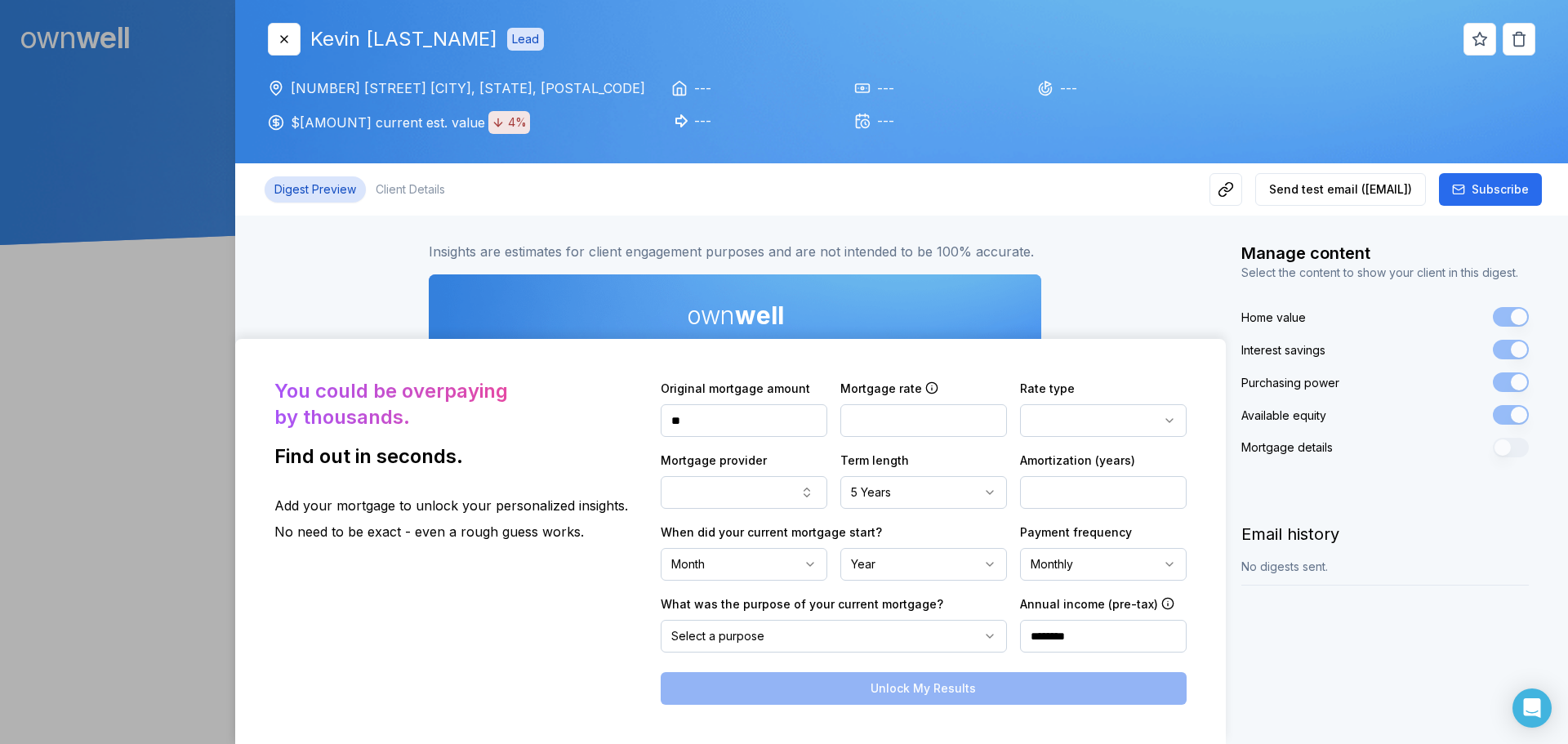 click on "Digest Preview" at bounding box center (315, 189) 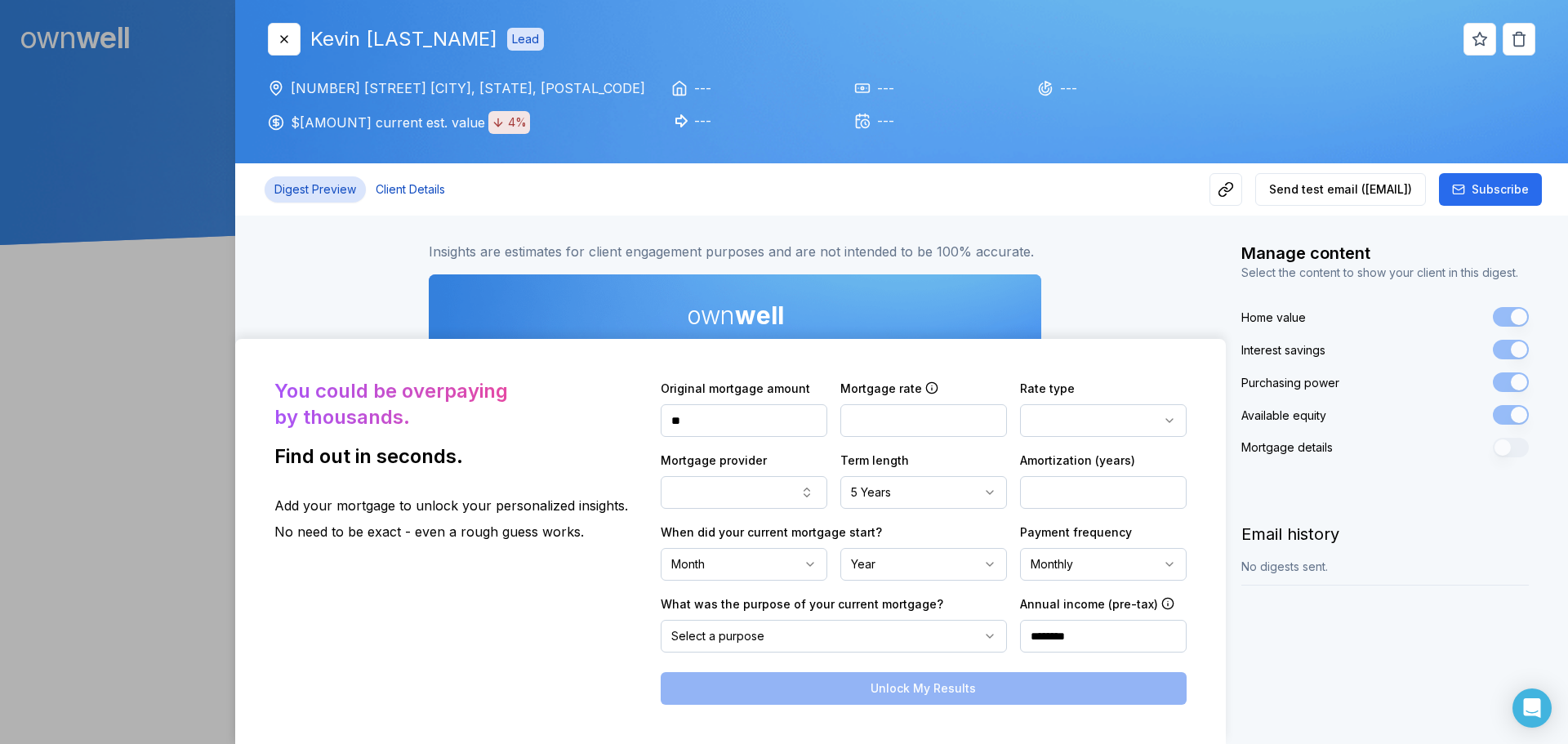 click on "Client Details" at bounding box center [410, 189] 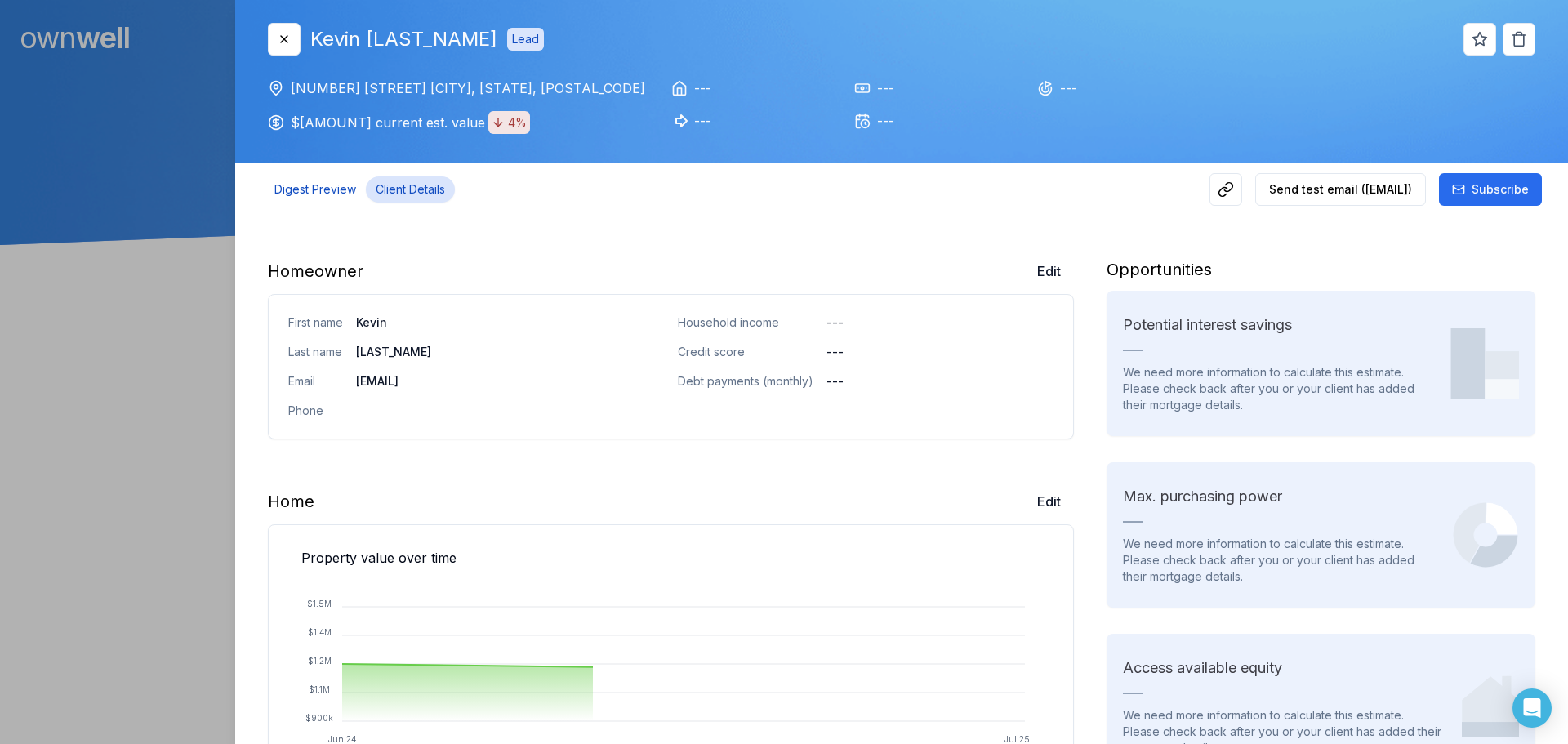 click on "Digest Preview" at bounding box center [315, 189] 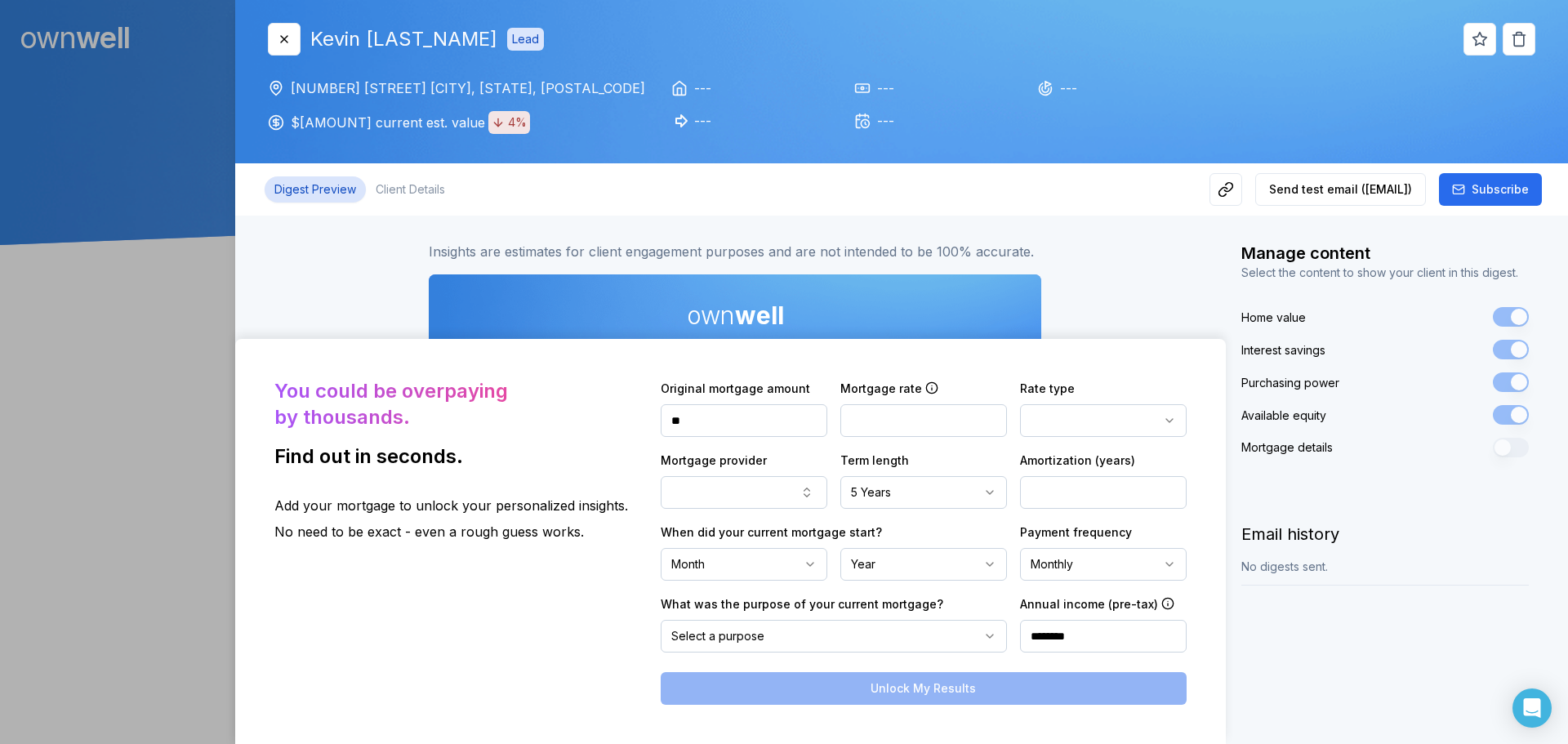 click on "**********" at bounding box center [735, 1625] 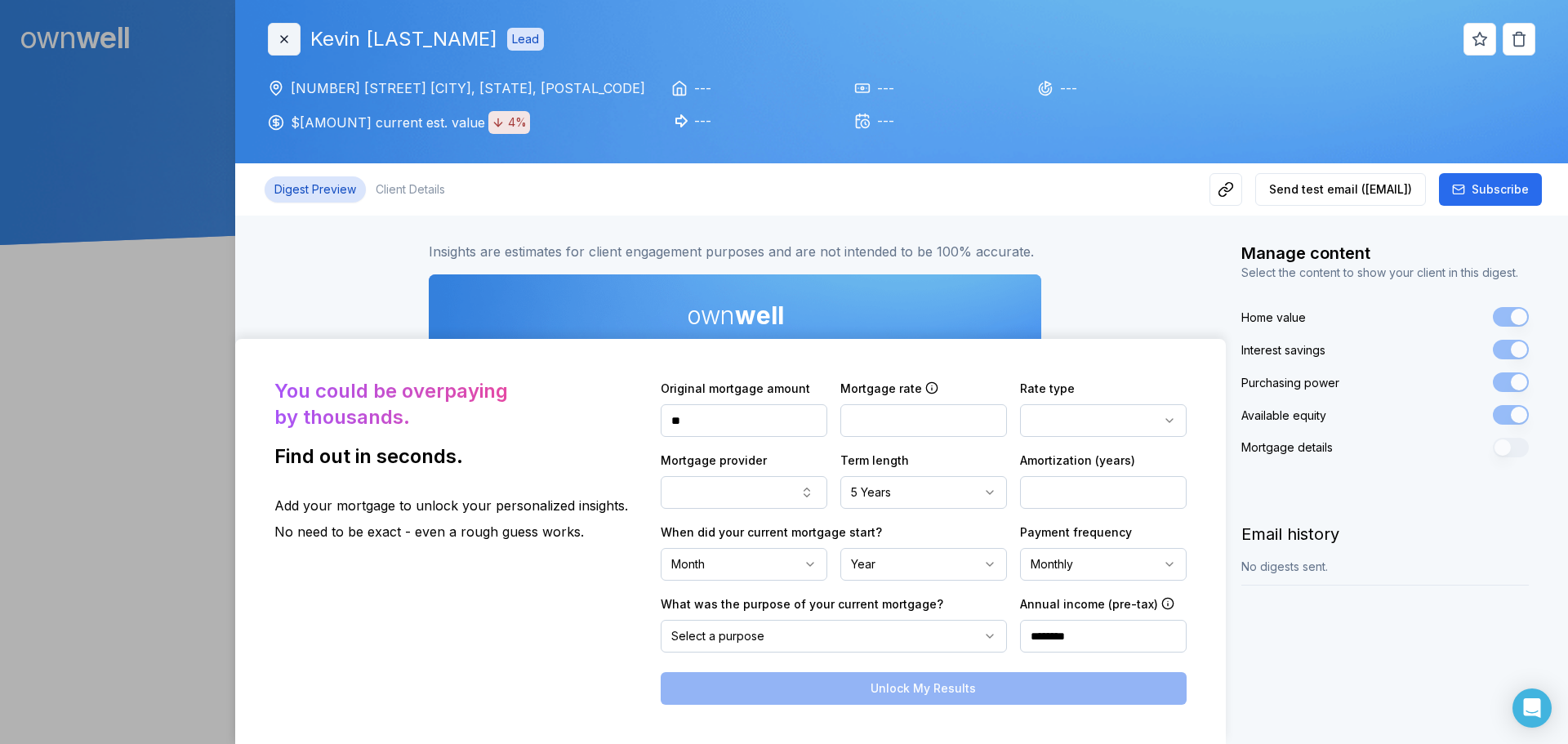 click on "Close" at bounding box center [284, 39] 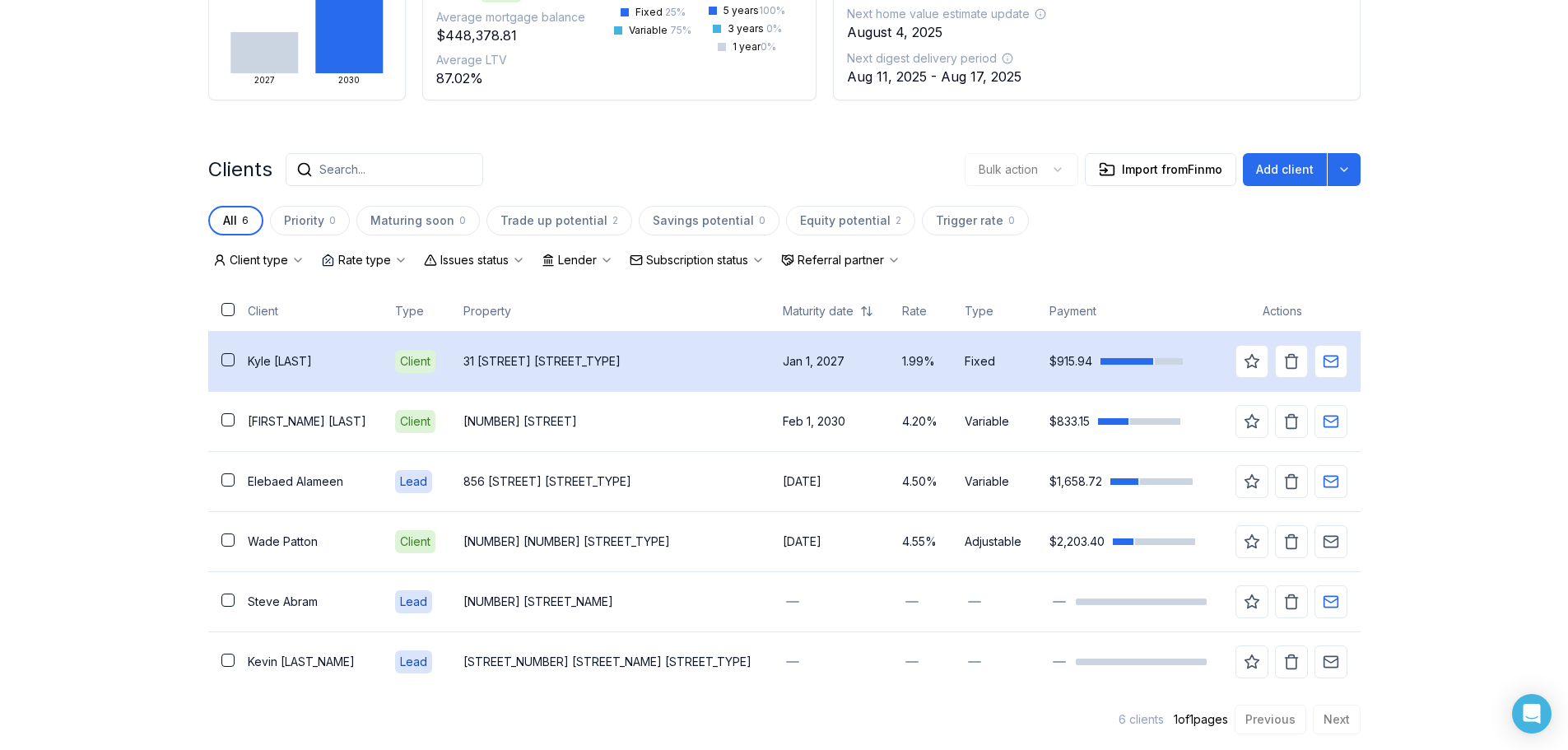 scroll, scrollTop: 266, scrollLeft: 0, axis: vertical 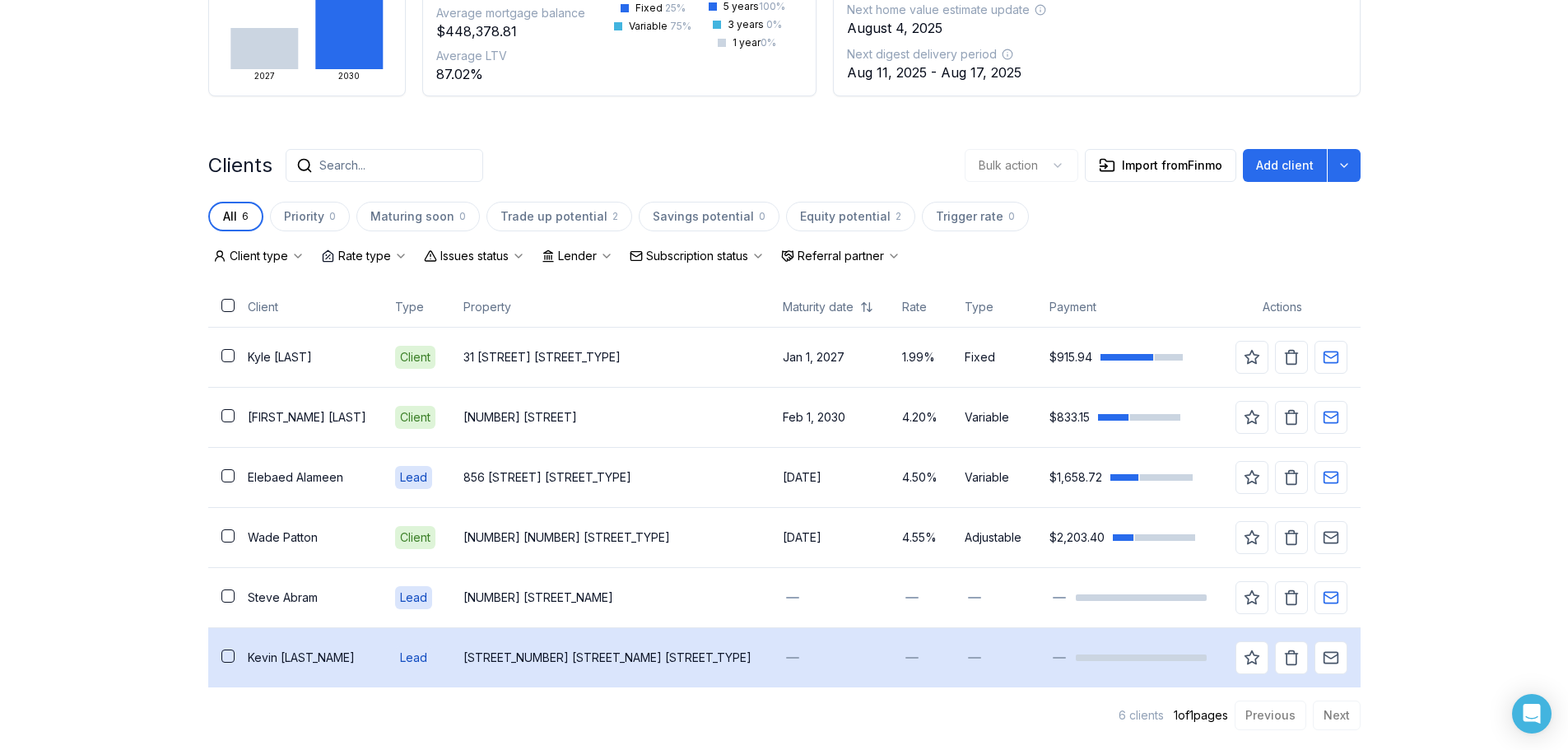 click at bounding box center (228, 656) 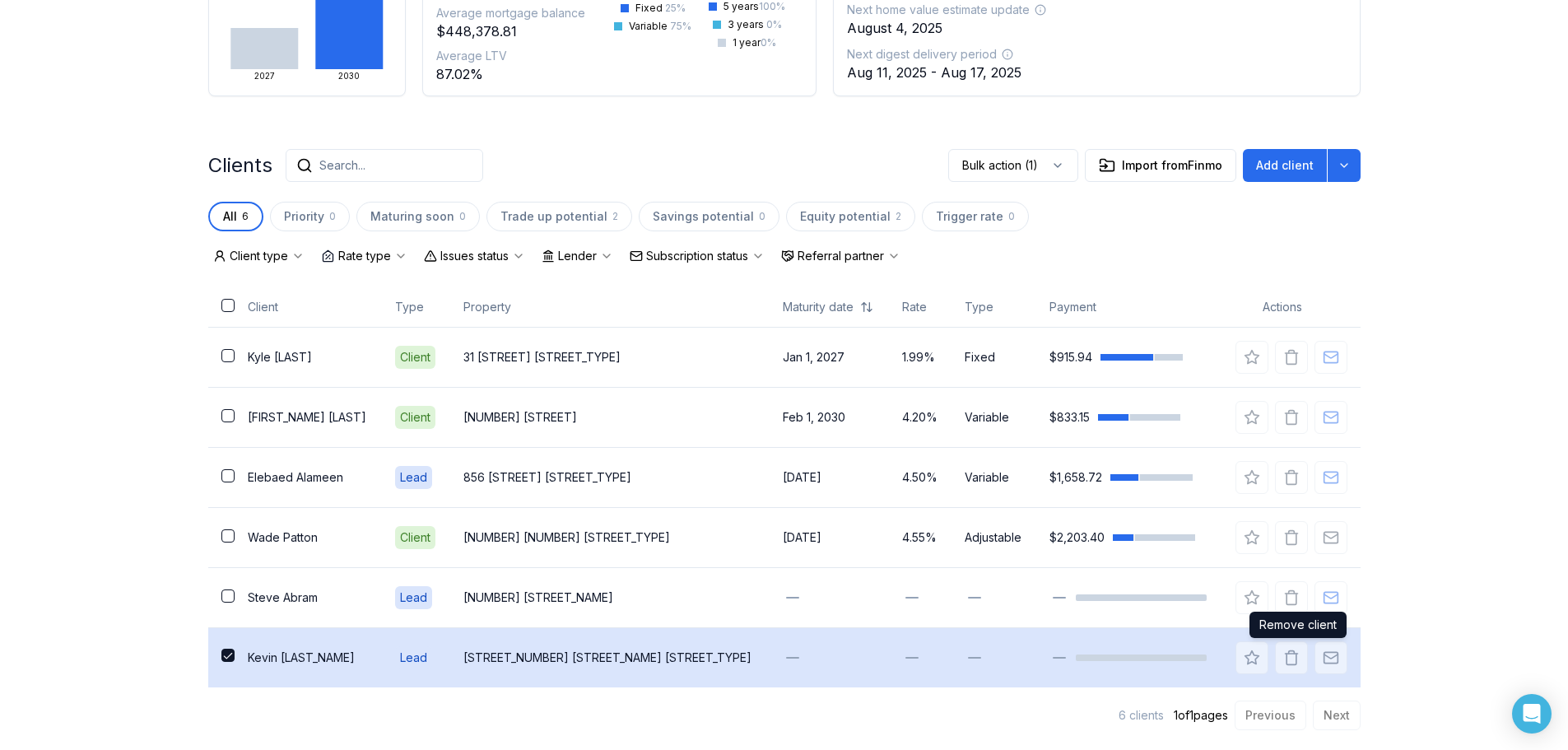 click at bounding box center (1291, 658) 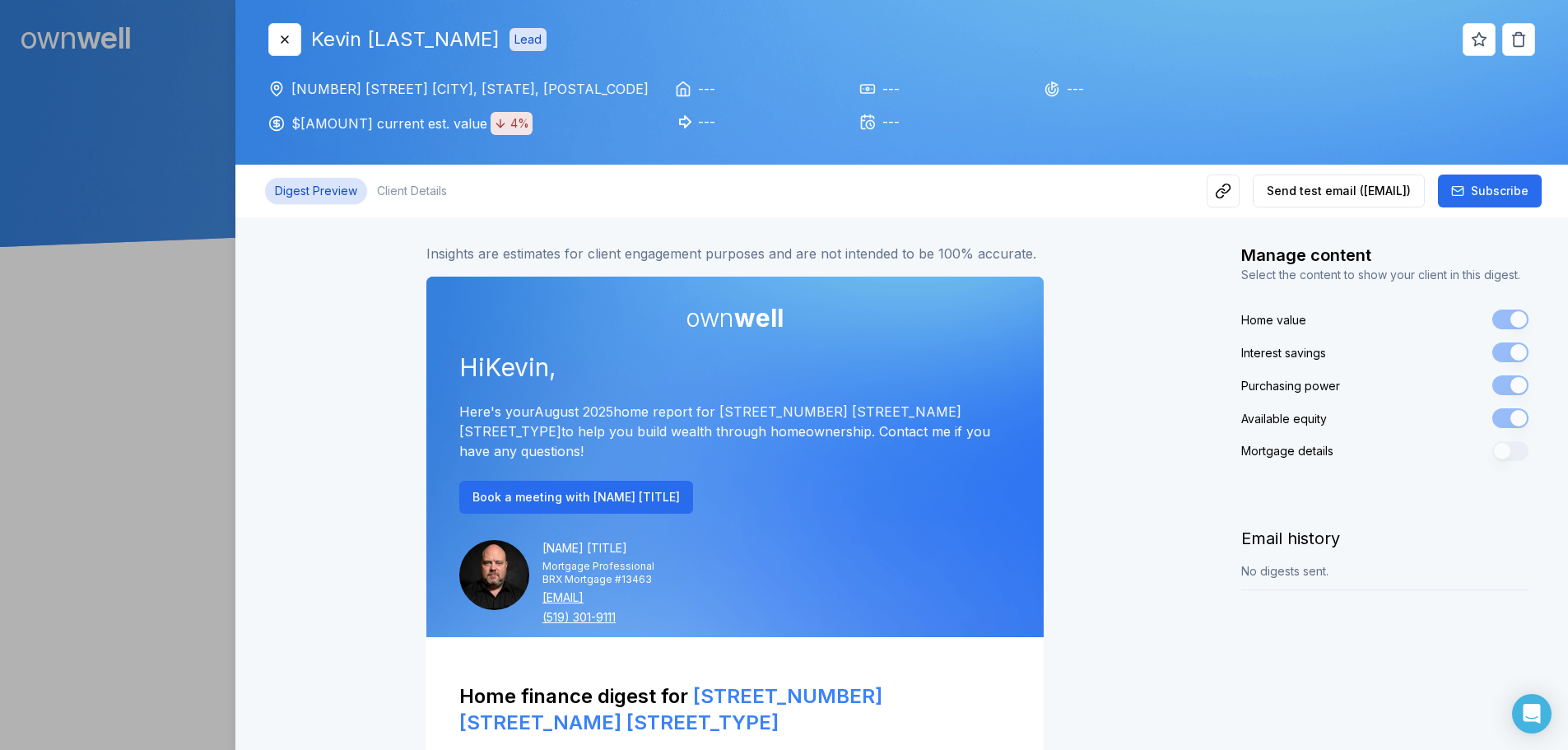 scroll, scrollTop: 0, scrollLeft: 0, axis: both 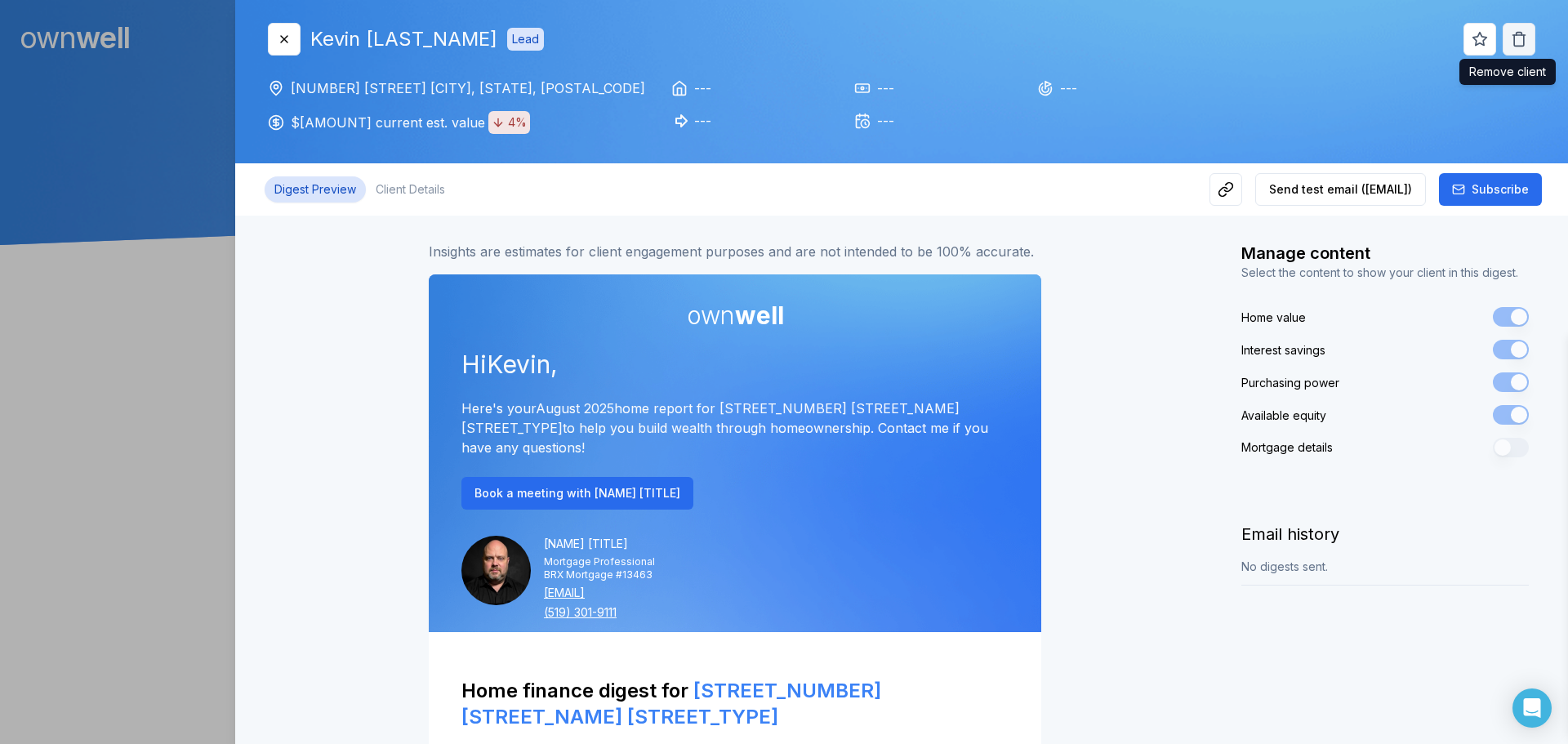 click at bounding box center [1519, 39] 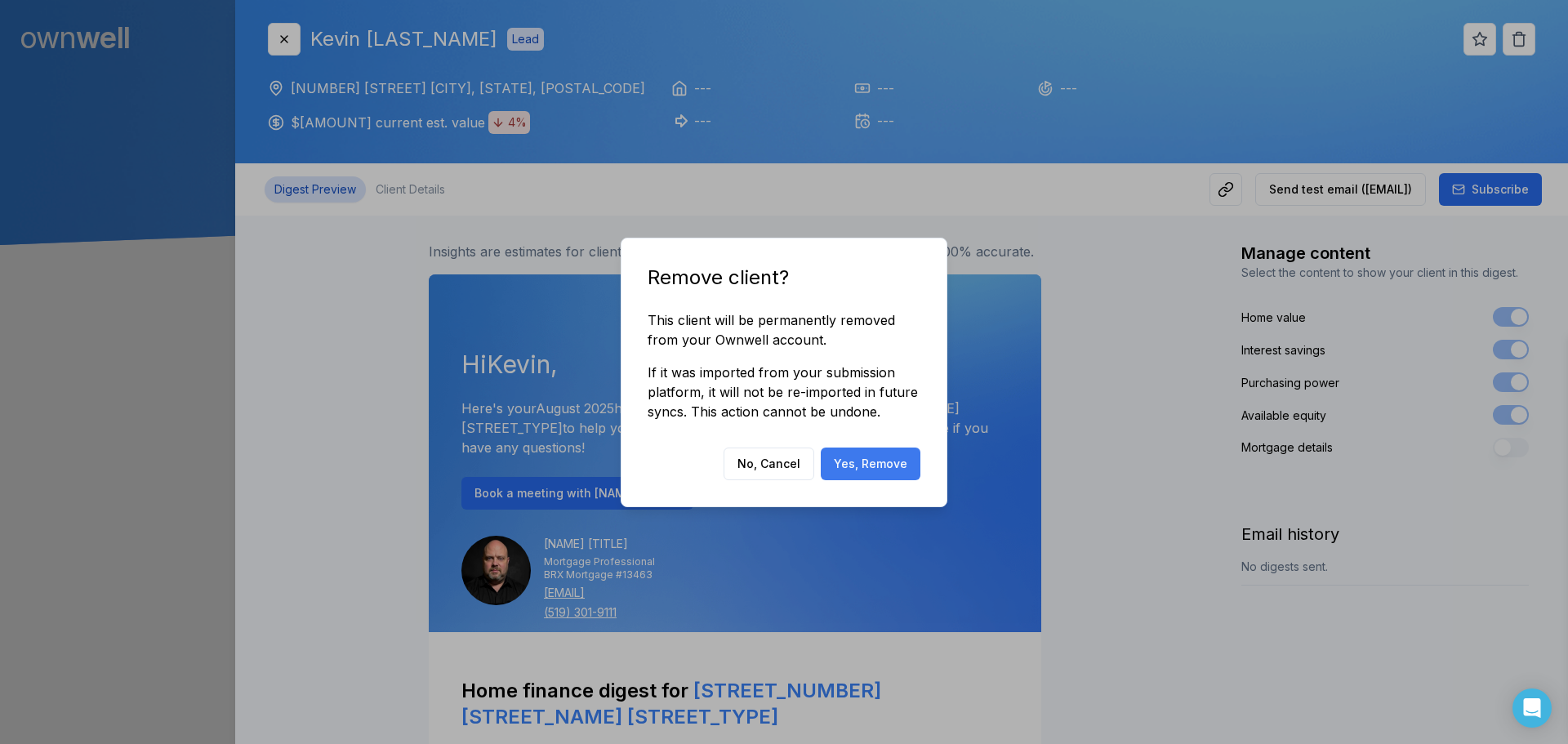 click on "Yes, Remove" at bounding box center (871, 464) 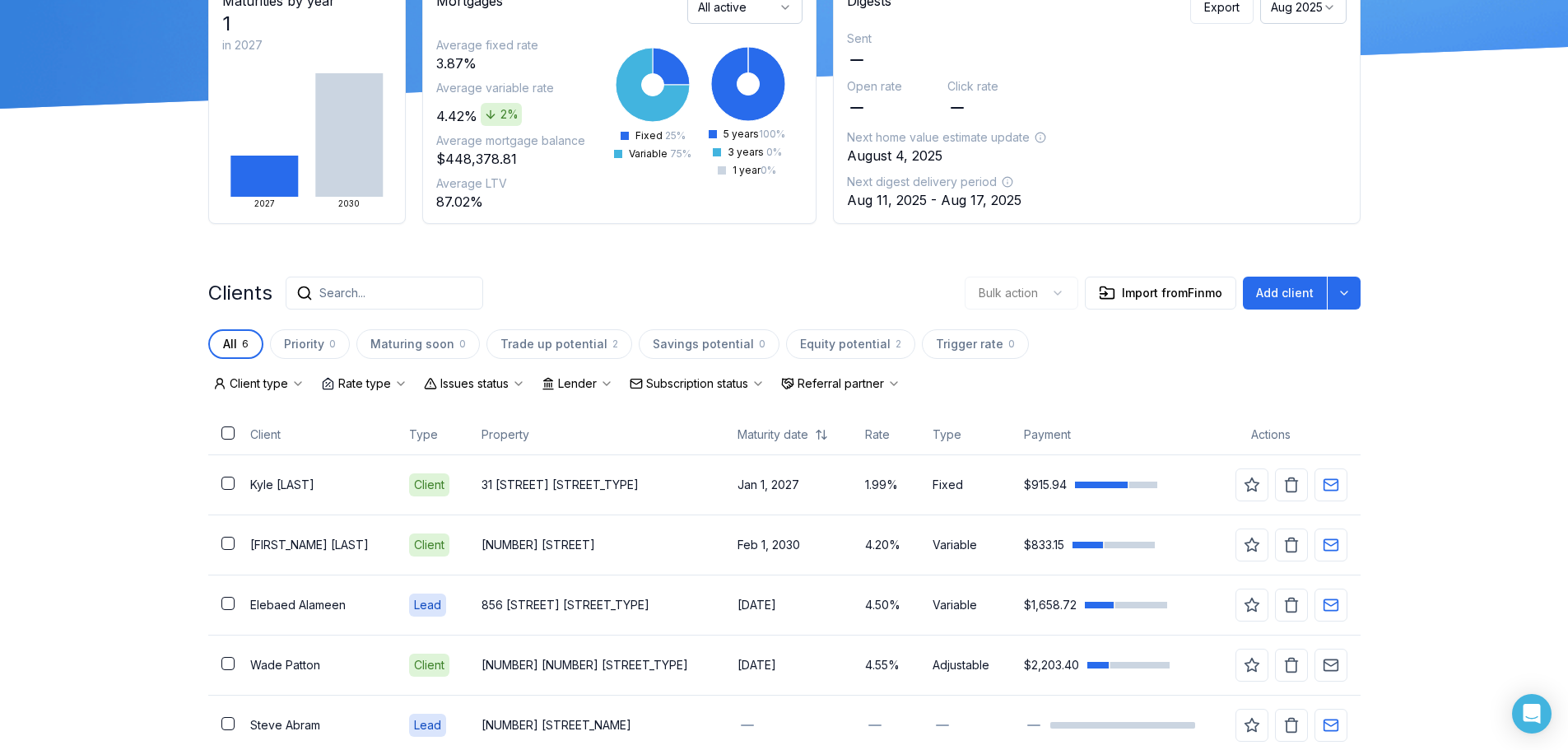scroll, scrollTop: 165, scrollLeft: 0, axis: vertical 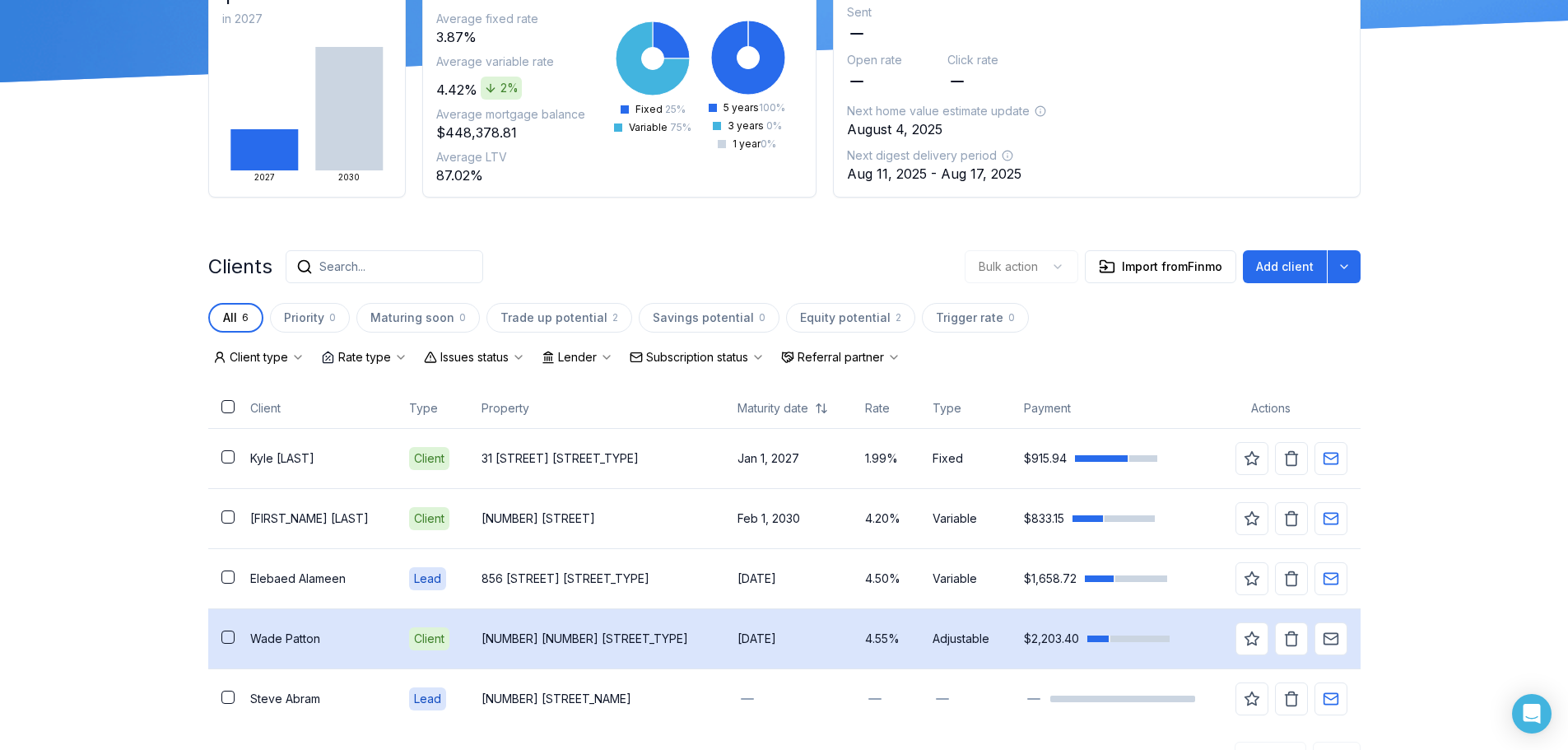click on "Adjustable" at bounding box center [965, 639] 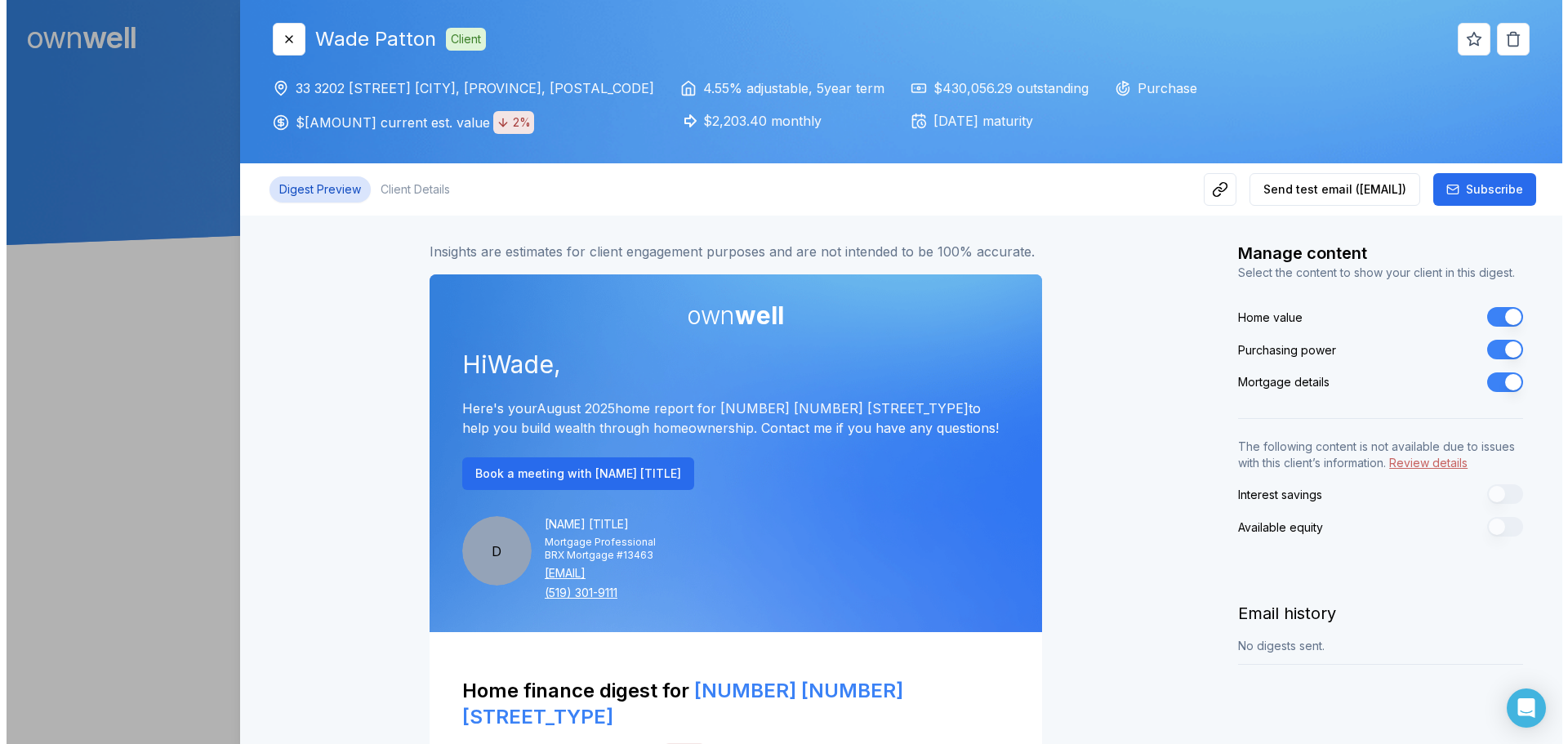 scroll, scrollTop: 0, scrollLeft: 0, axis: both 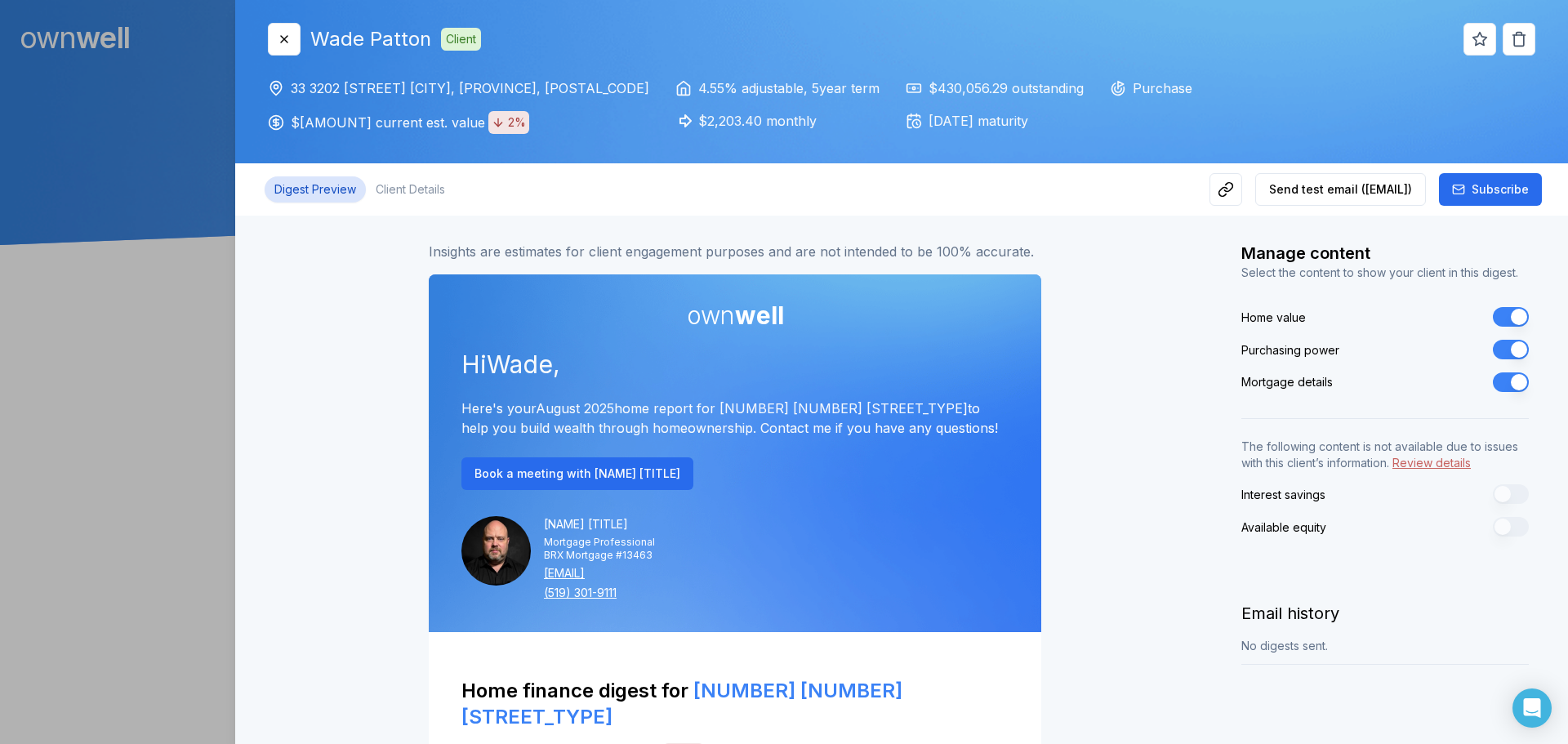 click on "Close [FIRST]   [LAST] Client" at bounding box center (374, 39) 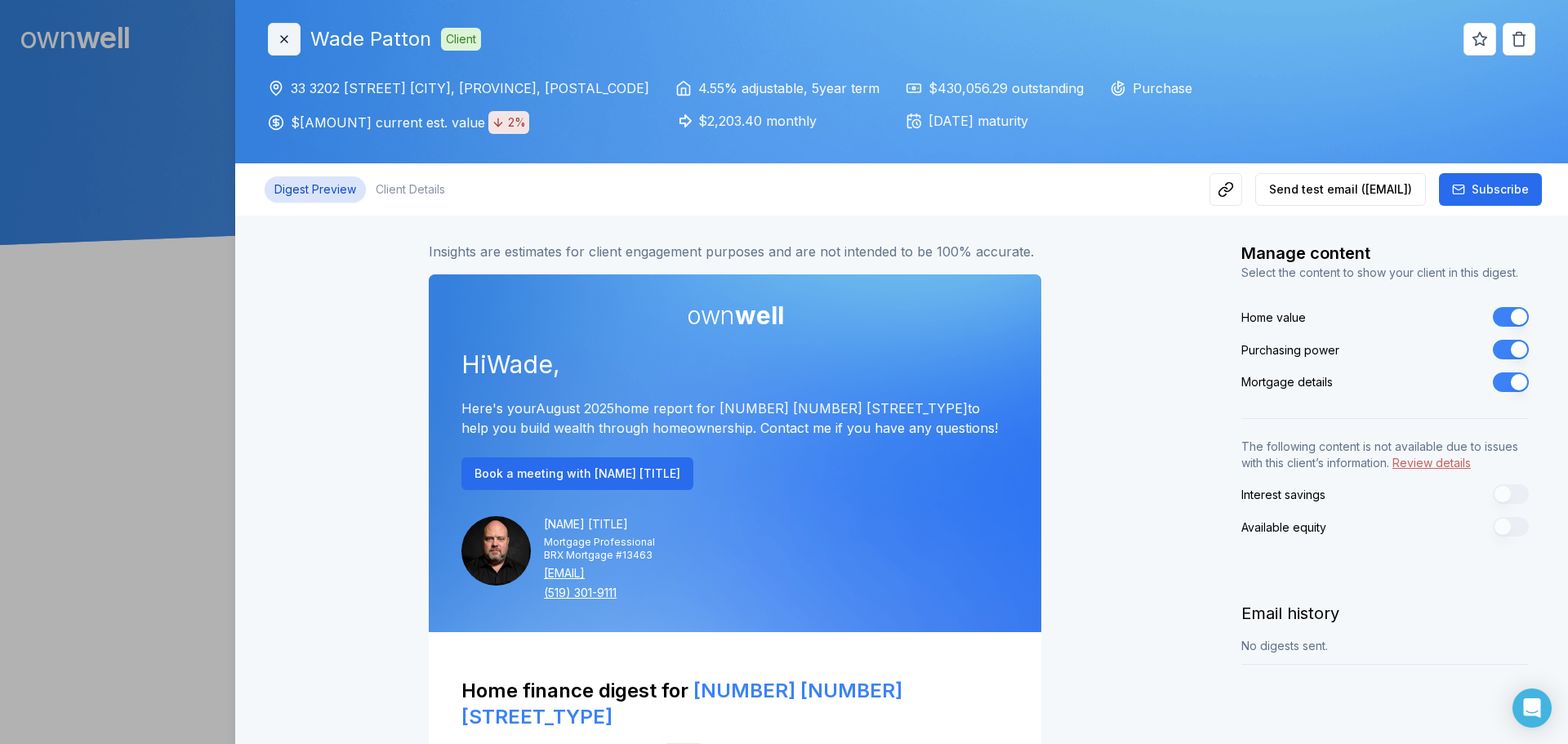 click 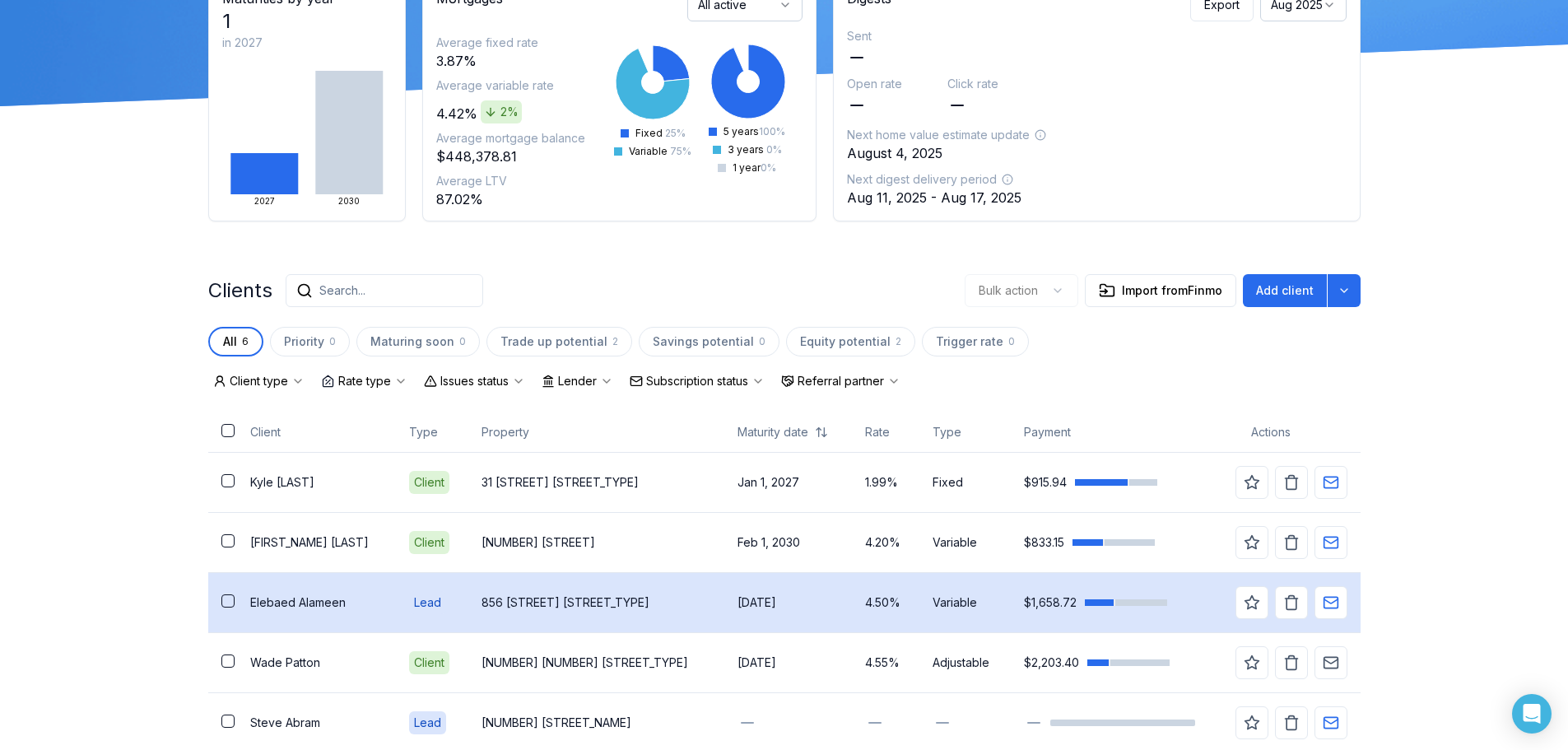 scroll, scrollTop: 165, scrollLeft: 0, axis: vertical 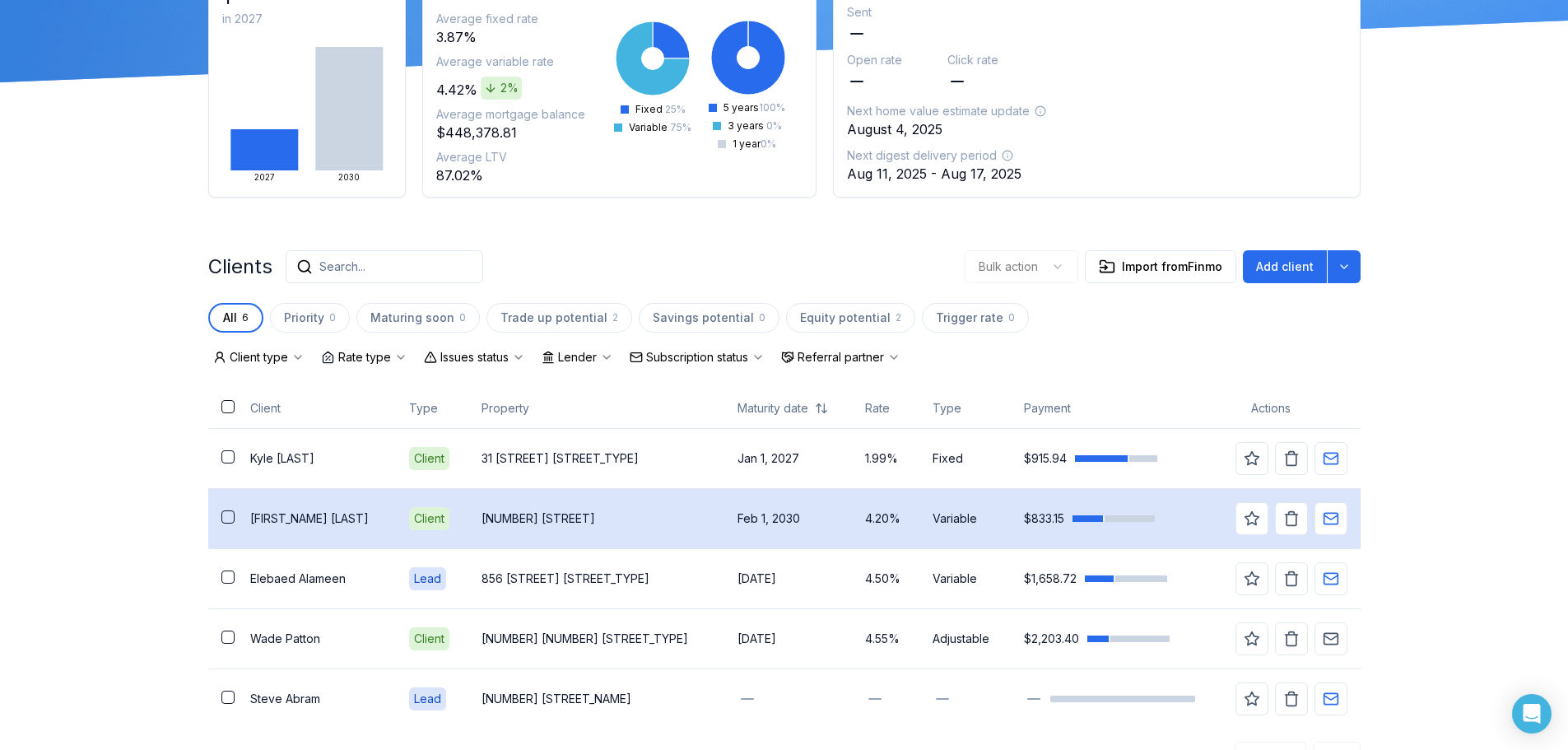 click on "[NUMBER] [STREET]" at bounding box center (596, 519) 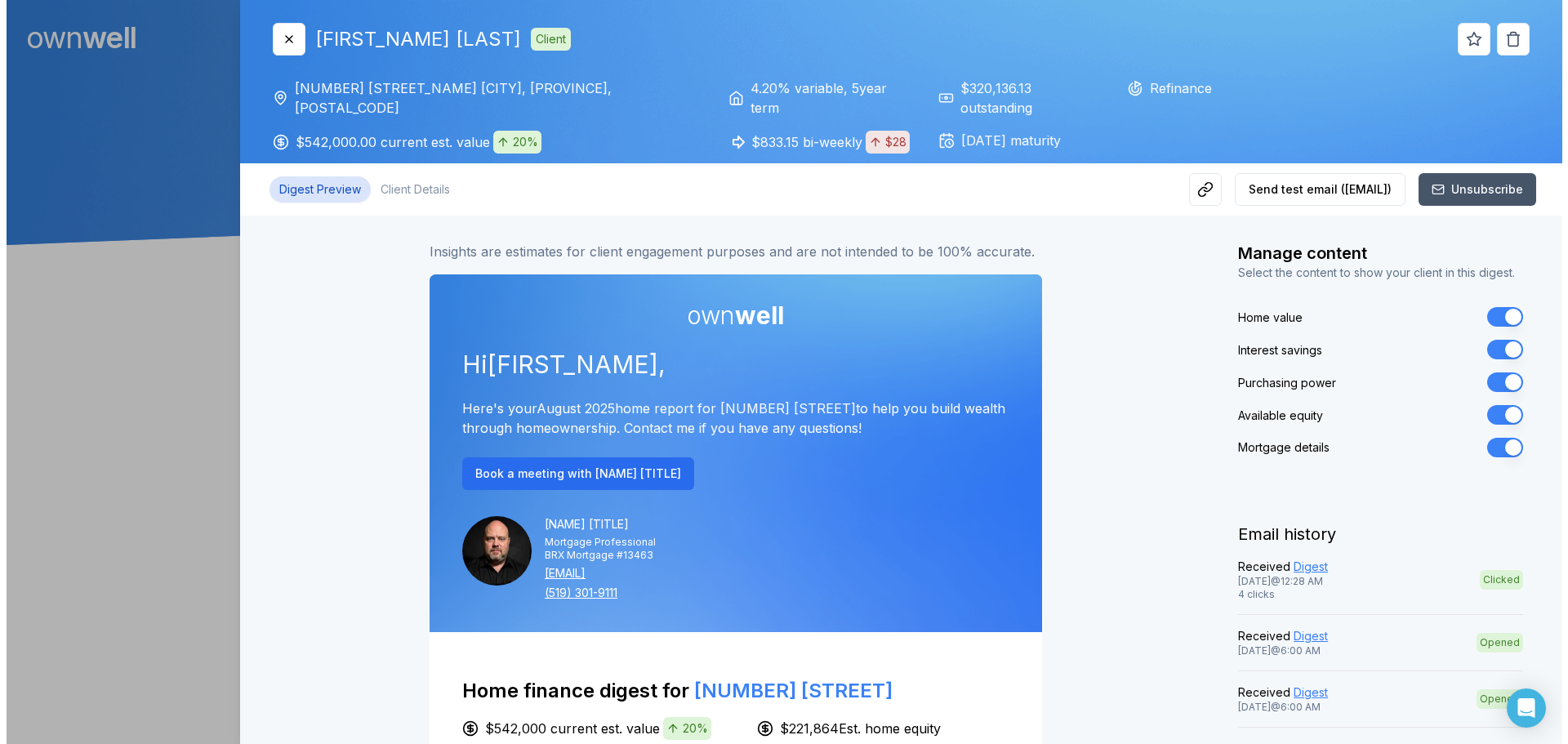 scroll, scrollTop: 0, scrollLeft: 0, axis: both 